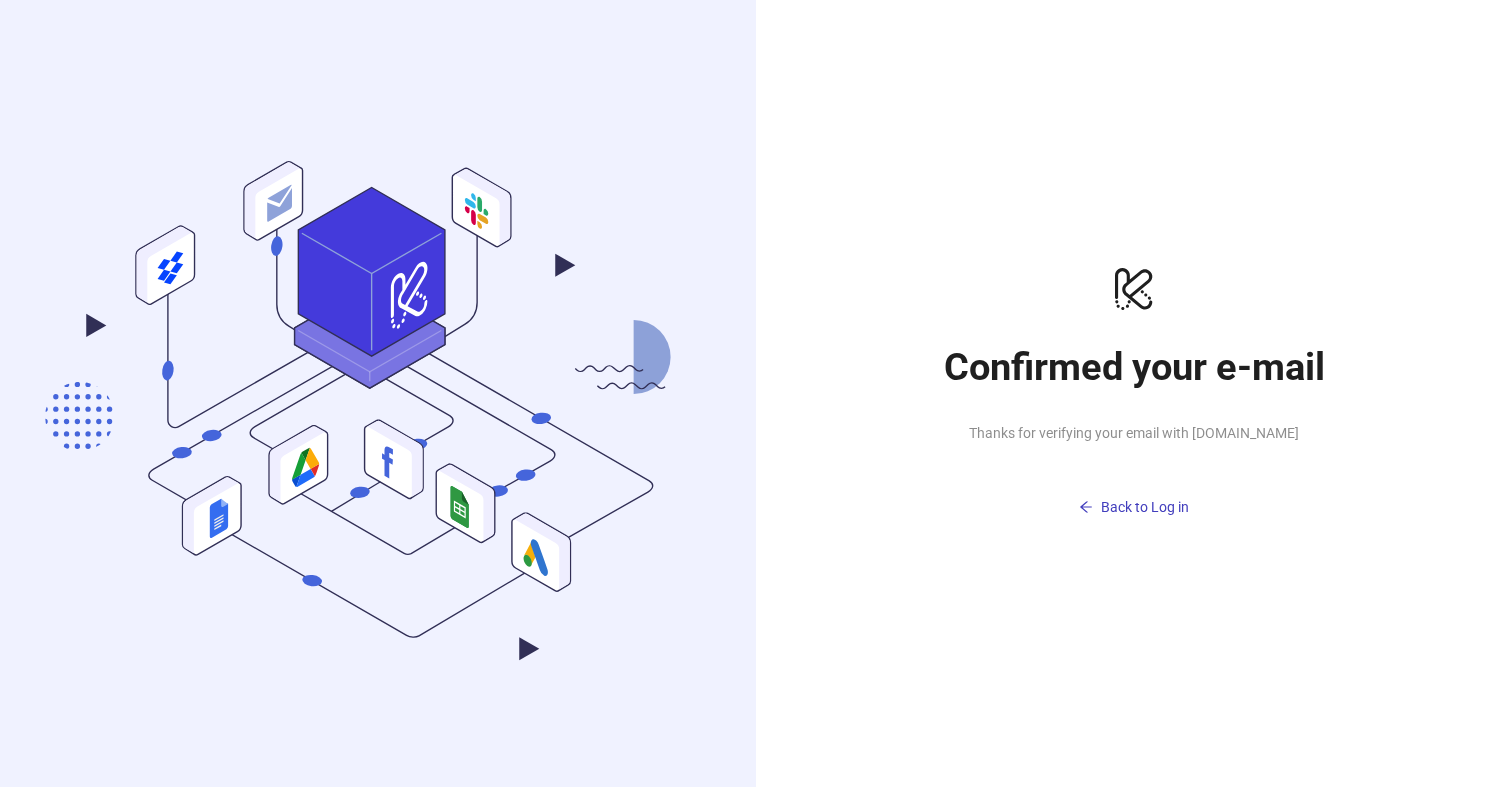 scroll, scrollTop: 0, scrollLeft: 0, axis: both 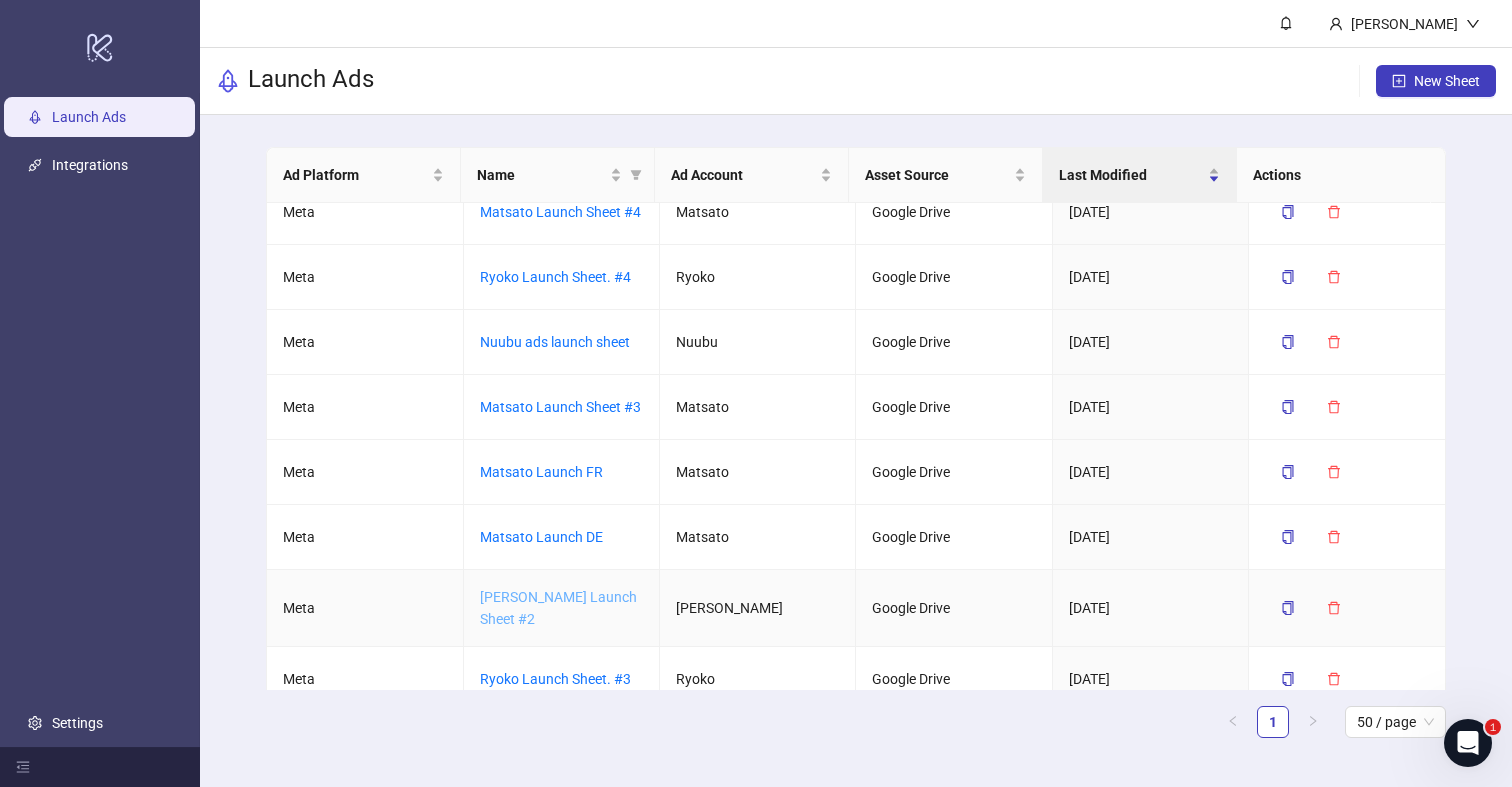 click on "[PERSON_NAME] Launch Sheet #2" at bounding box center [558, 608] 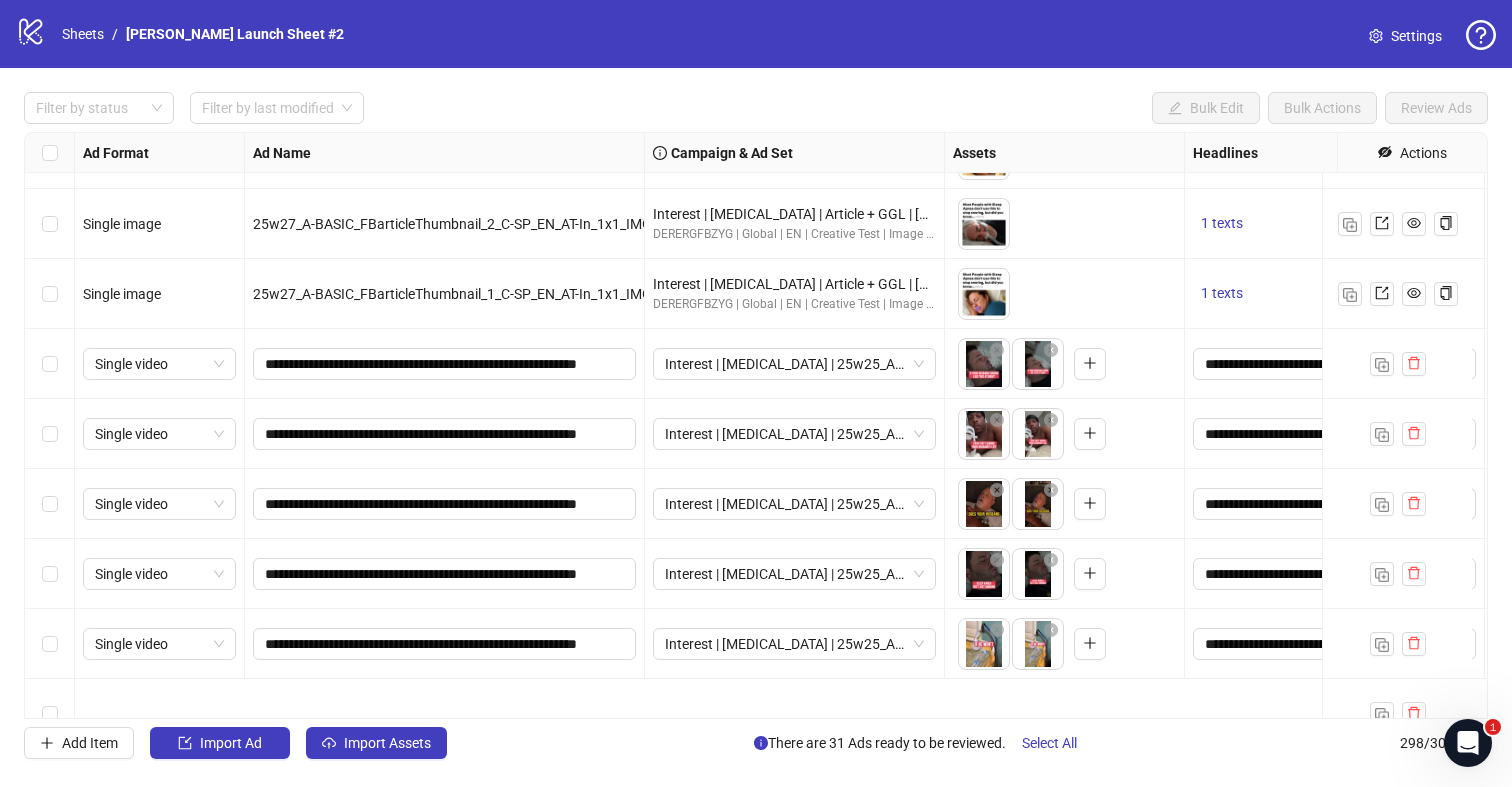 scroll, scrollTop: 18271, scrollLeft: 0, axis: vertical 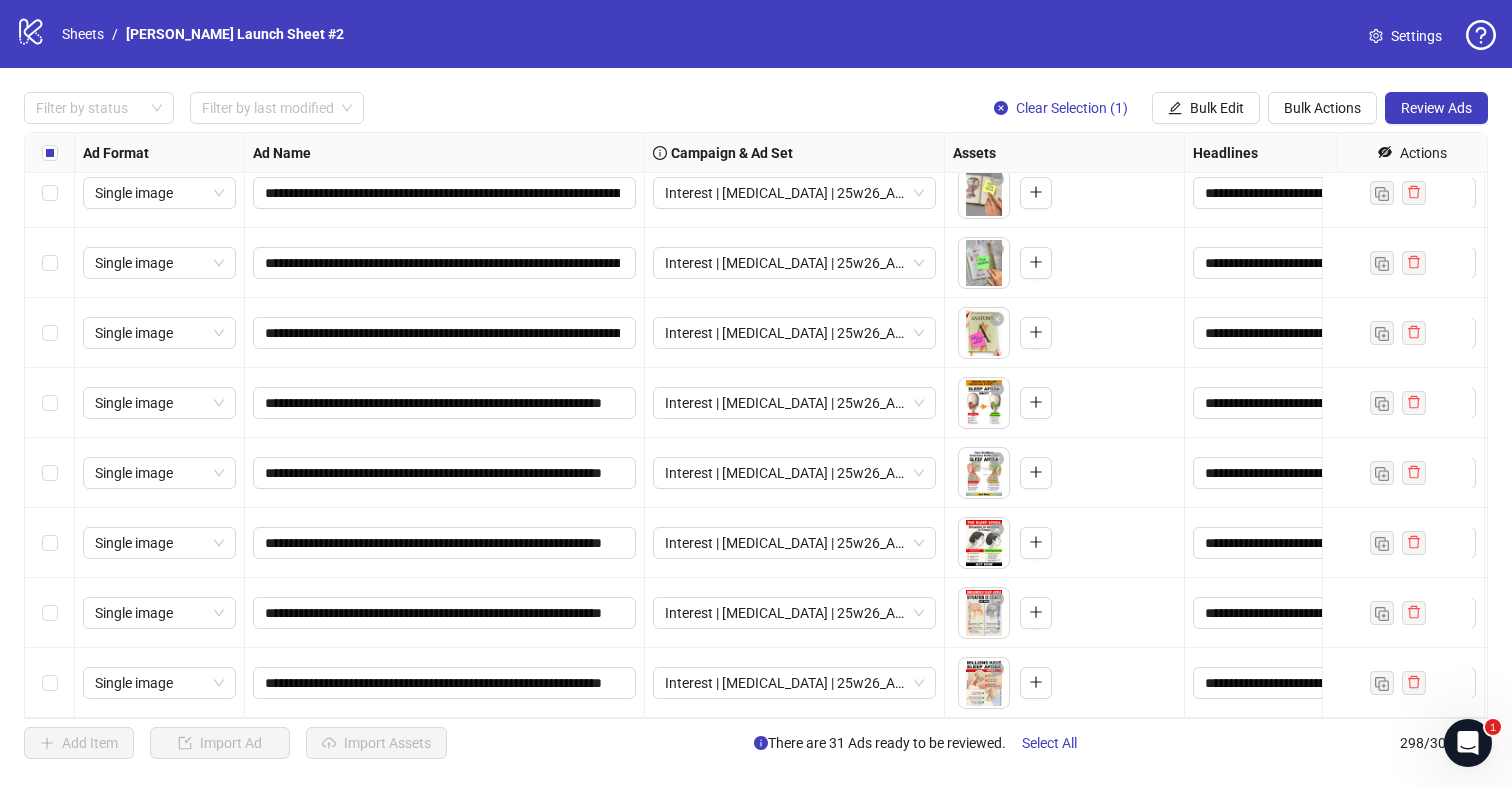click at bounding box center (50, 683) 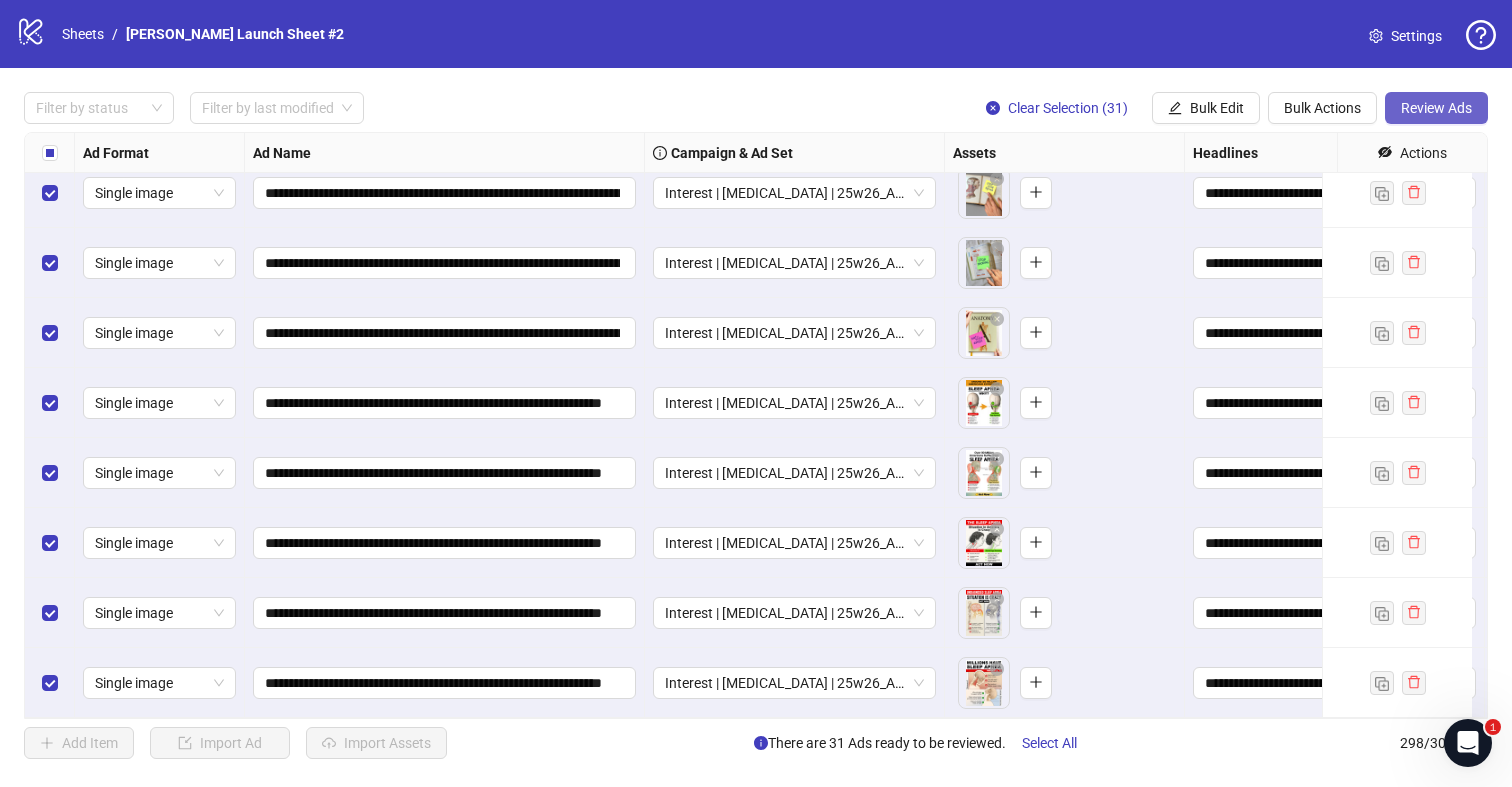 click on "Review Ads" at bounding box center [1436, 108] 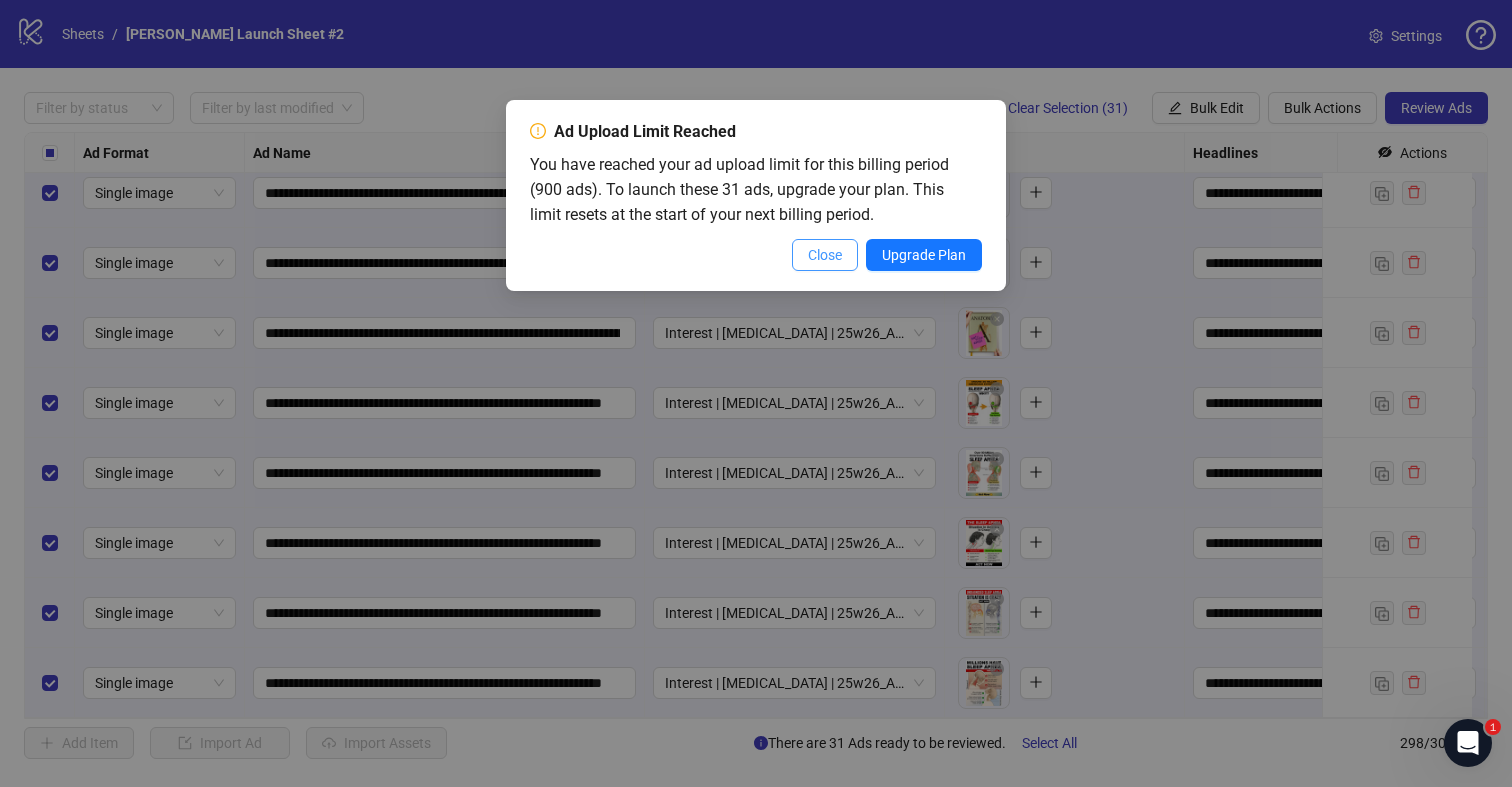 click on "Close" at bounding box center [825, 255] 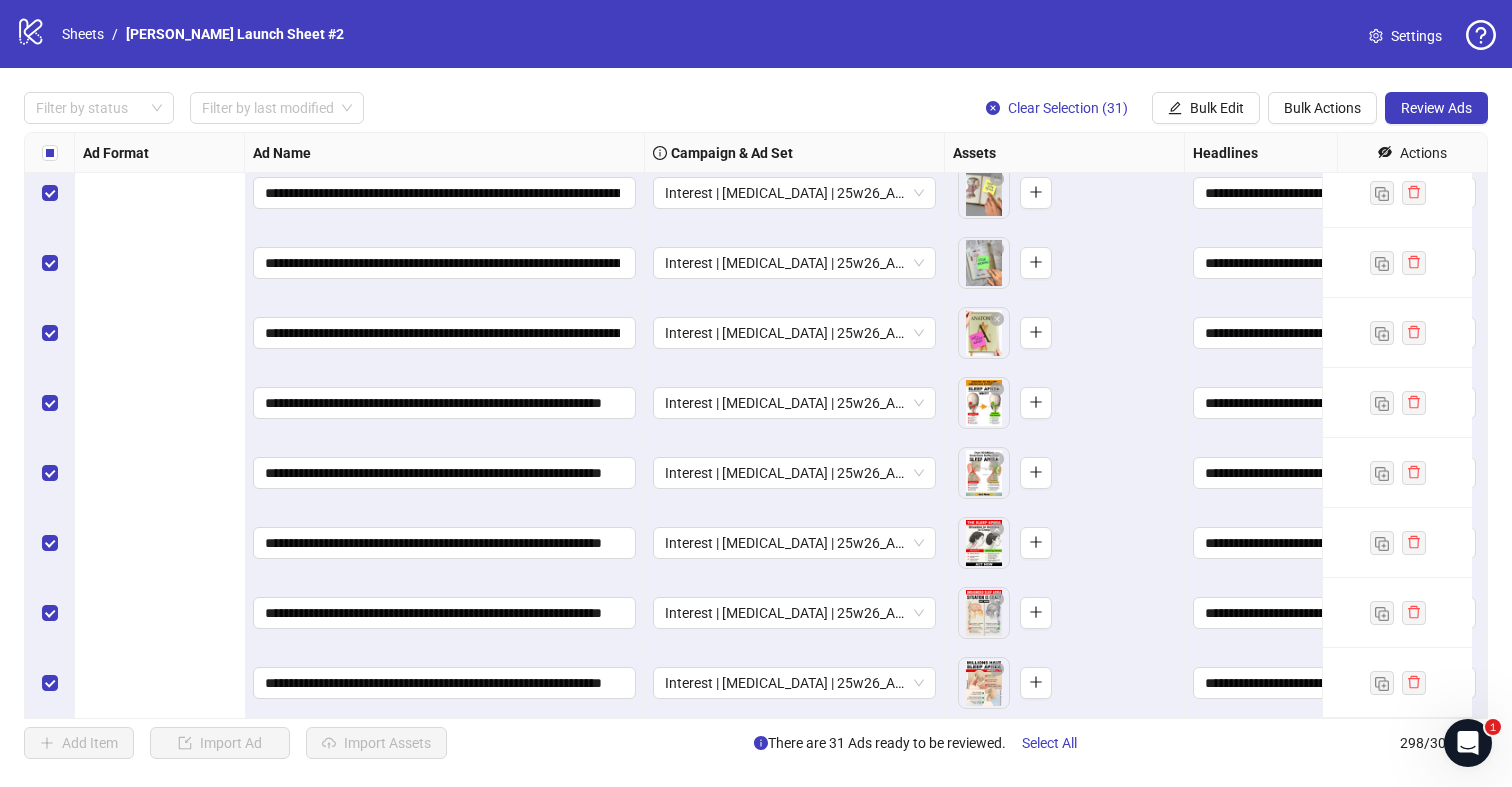 scroll, scrollTop: 20330, scrollLeft: 750, axis: both 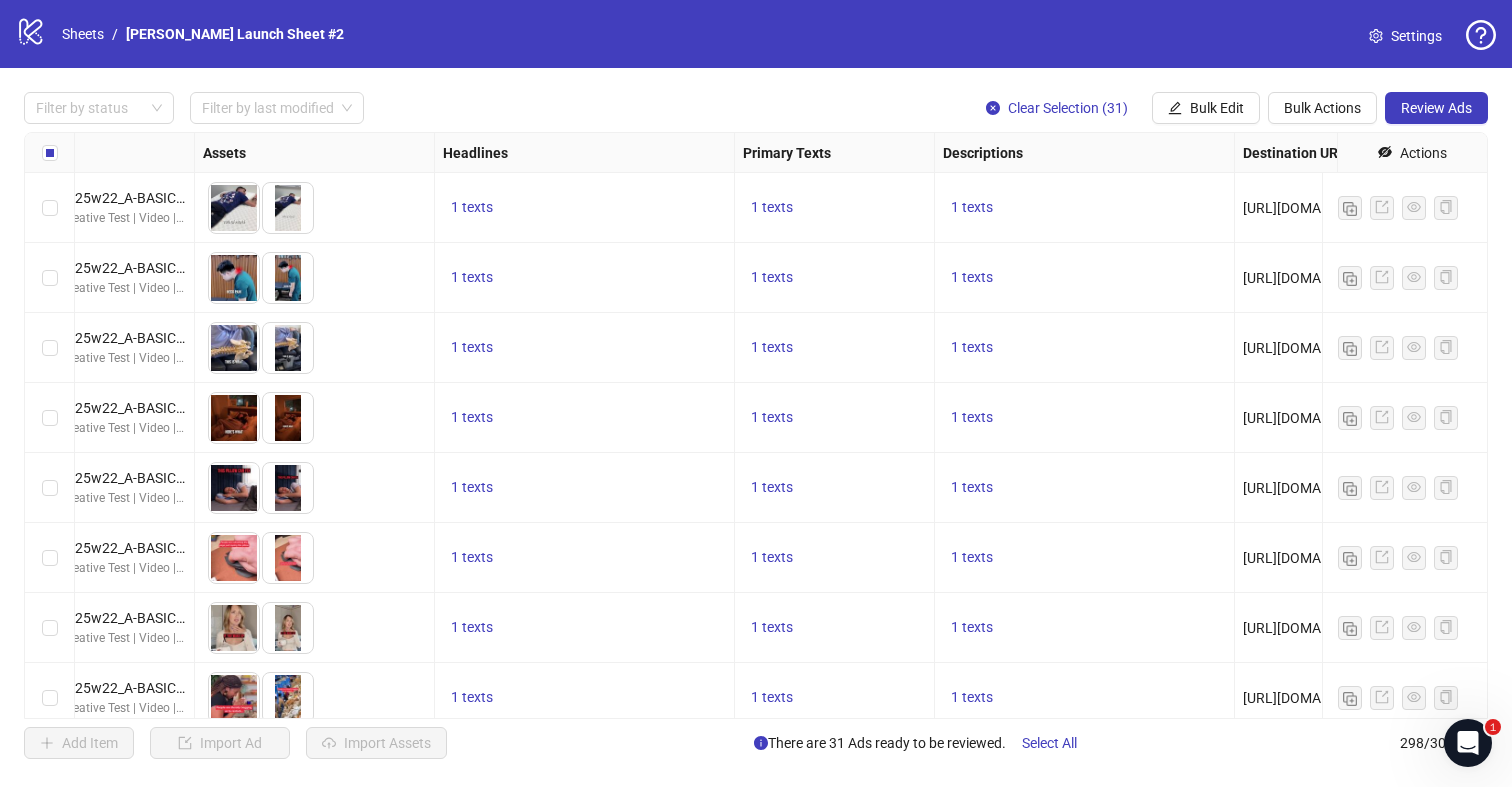 click on "logo/logo-mobile Sheets / Derila Ergo Launch Sheet #2 Settings" at bounding box center [756, 34] 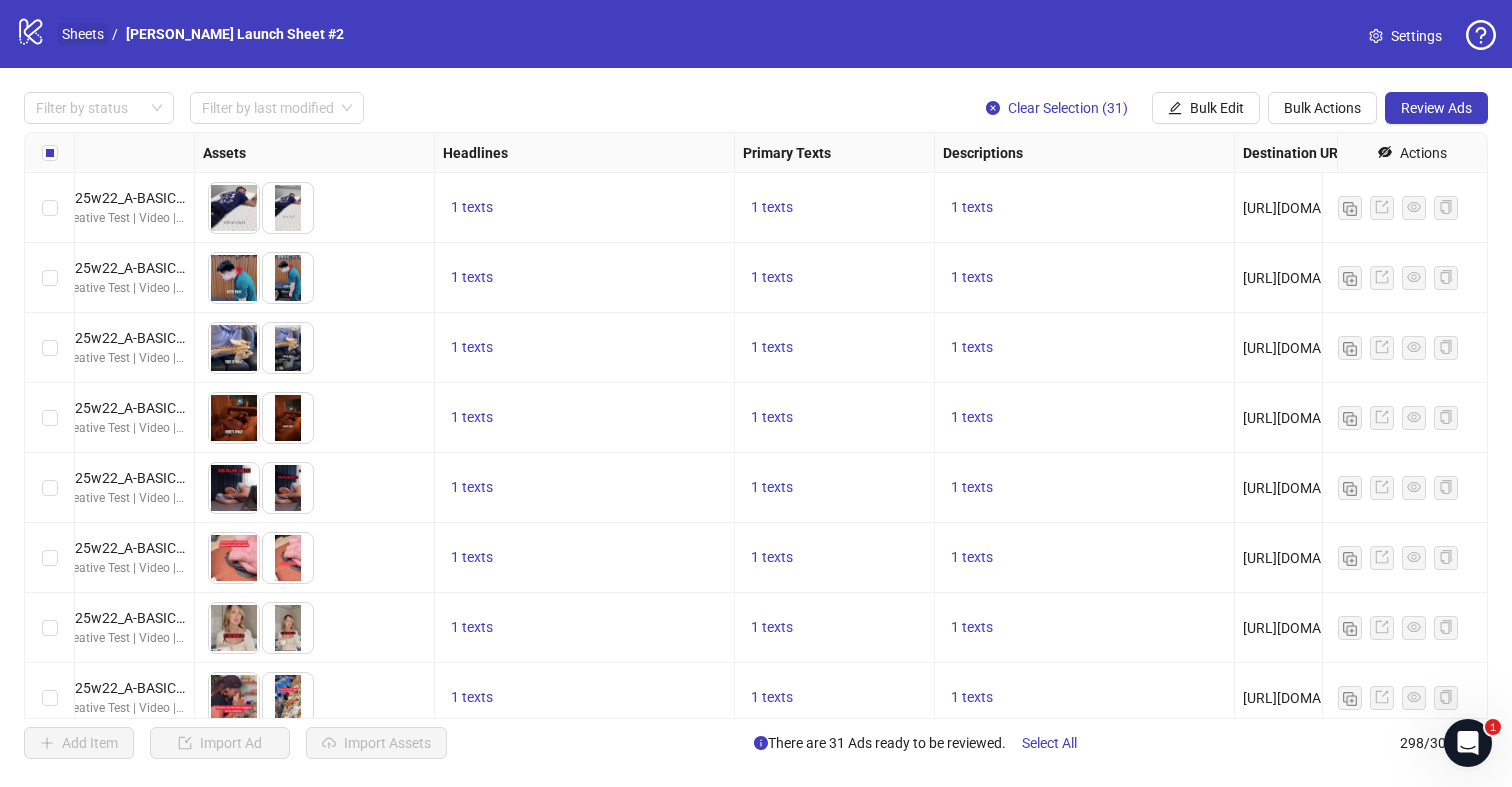 click on "Sheets" at bounding box center [83, 34] 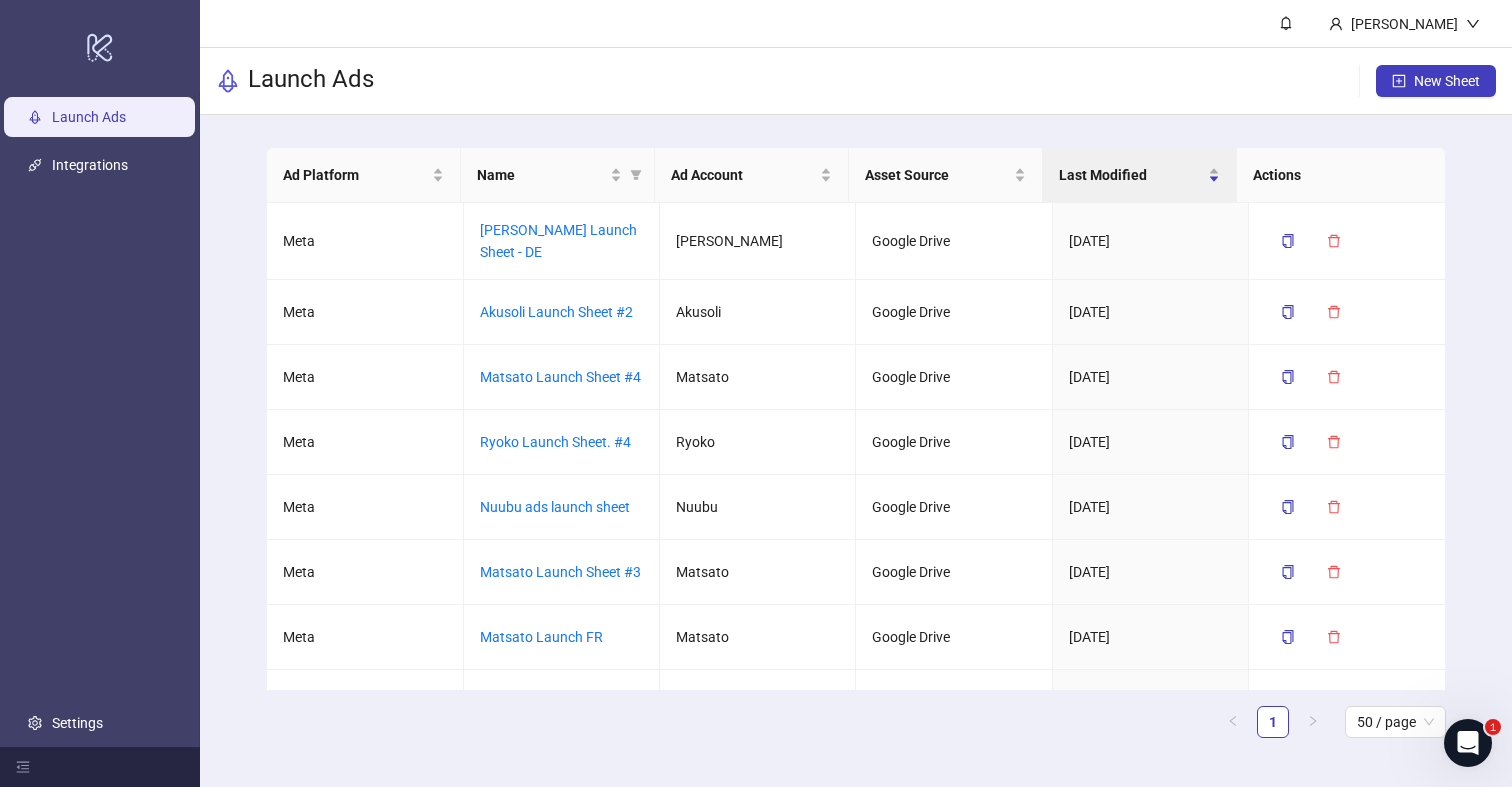 click on "logo/logo-mobile" at bounding box center (100, 46) 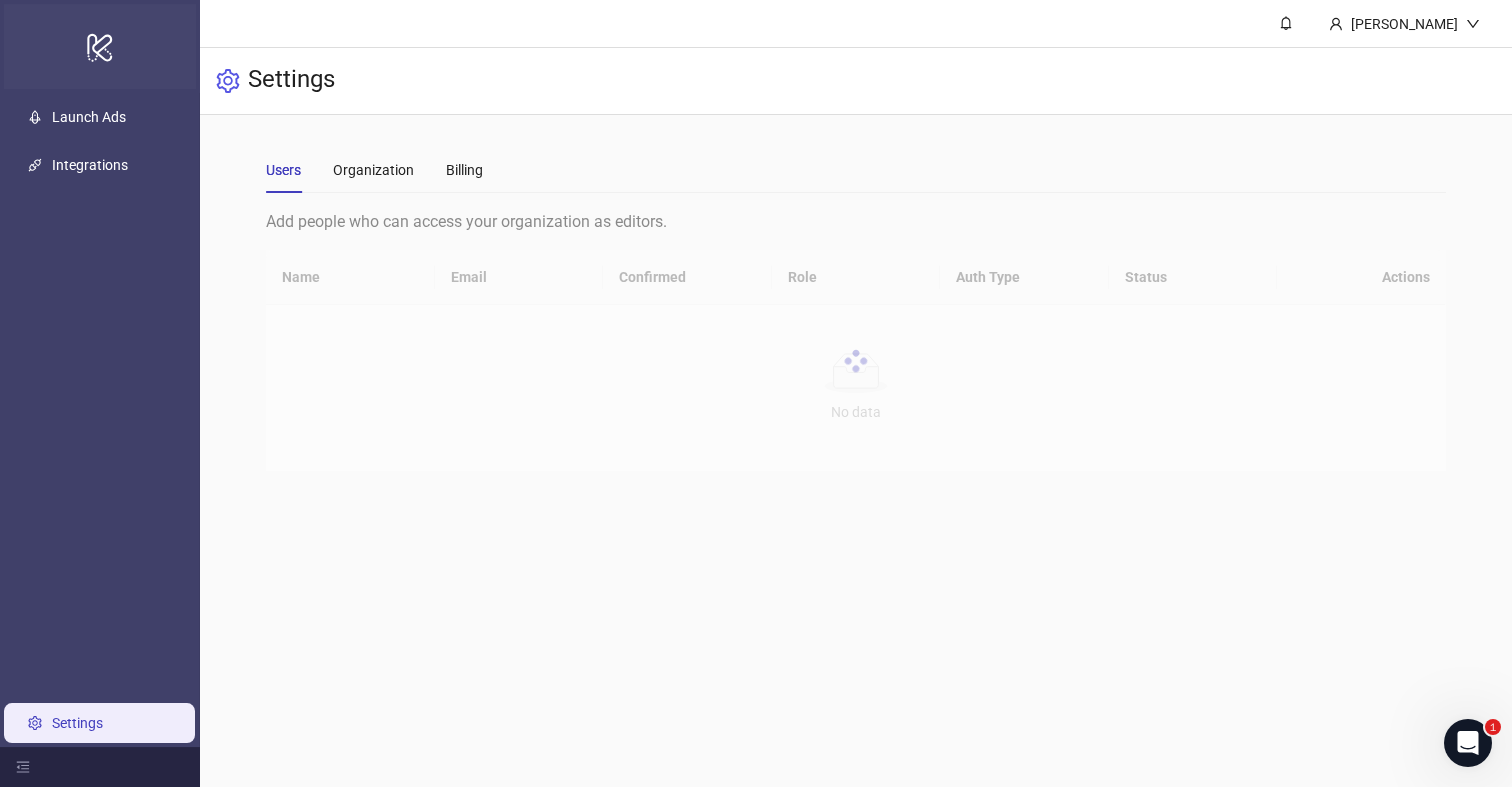 click on "logo/logo-mobile" at bounding box center (100, 46) 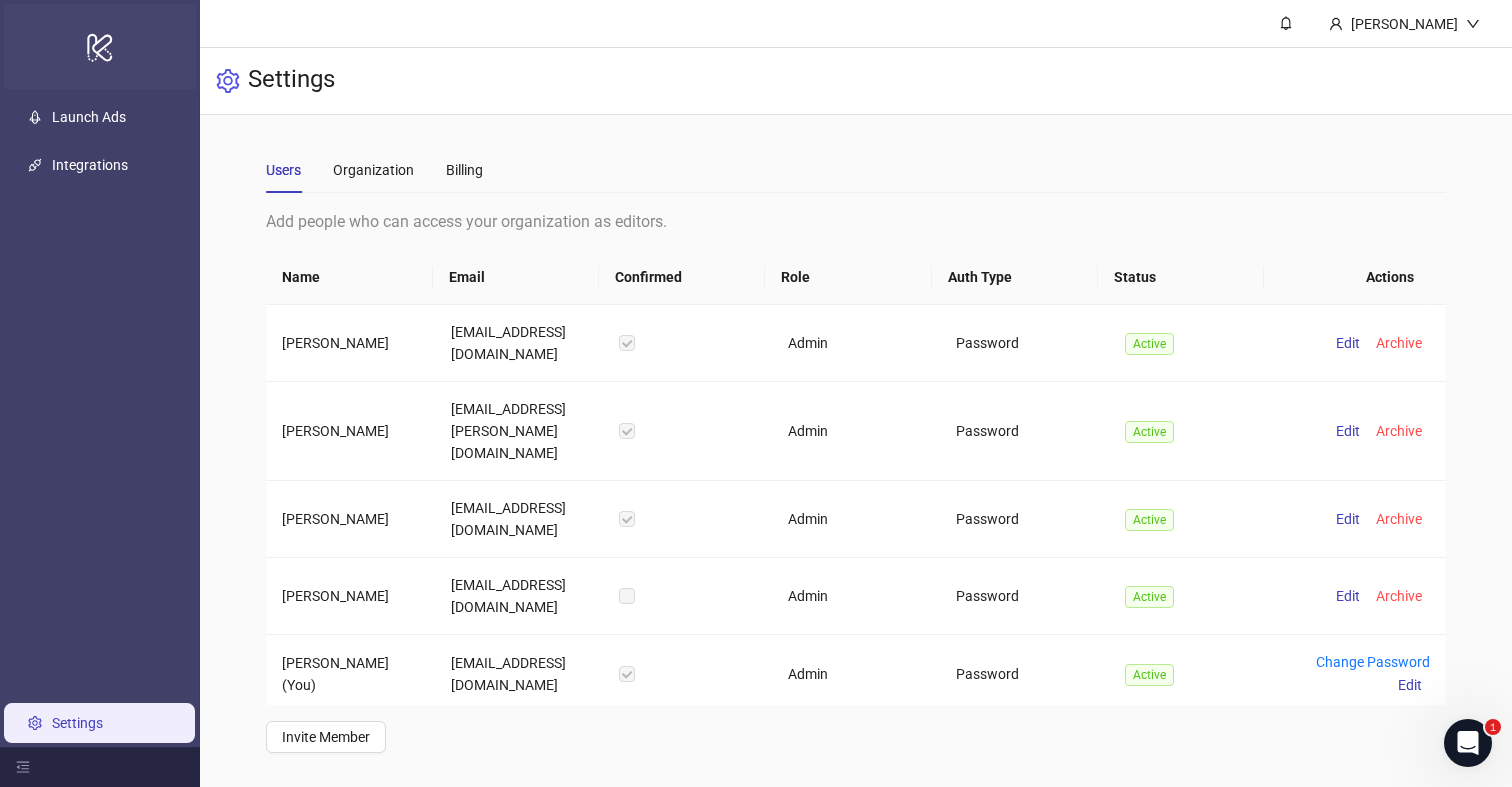 click on "logo/logo-mobile" 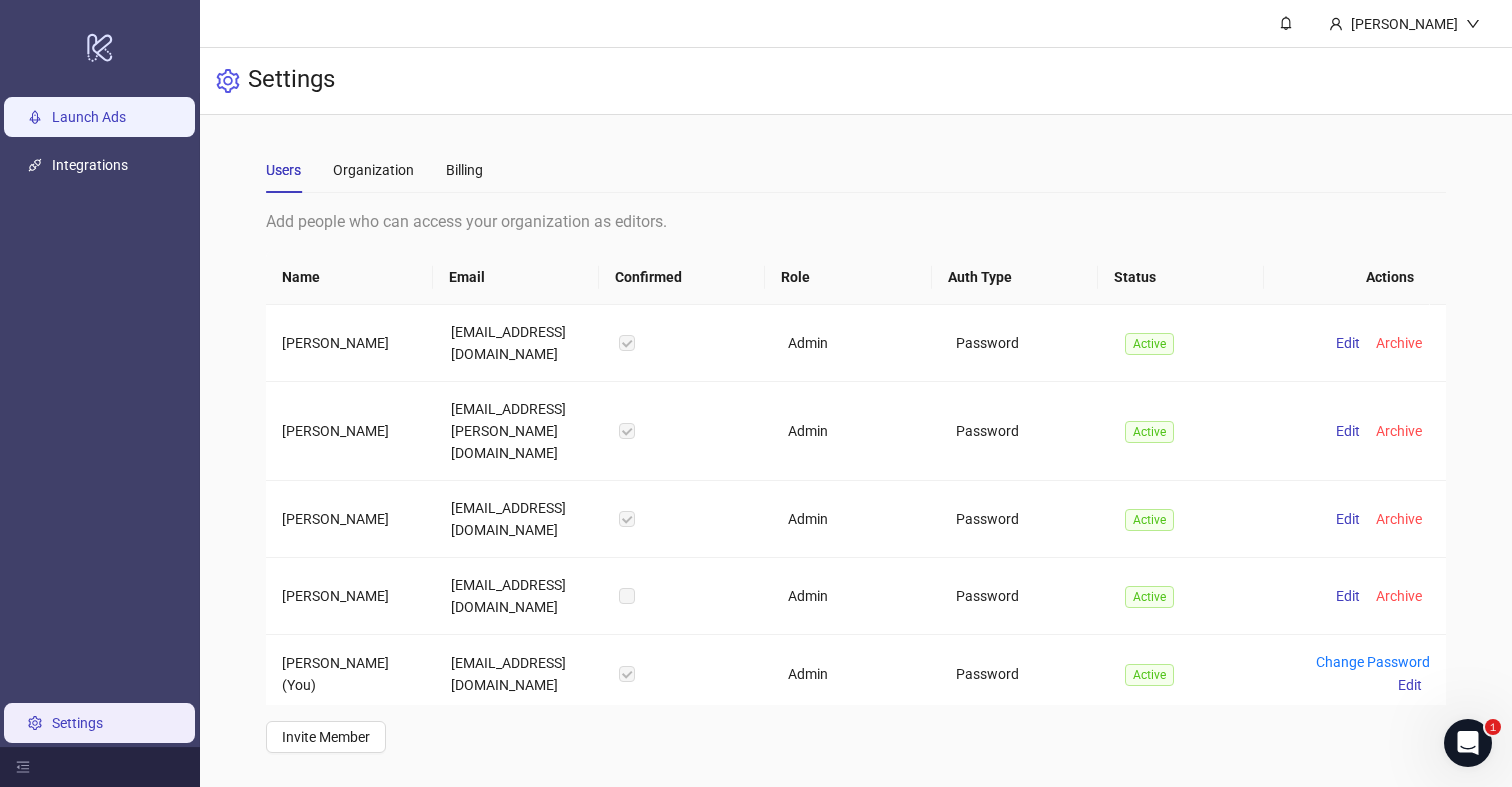 click on "Launch Ads" at bounding box center [89, 117] 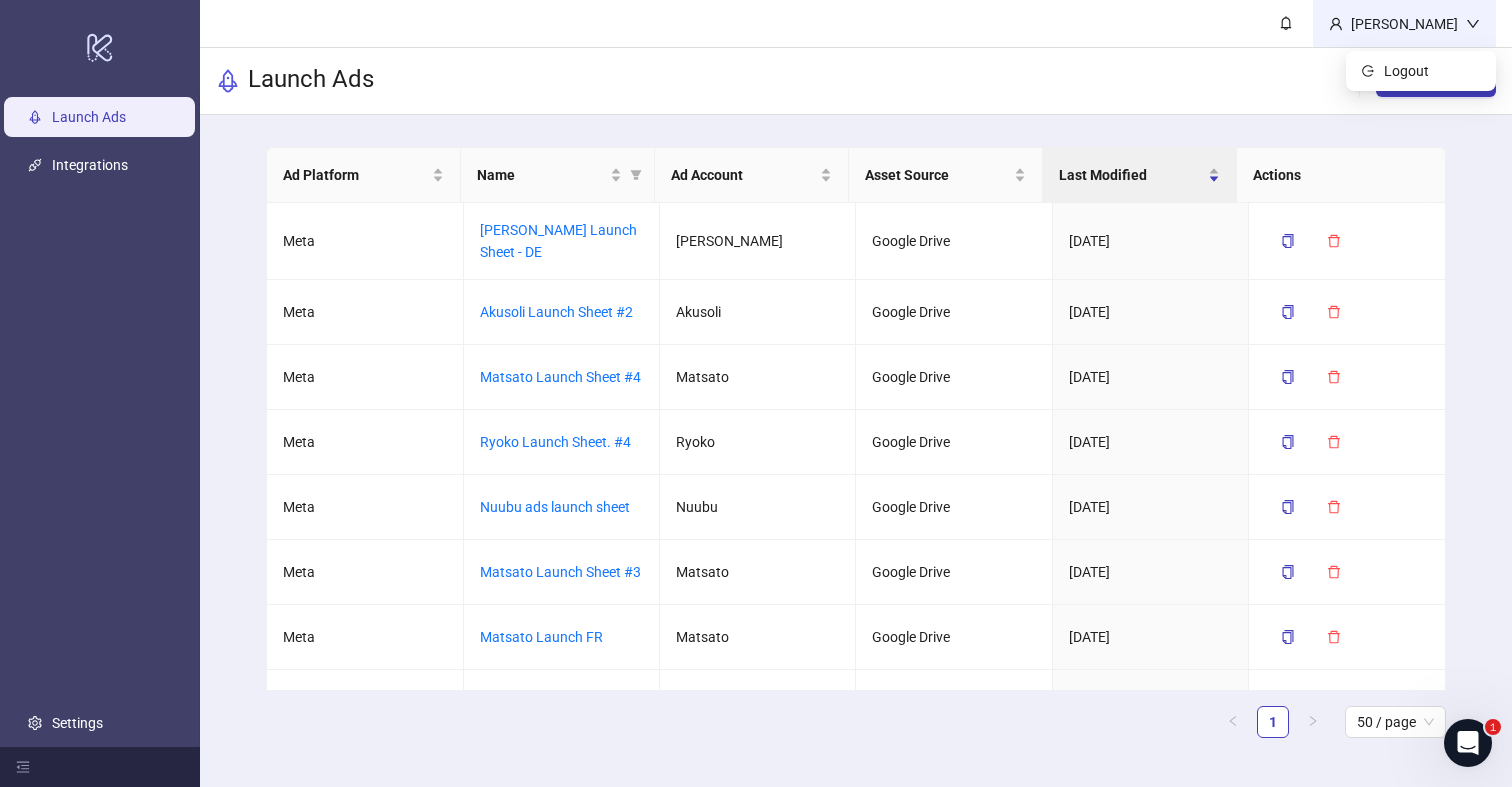 click on "Paulius Galkus" at bounding box center (1404, 24) 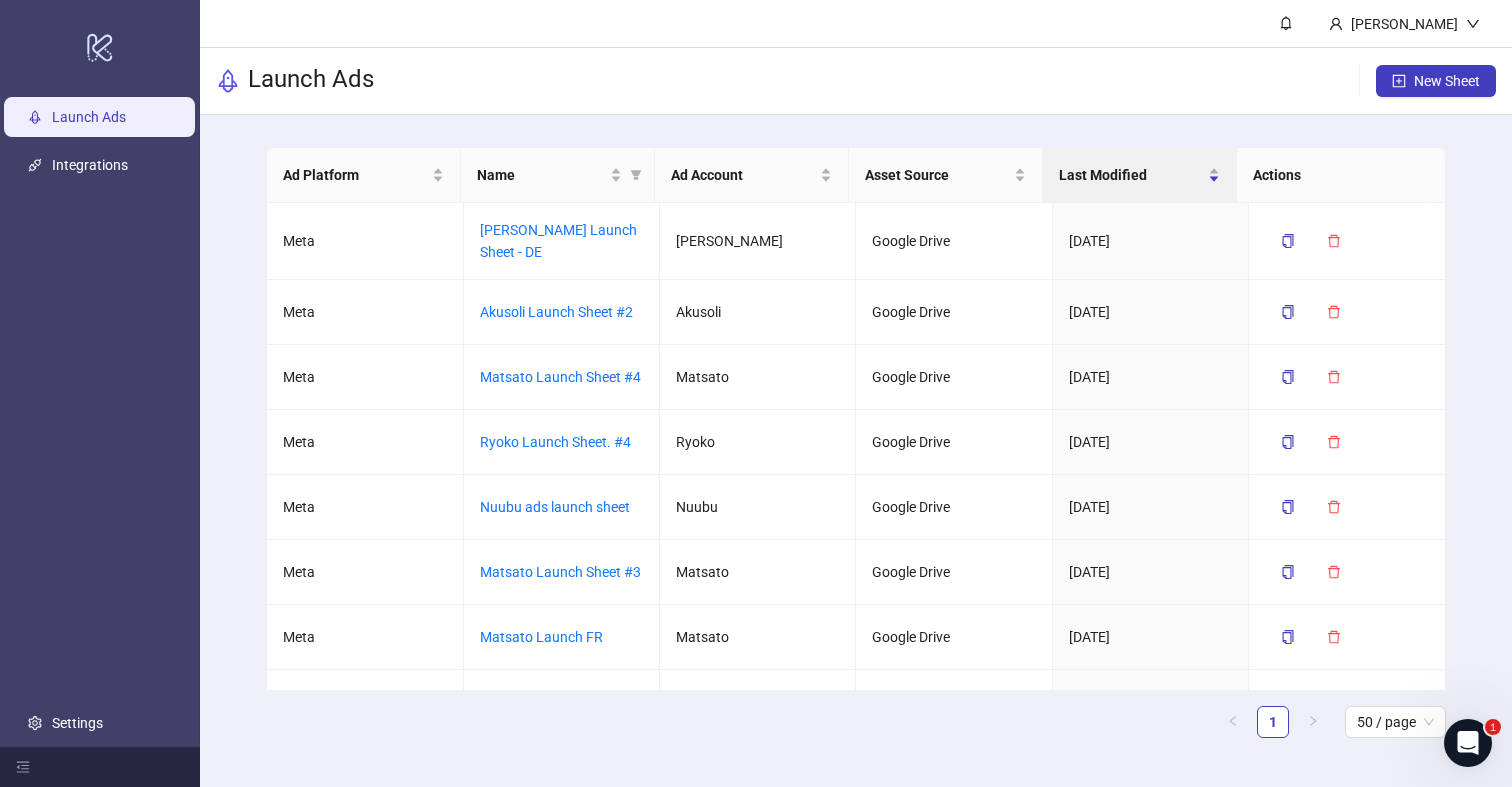 click on "Launch Ads New Sheet" at bounding box center [856, 81] 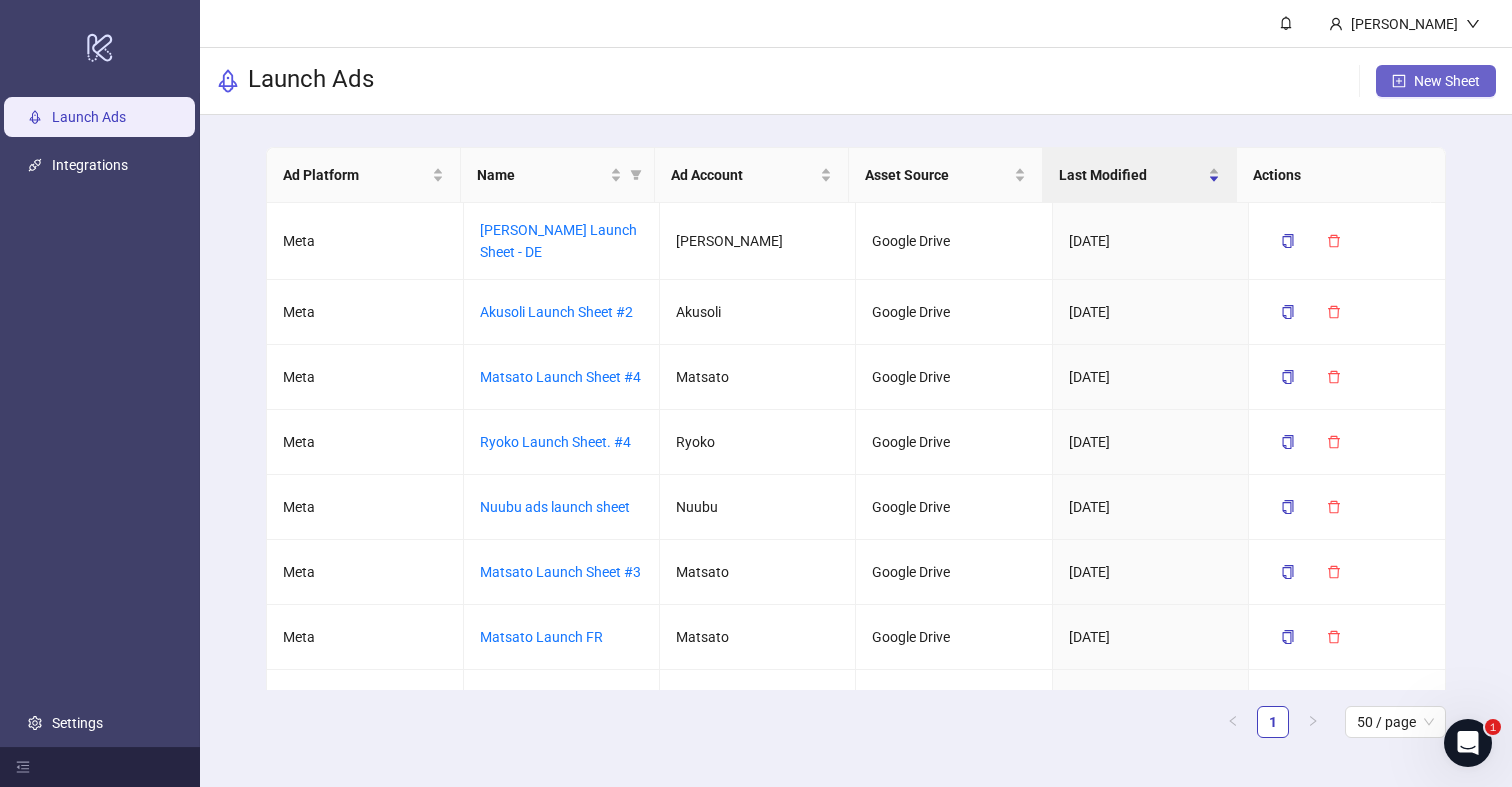 click on "New Sheet" at bounding box center (1436, 81) 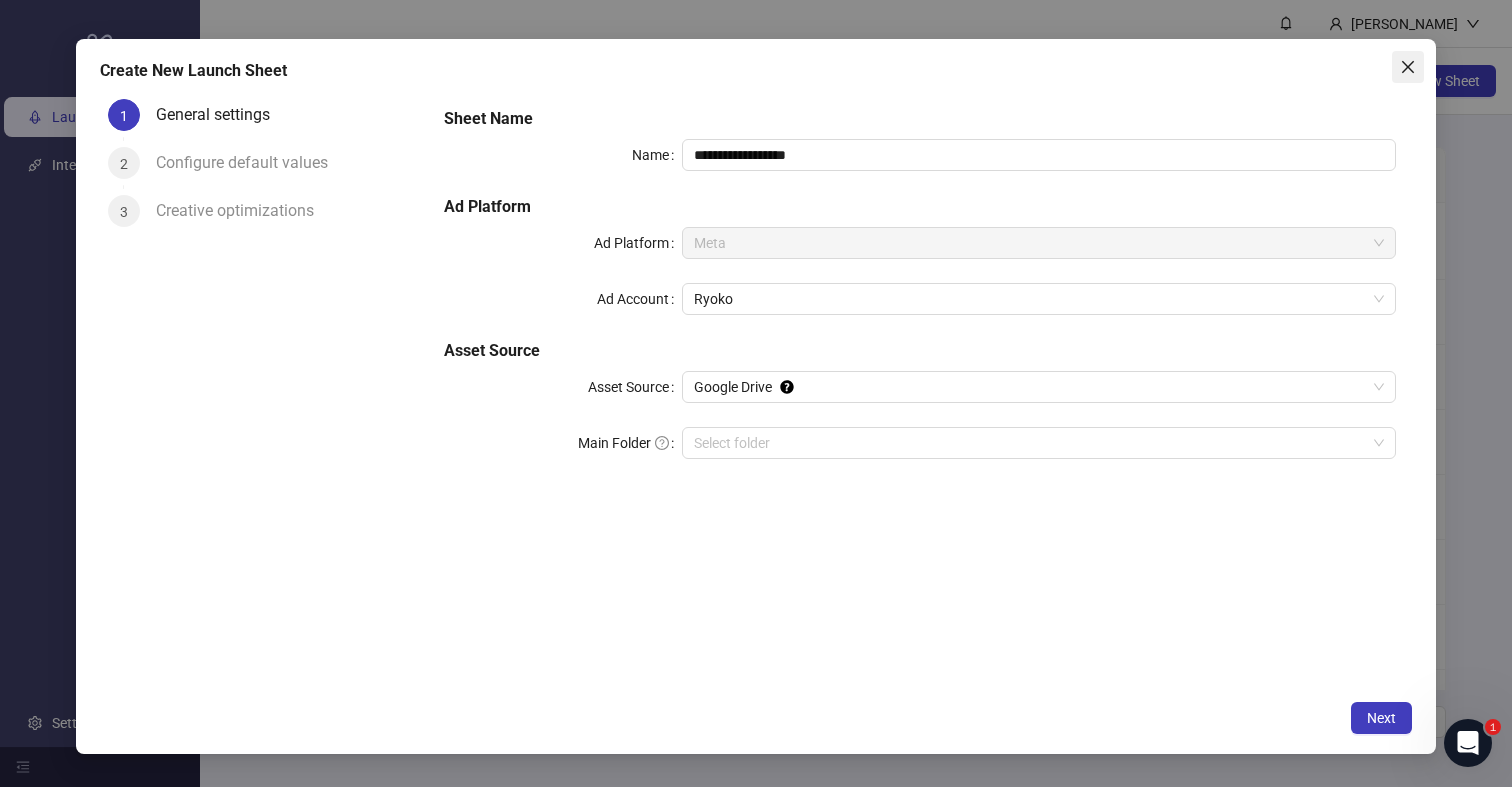 click 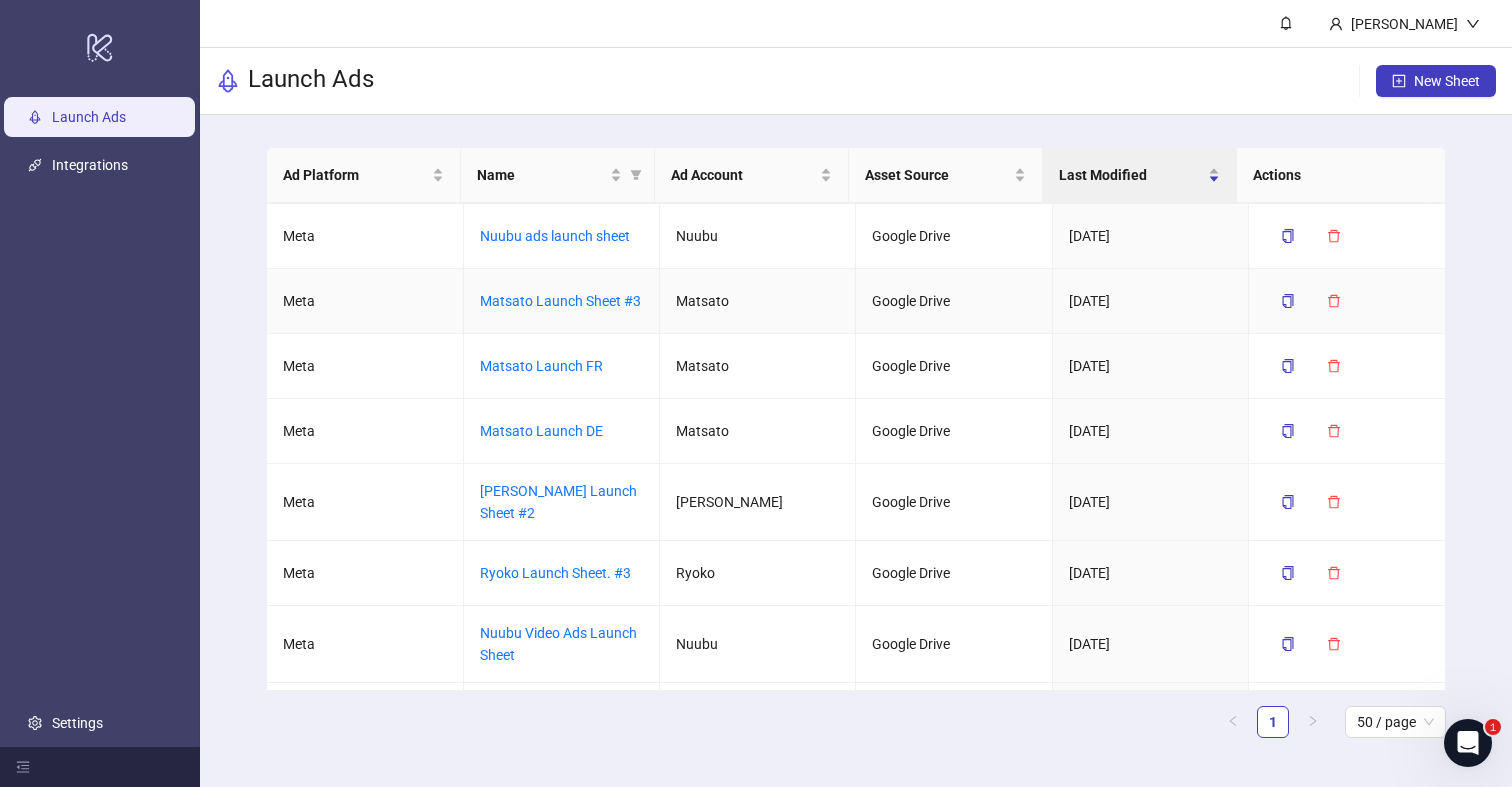 scroll, scrollTop: 273, scrollLeft: 0, axis: vertical 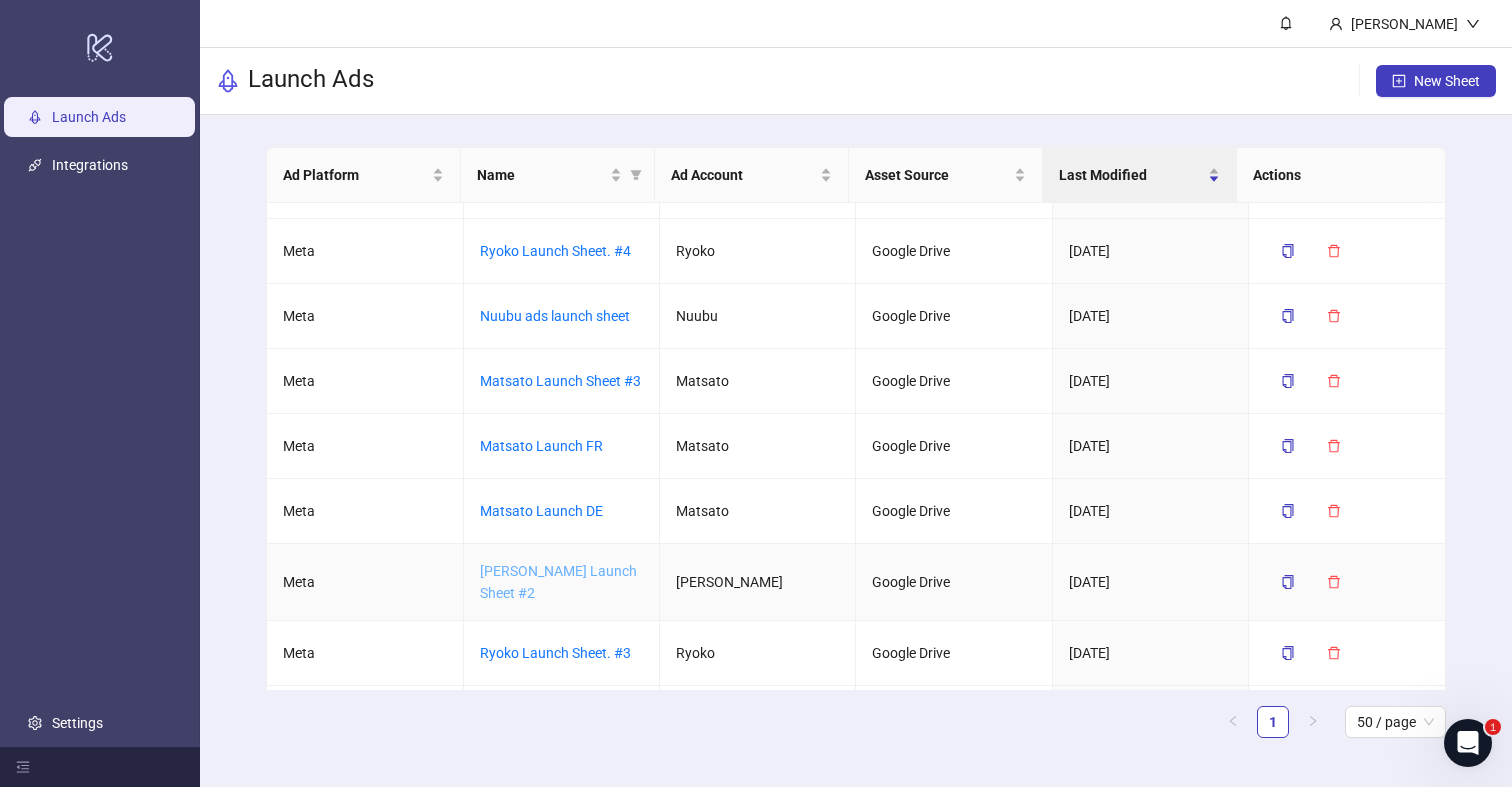 click on "[PERSON_NAME] Launch Sheet #2" at bounding box center [558, 582] 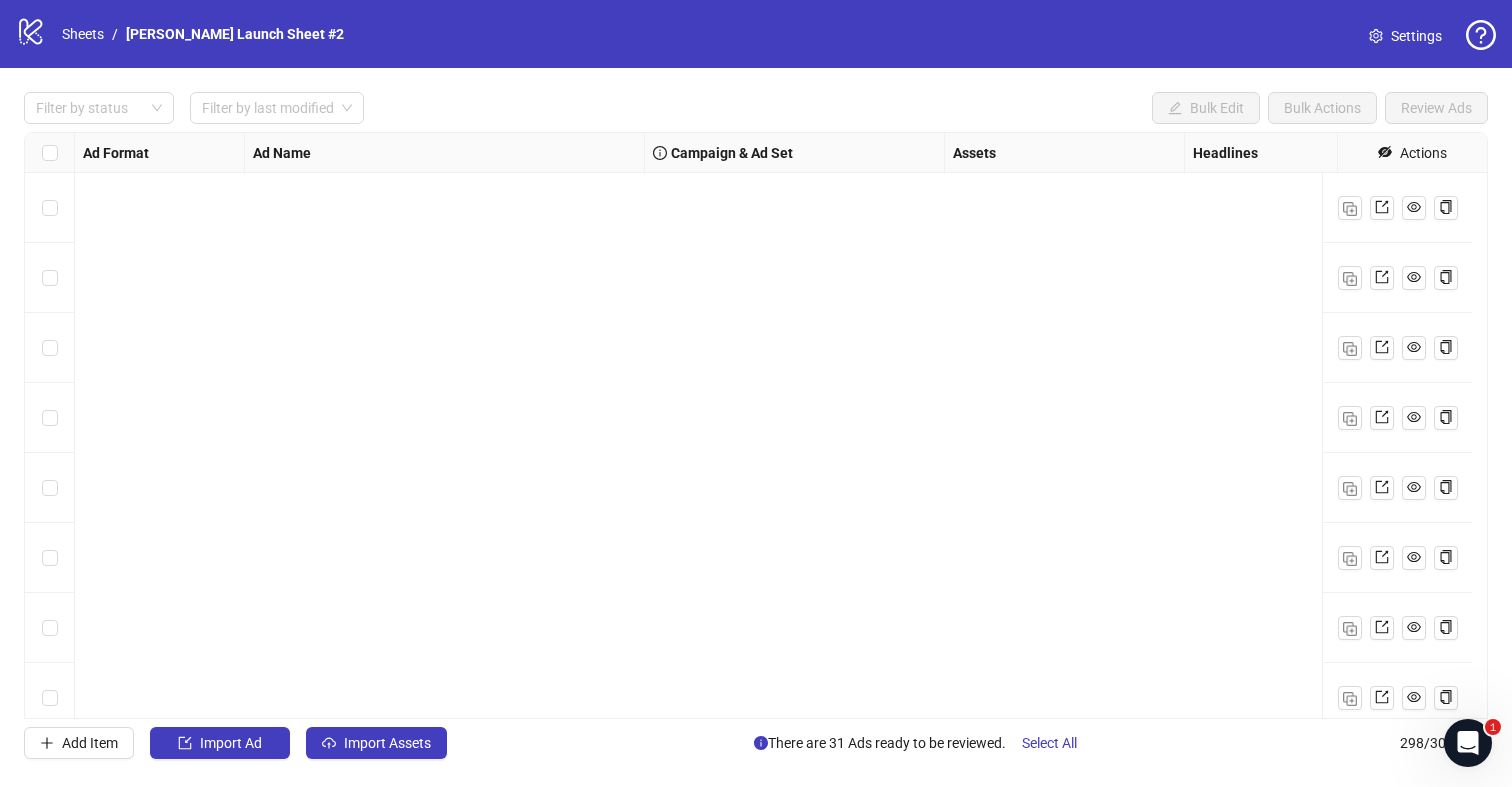 scroll, scrollTop: 20330, scrollLeft: 0, axis: vertical 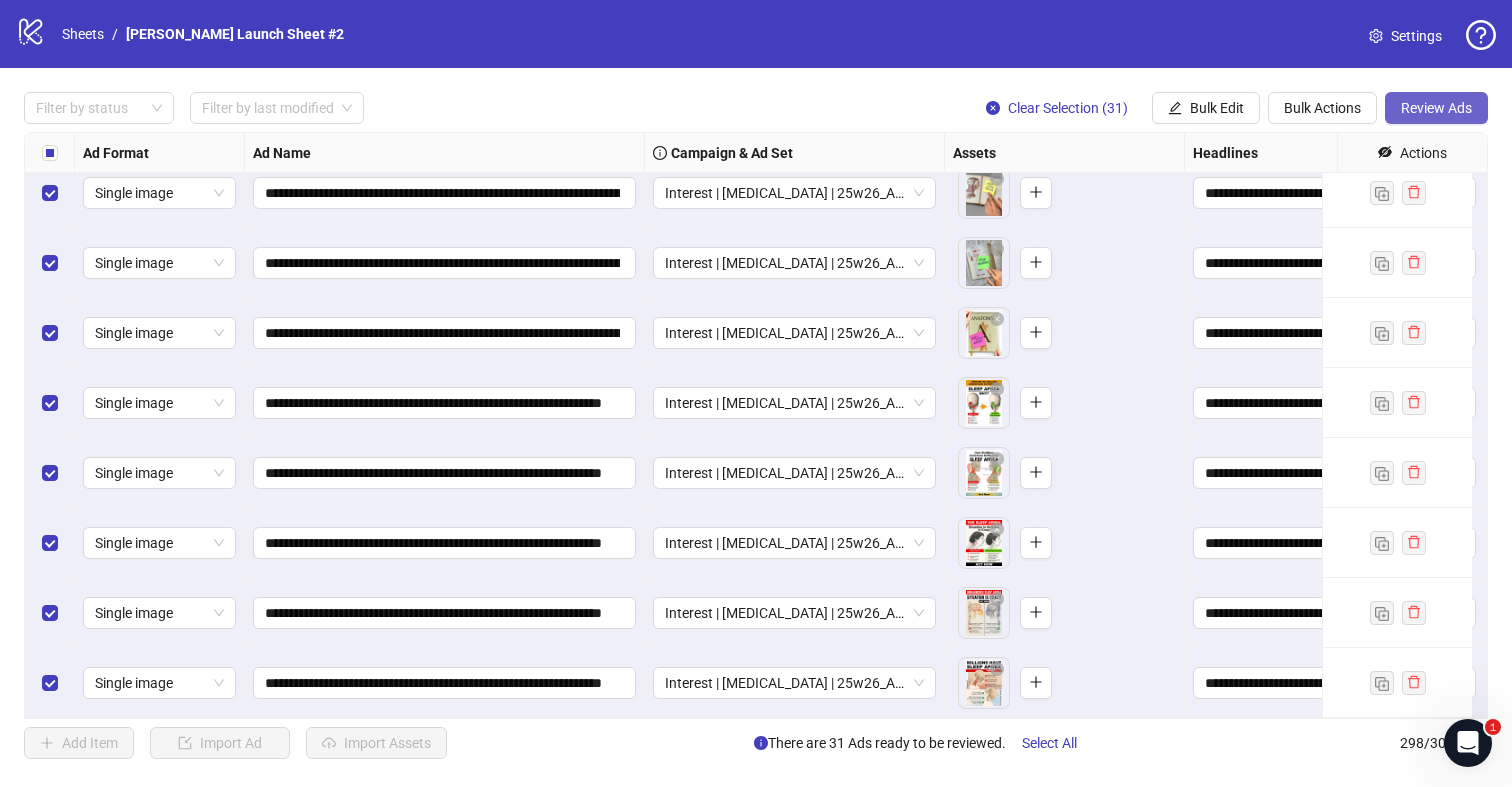 click on "Review Ads" at bounding box center [1436, 108] 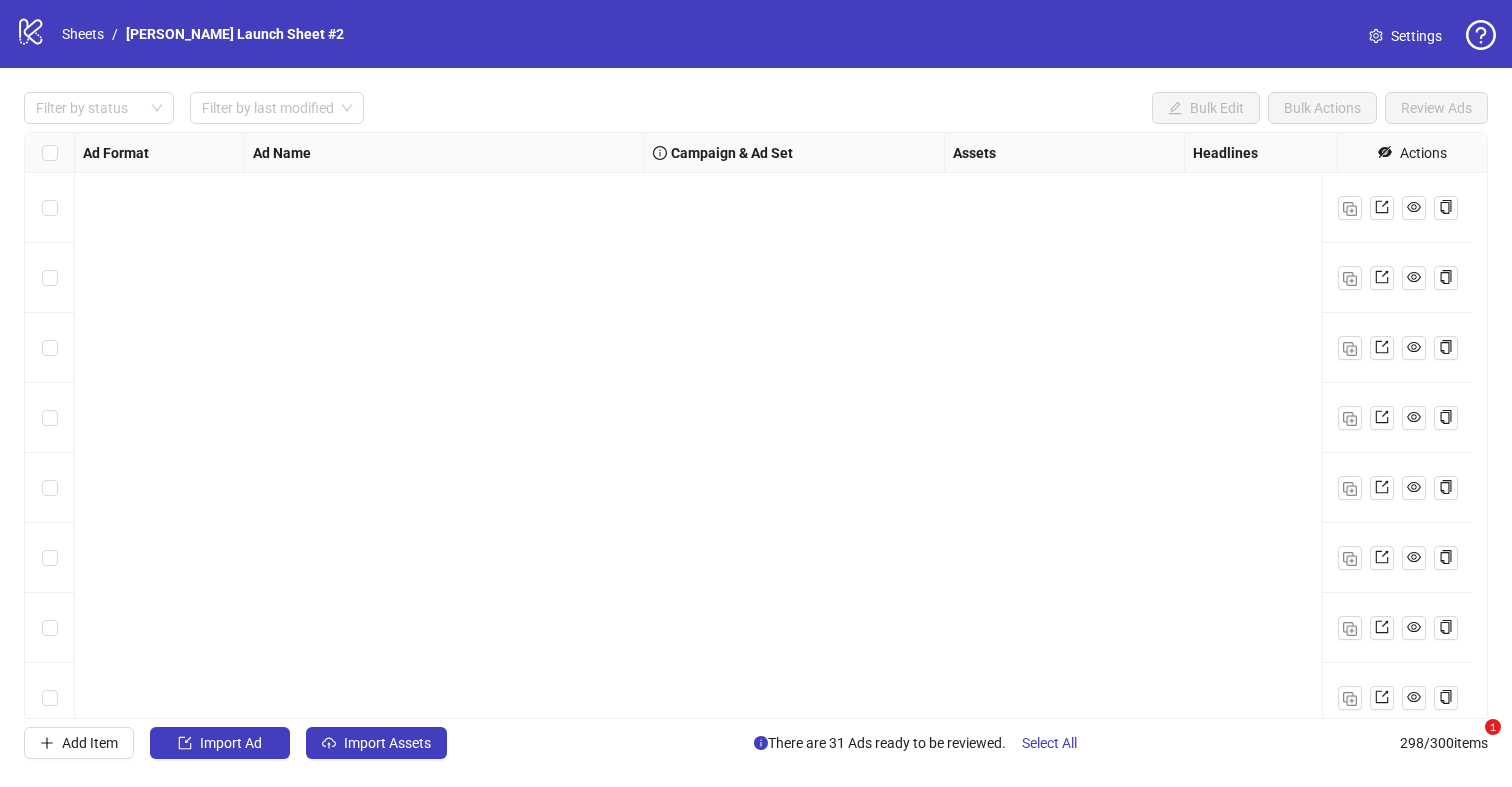 scroll, scrollTop: 0, scrollLeft: 0, axis: both 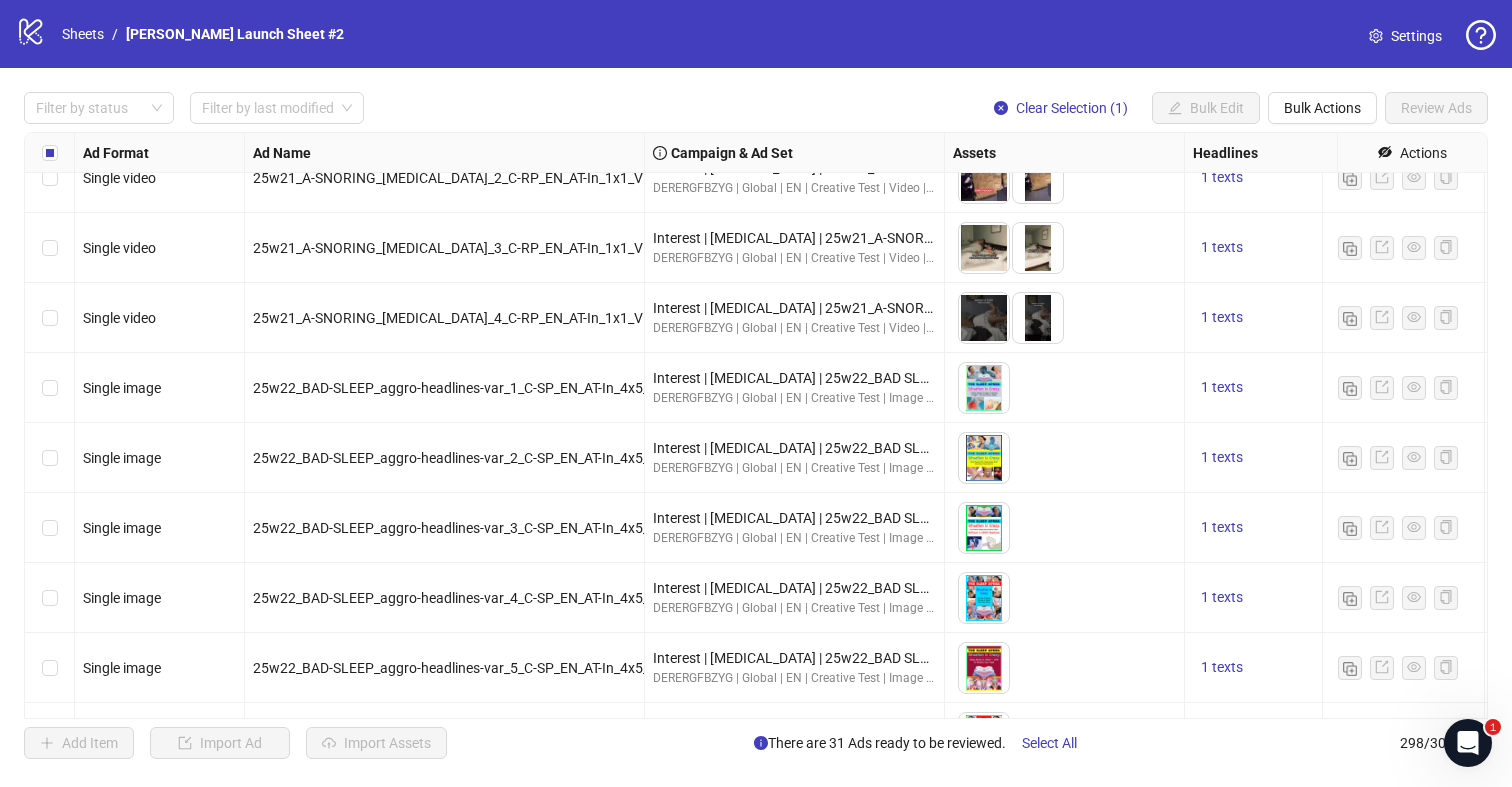 click on "logo/logo-mobile" 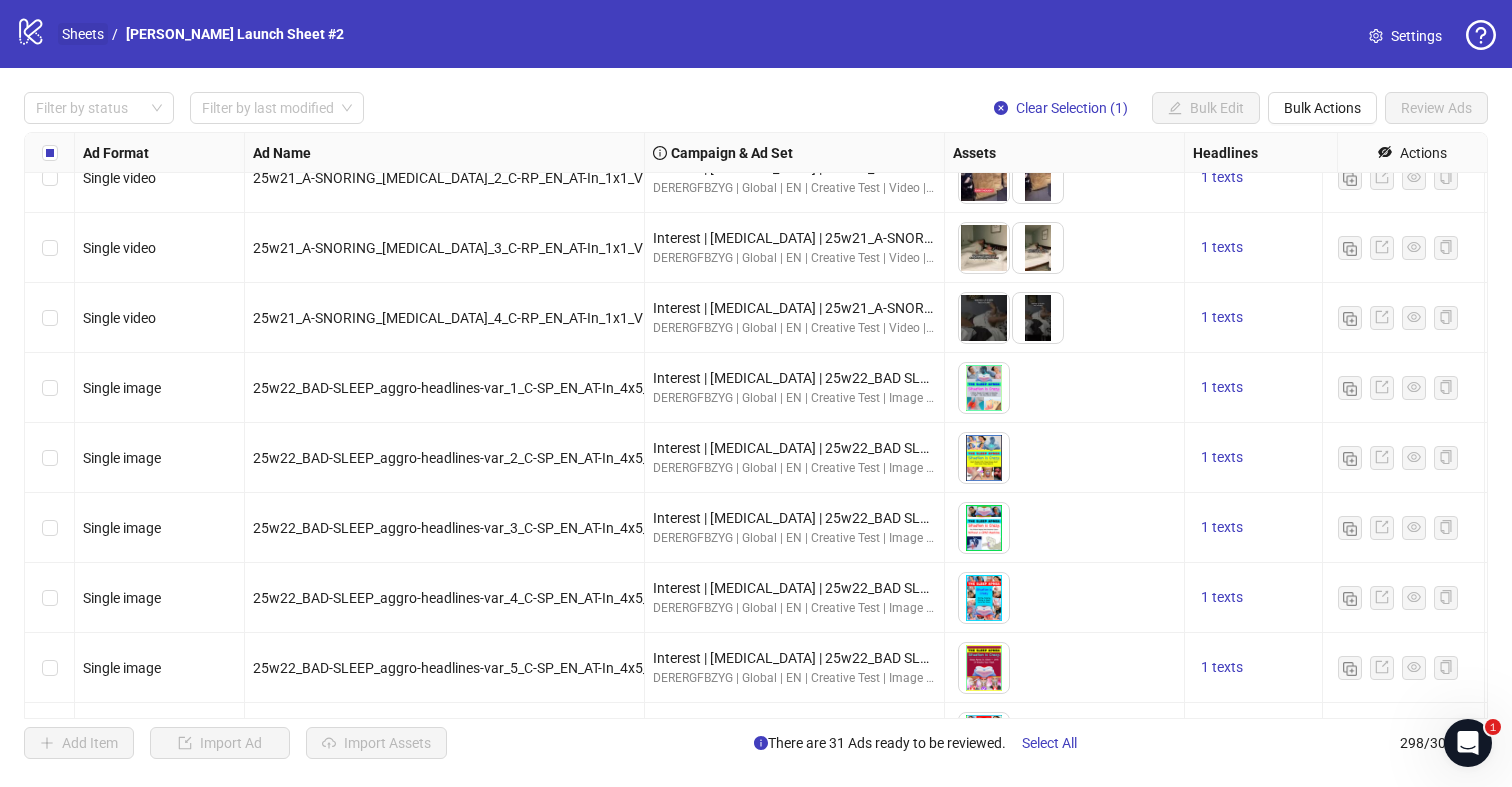 click on "Sheets" at bounding box center (83, 34) 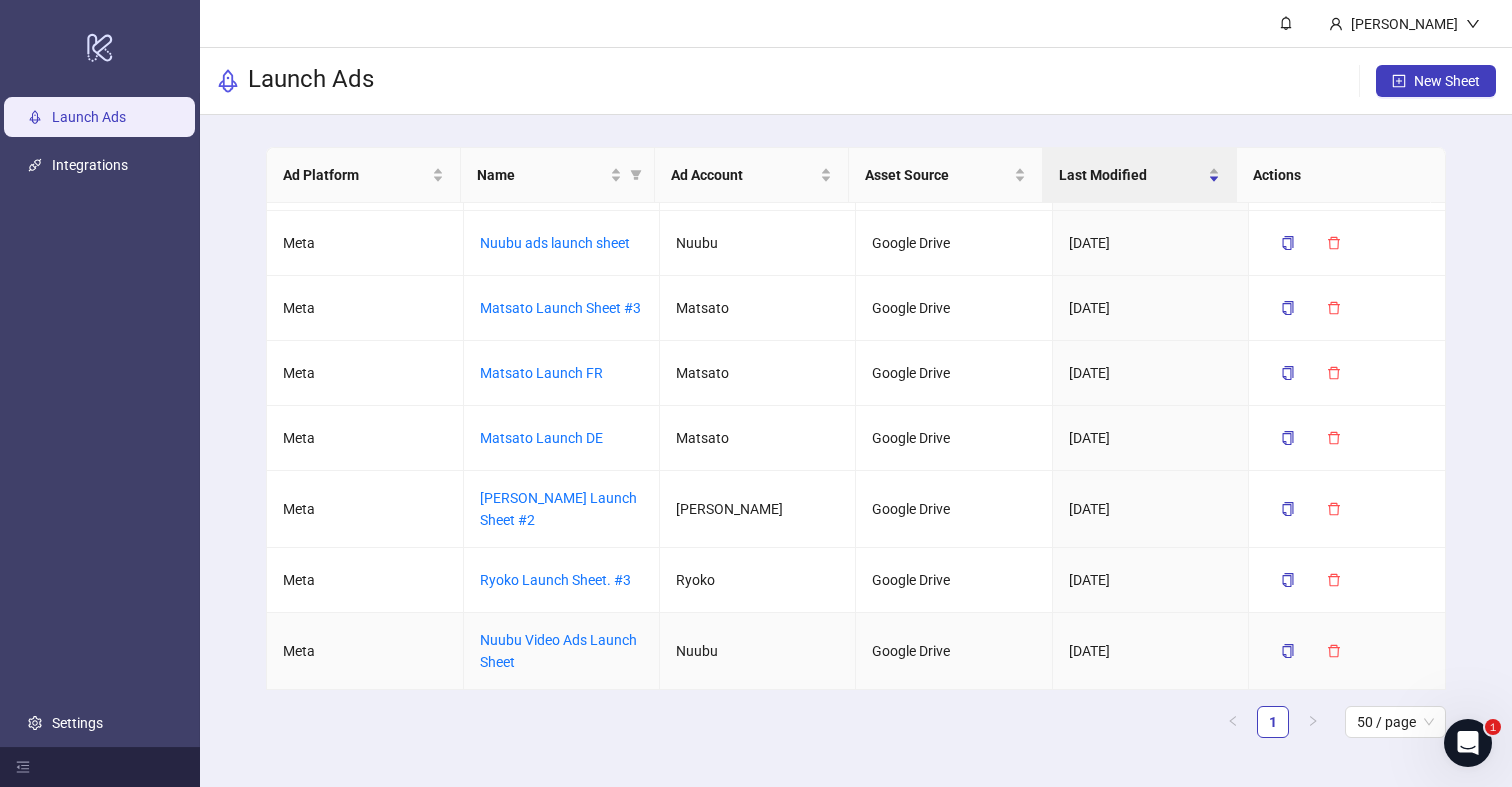 scroll, scrollTop: 268, scrollLeft: 0, axis: vertical 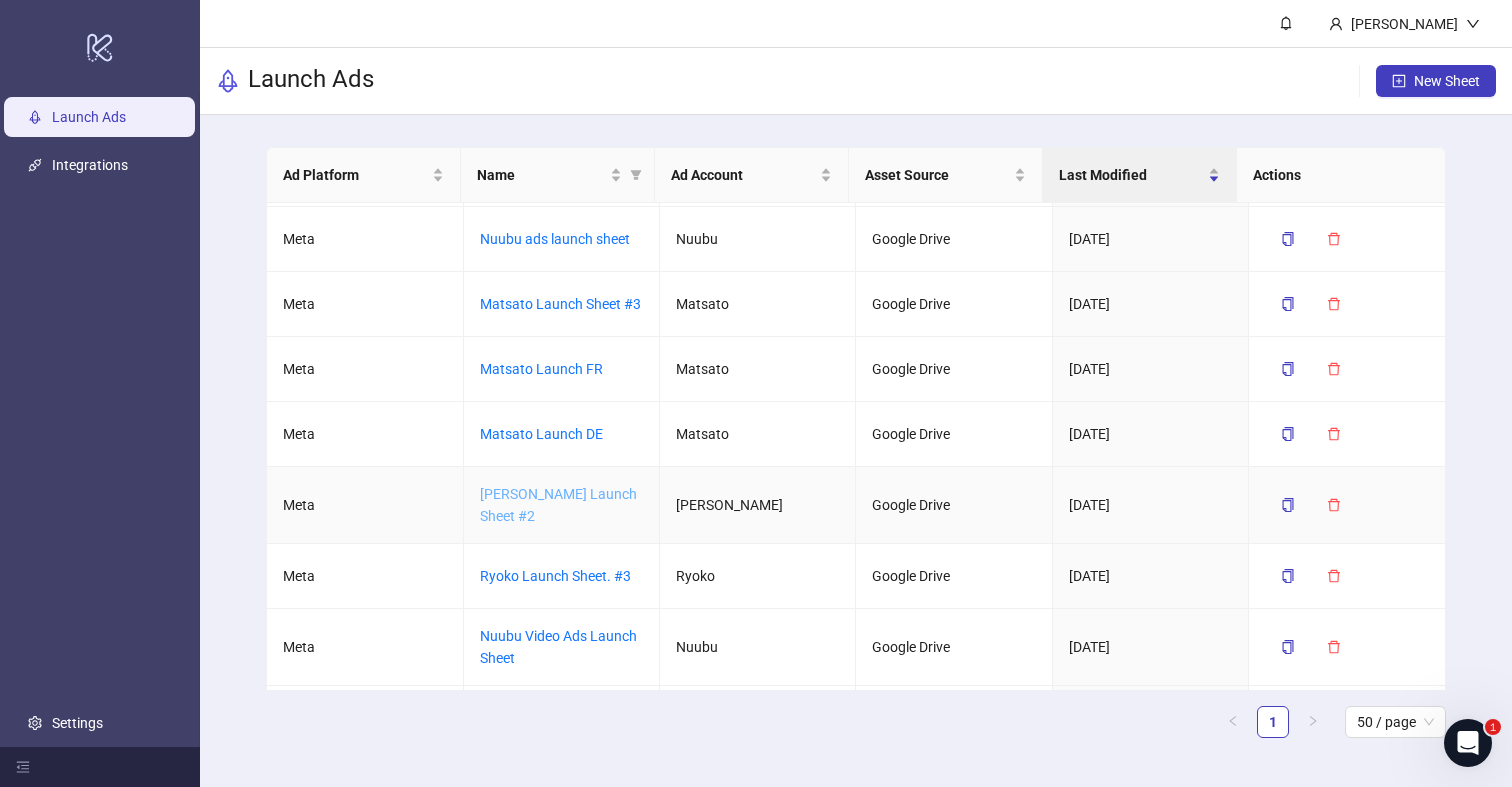 click on "[PERSON_NAME] Launch Sheet #2" at bounding box center [558, 505] 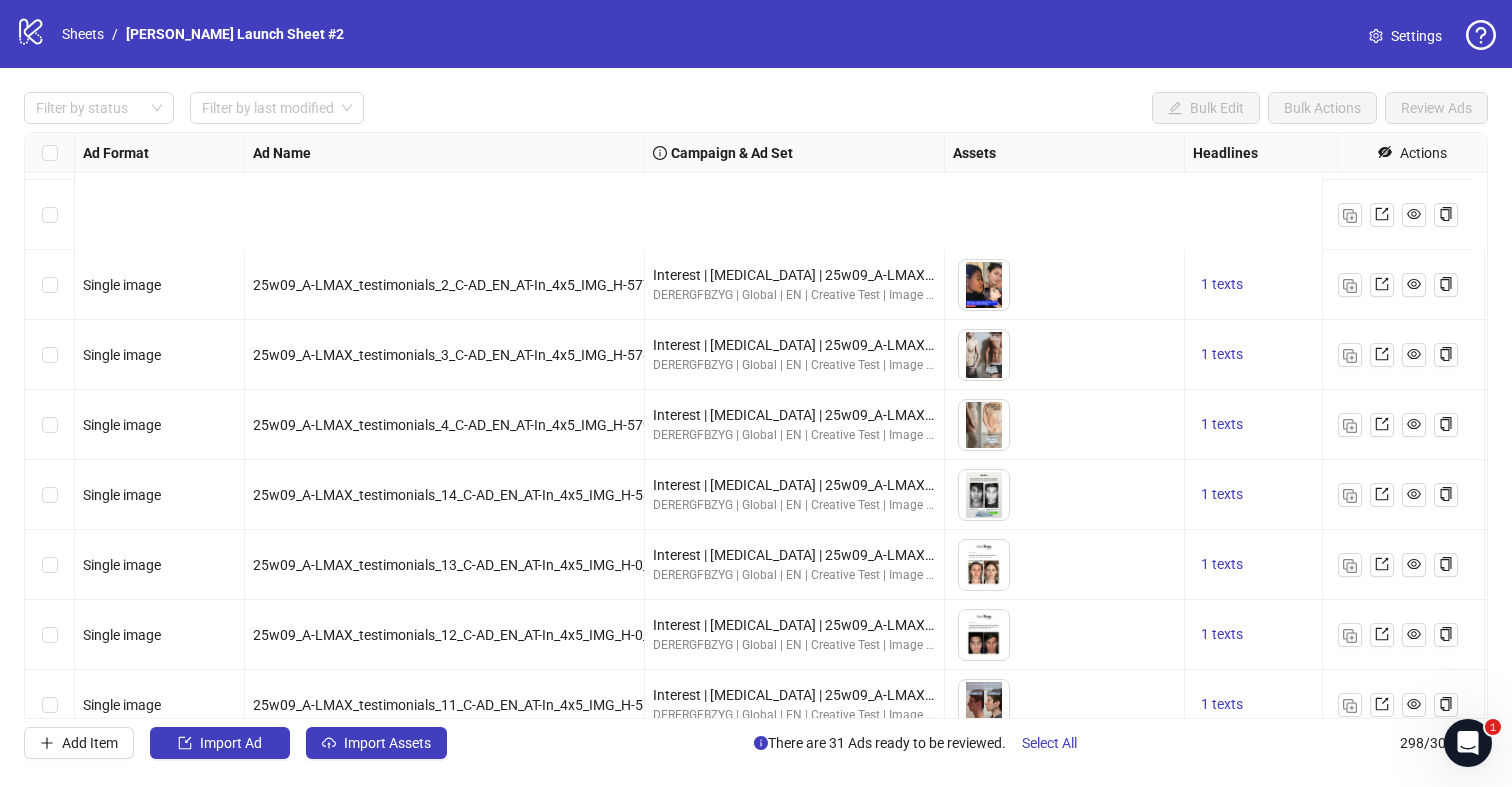 scroll, scrollTop: 2730, scrollLeft: 0, axis: vertical 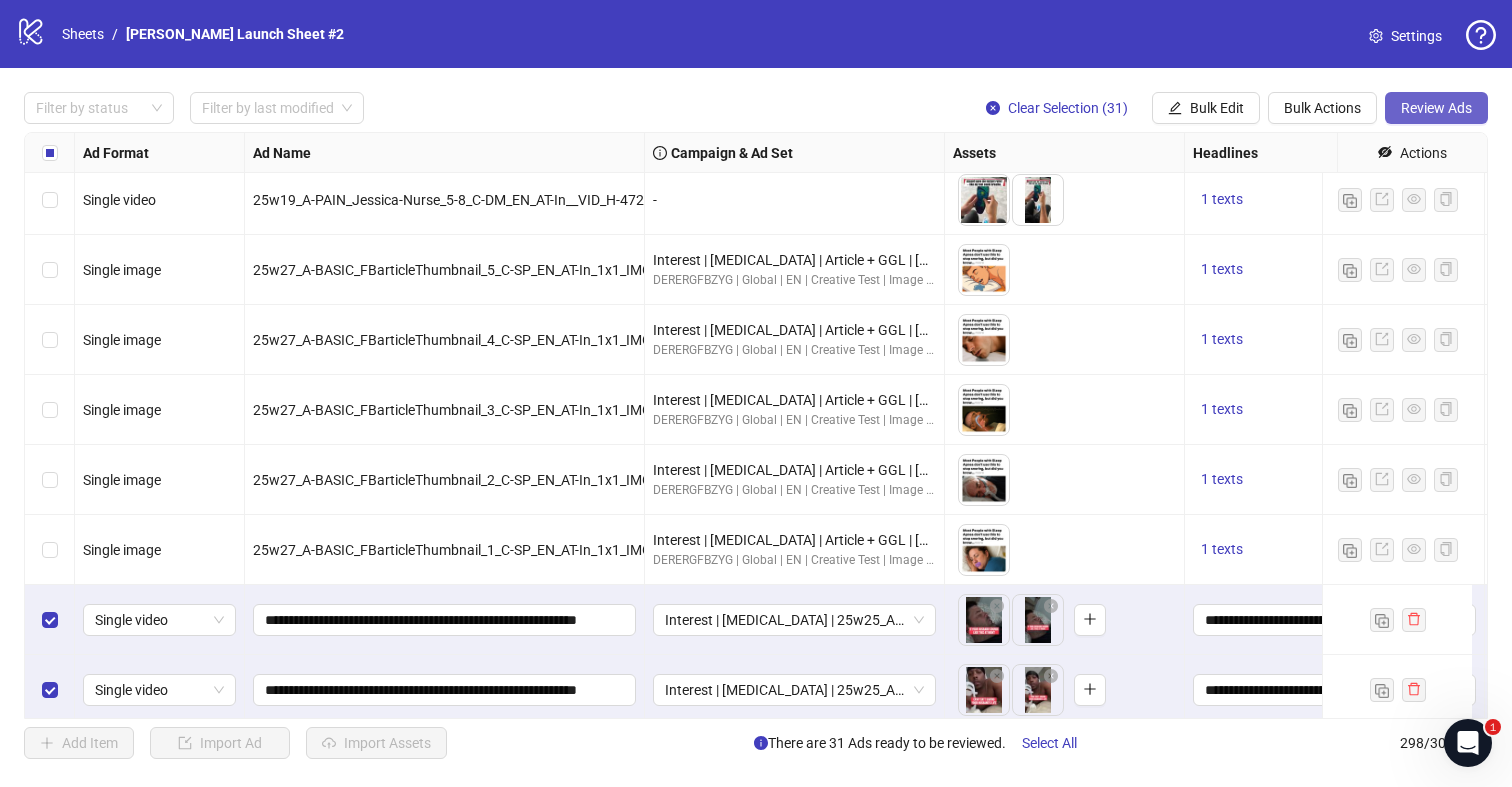 click on "Review Ads" at bounding box center (1436, 108) 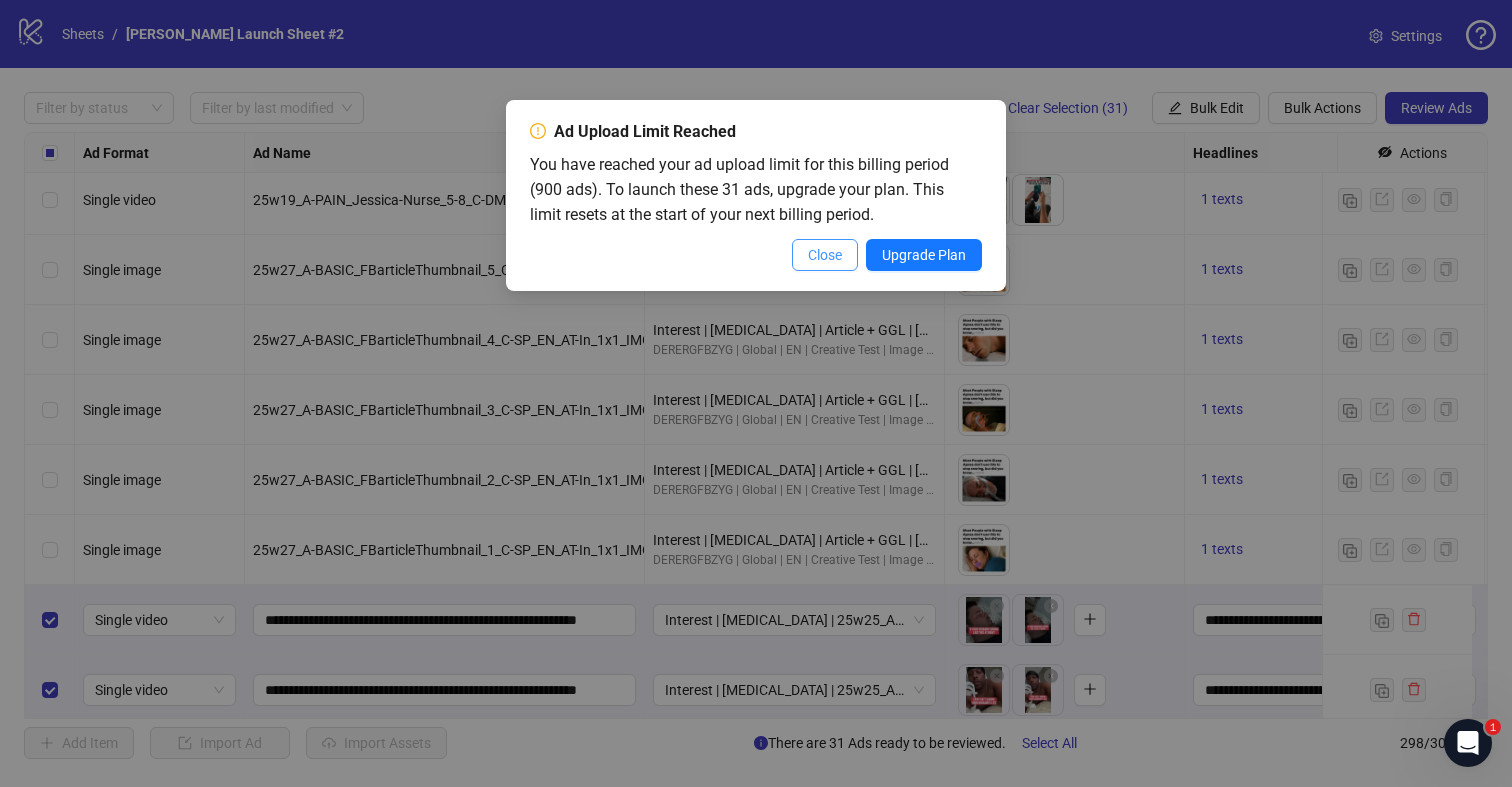 click on "Close" at bounding box center [825, 255] 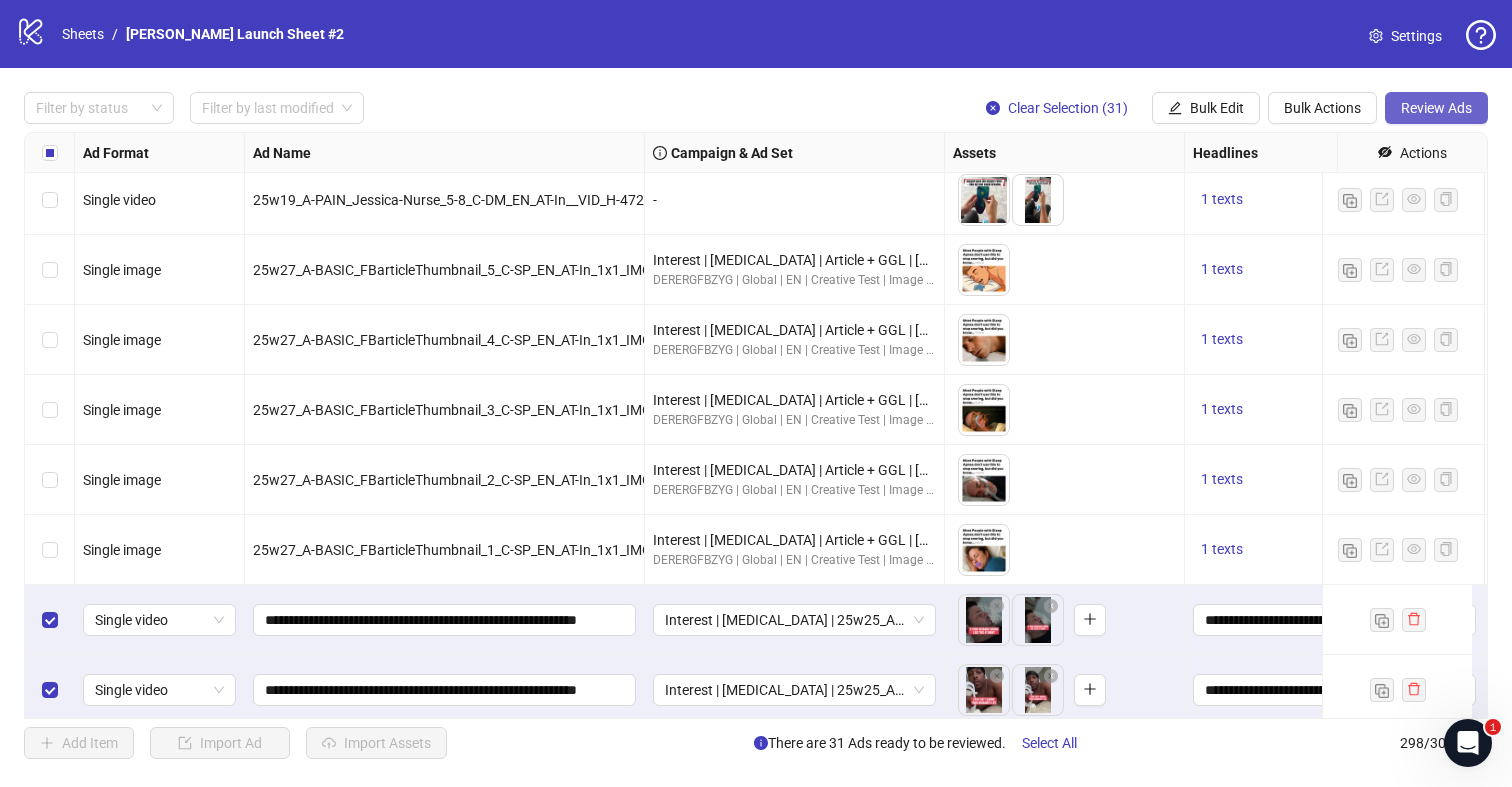 click on "Review Ads" at bounding box center [1436, 108] 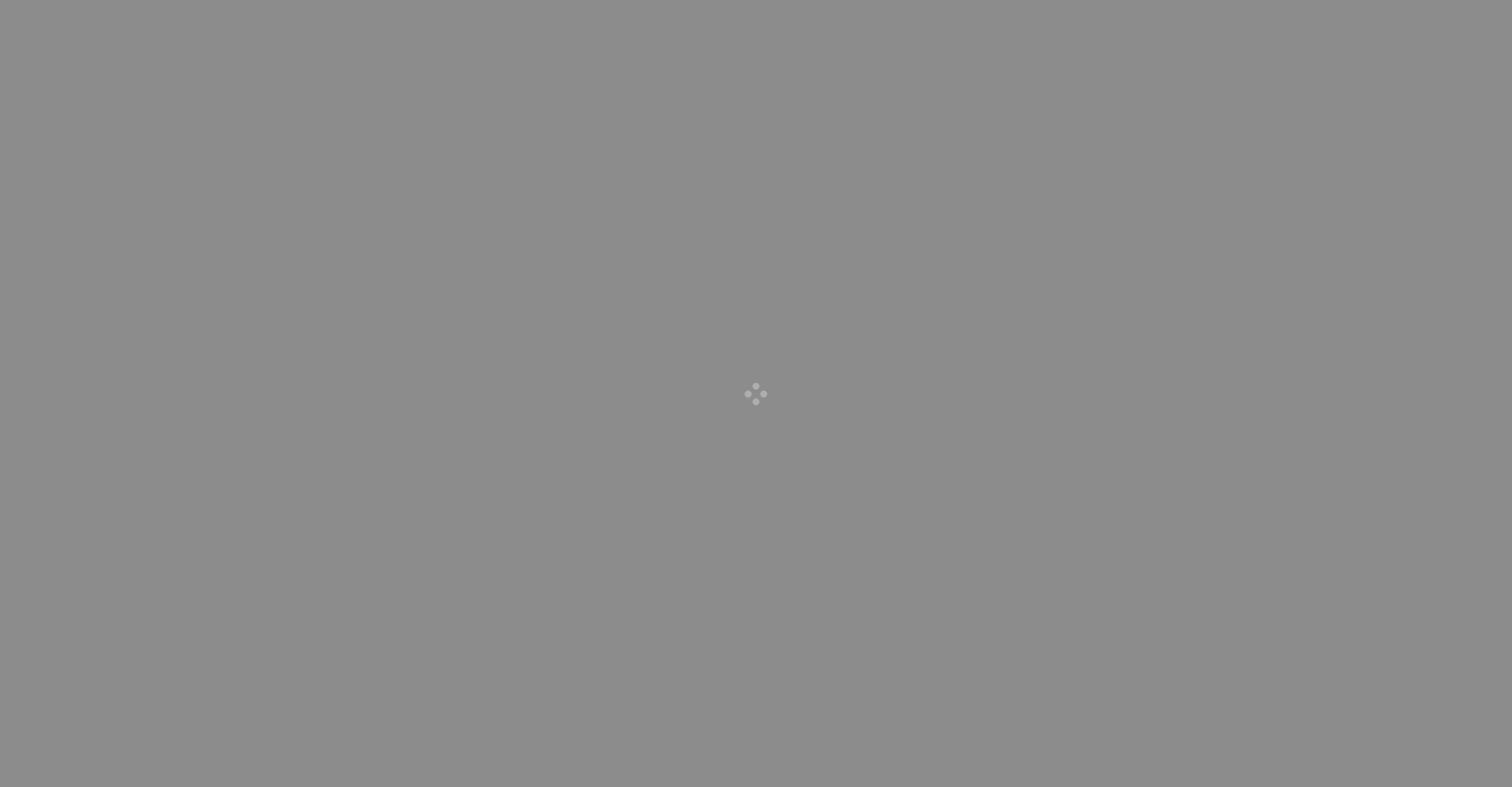 scroll, scrollTop: 0, scrollLeft: 0, axis: both 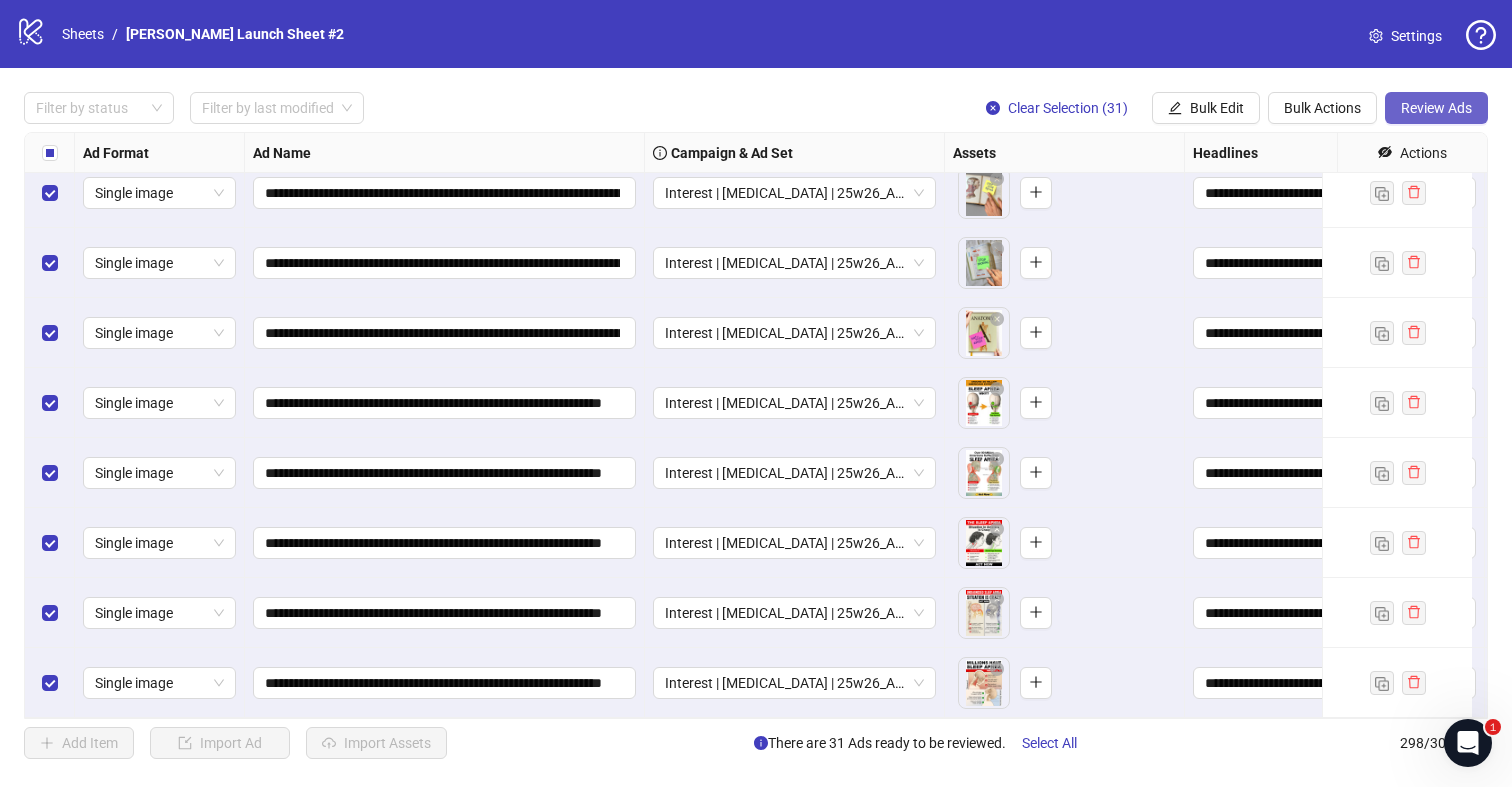 click on "Review Ads" at bounding box center [1436, 108] 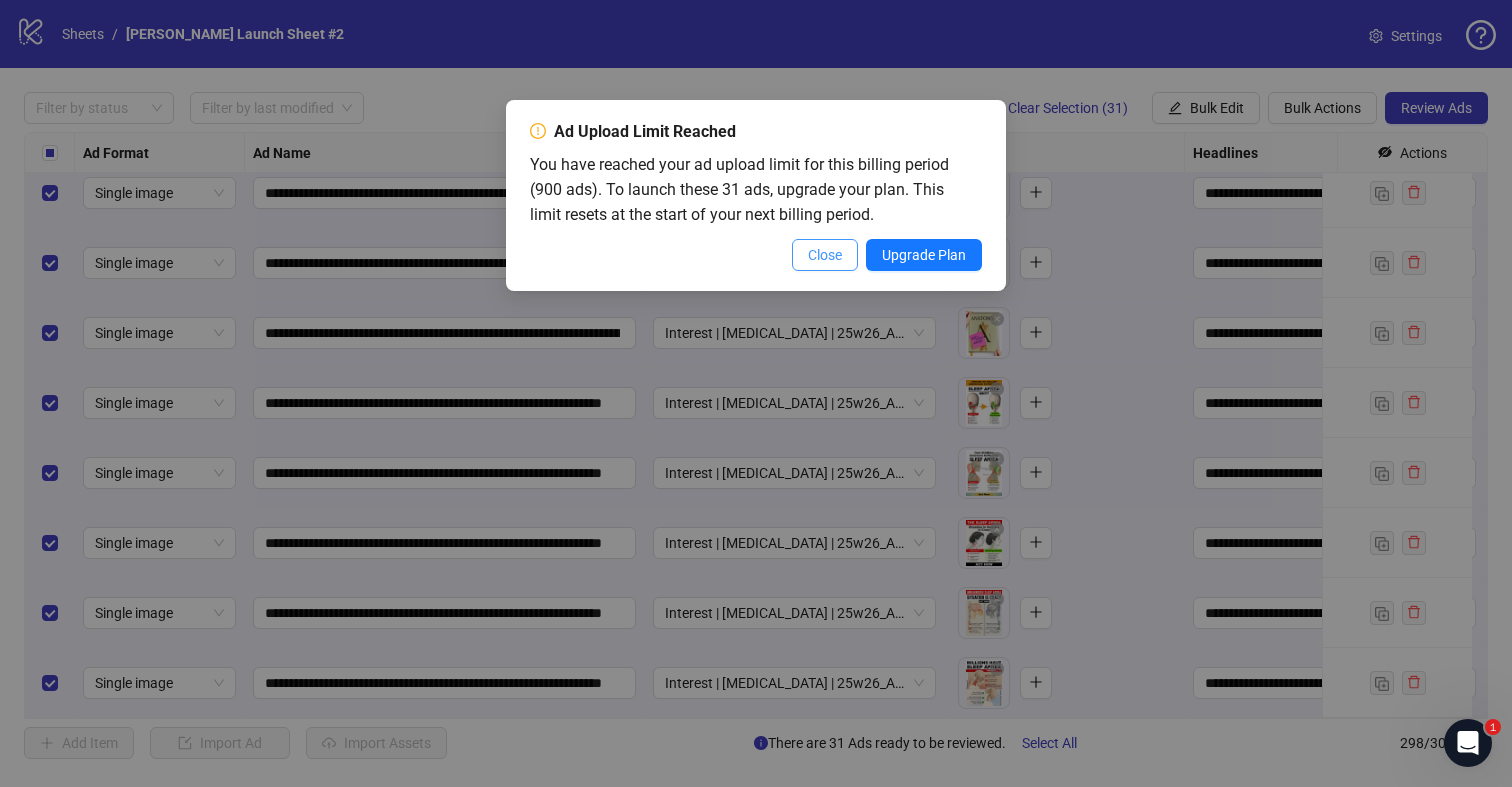click on "Close" at bounding box center (825, 255) 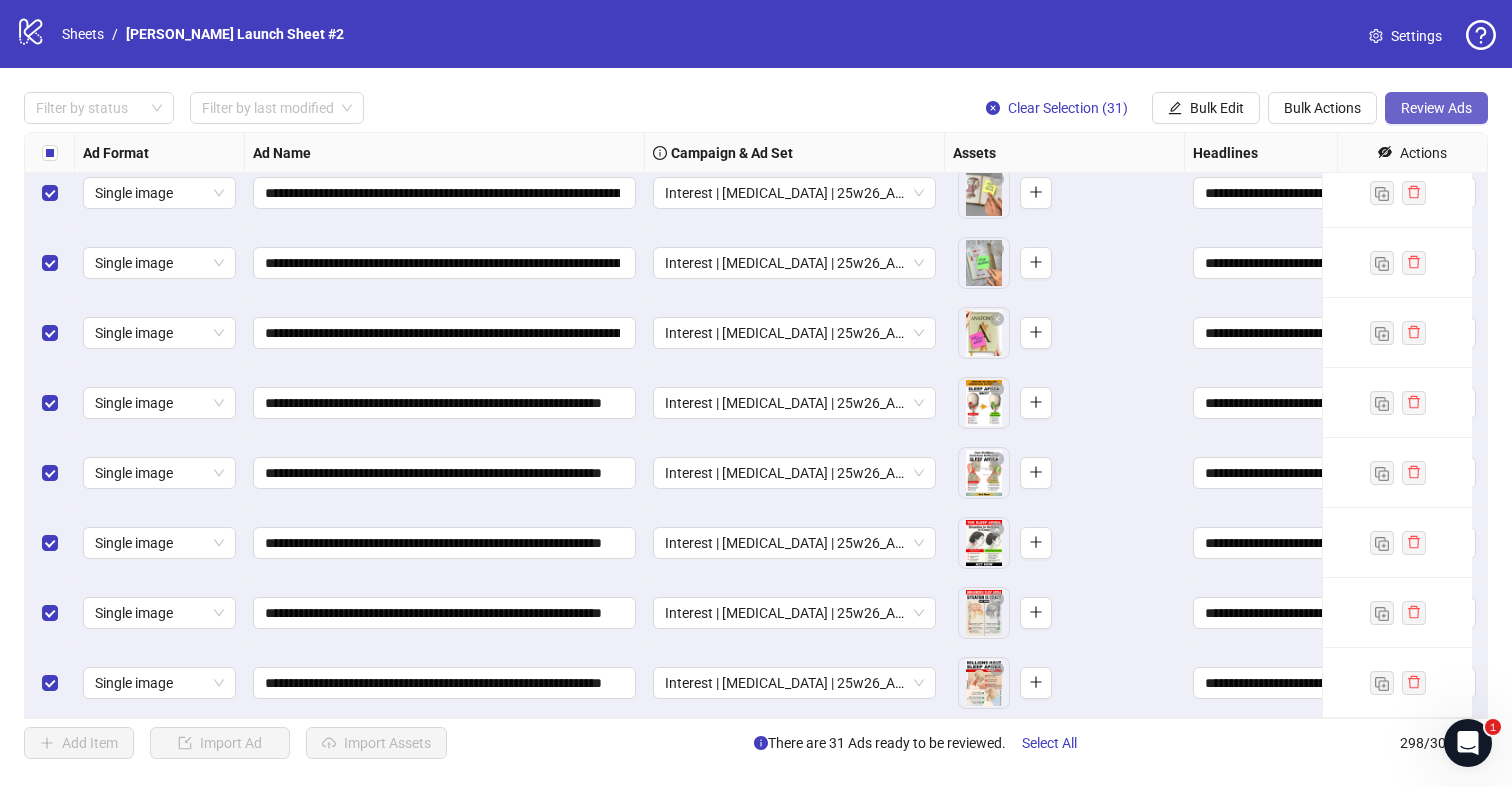 click on "Review Ads" at bounding box center (1436, 108) 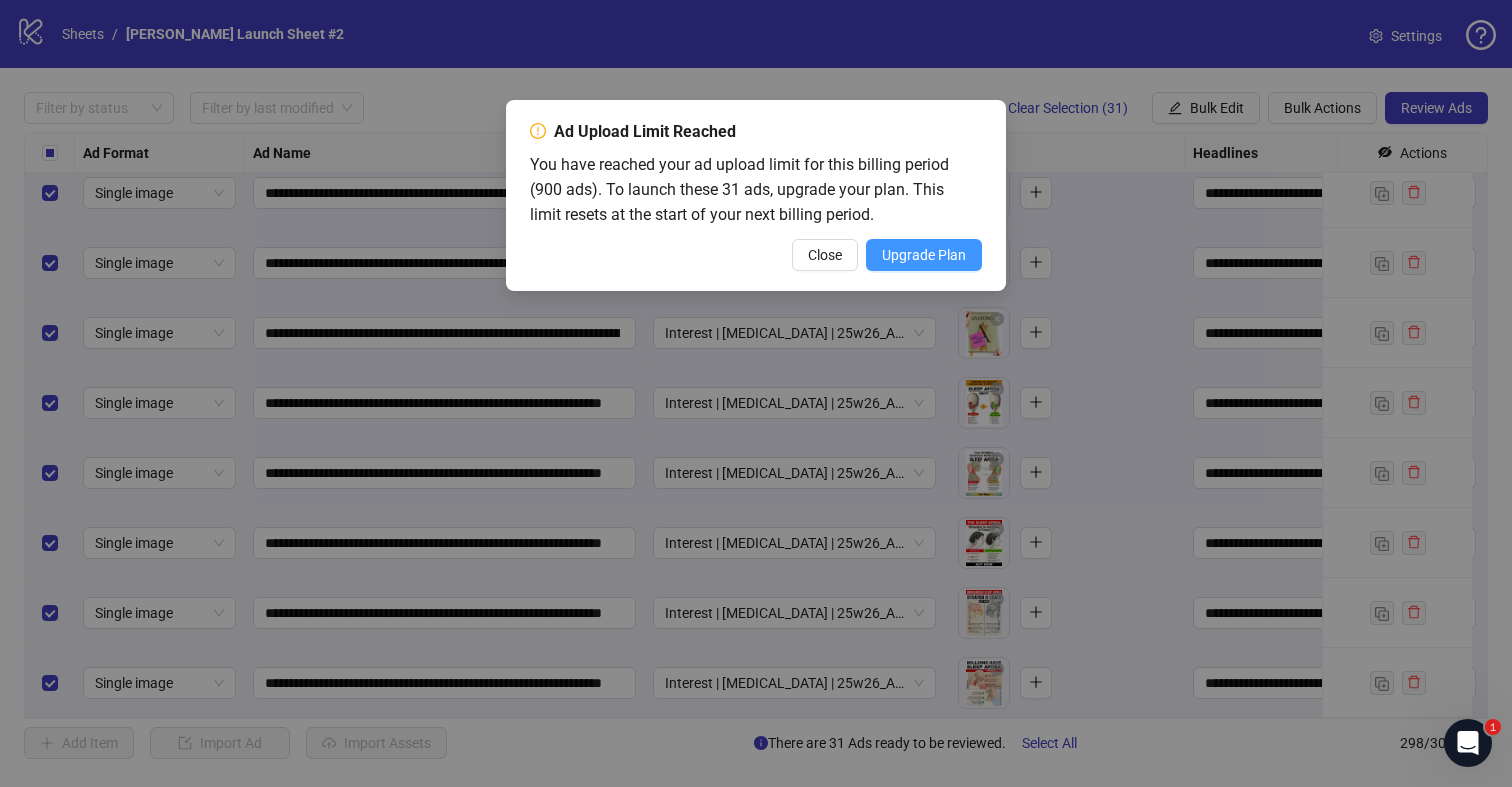 click on "Upgrade Plan" at bounding box center [924, 255] 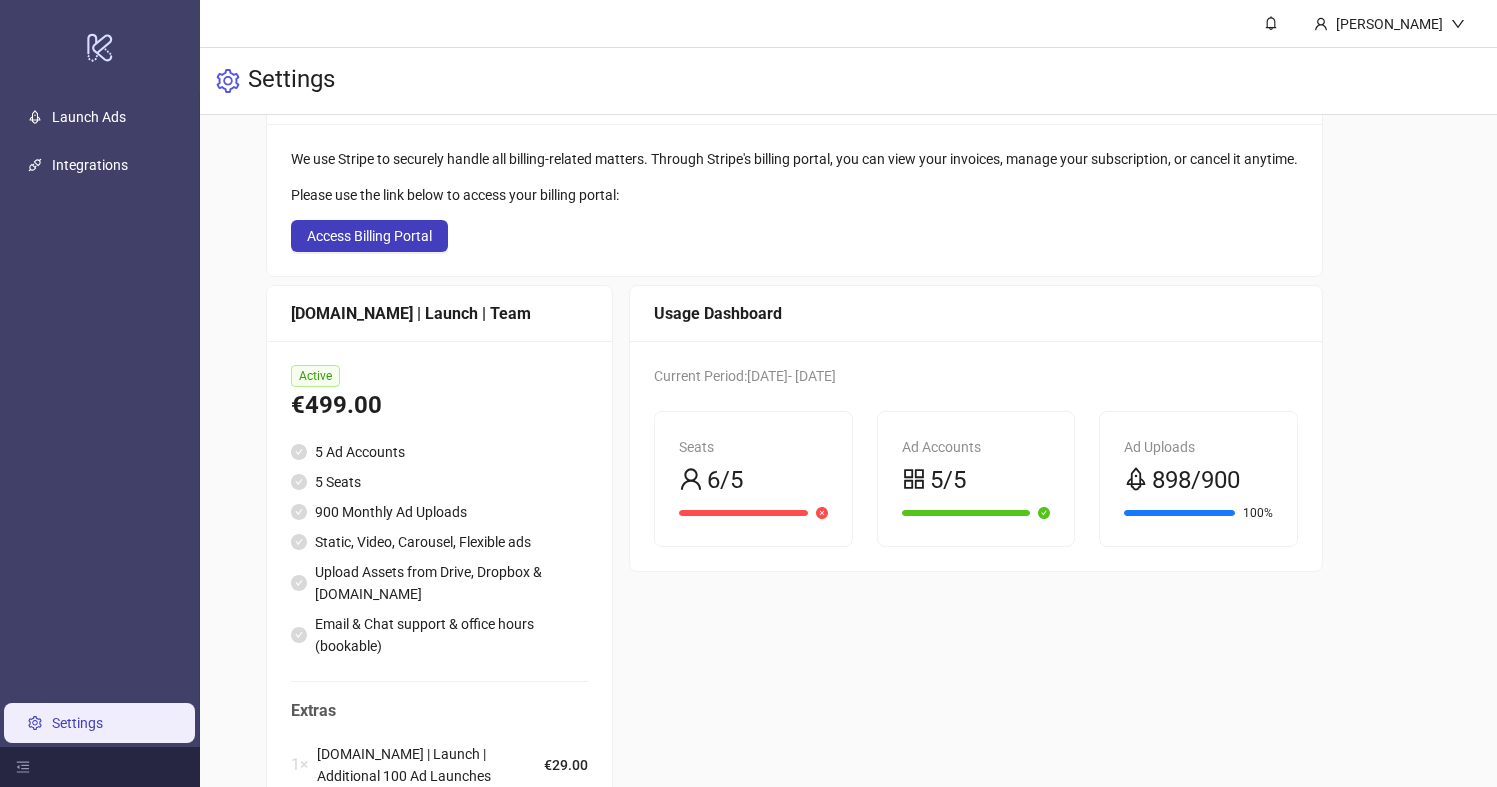scroll, scrollTop: 143, scrollLeft: 0, axis: vertical 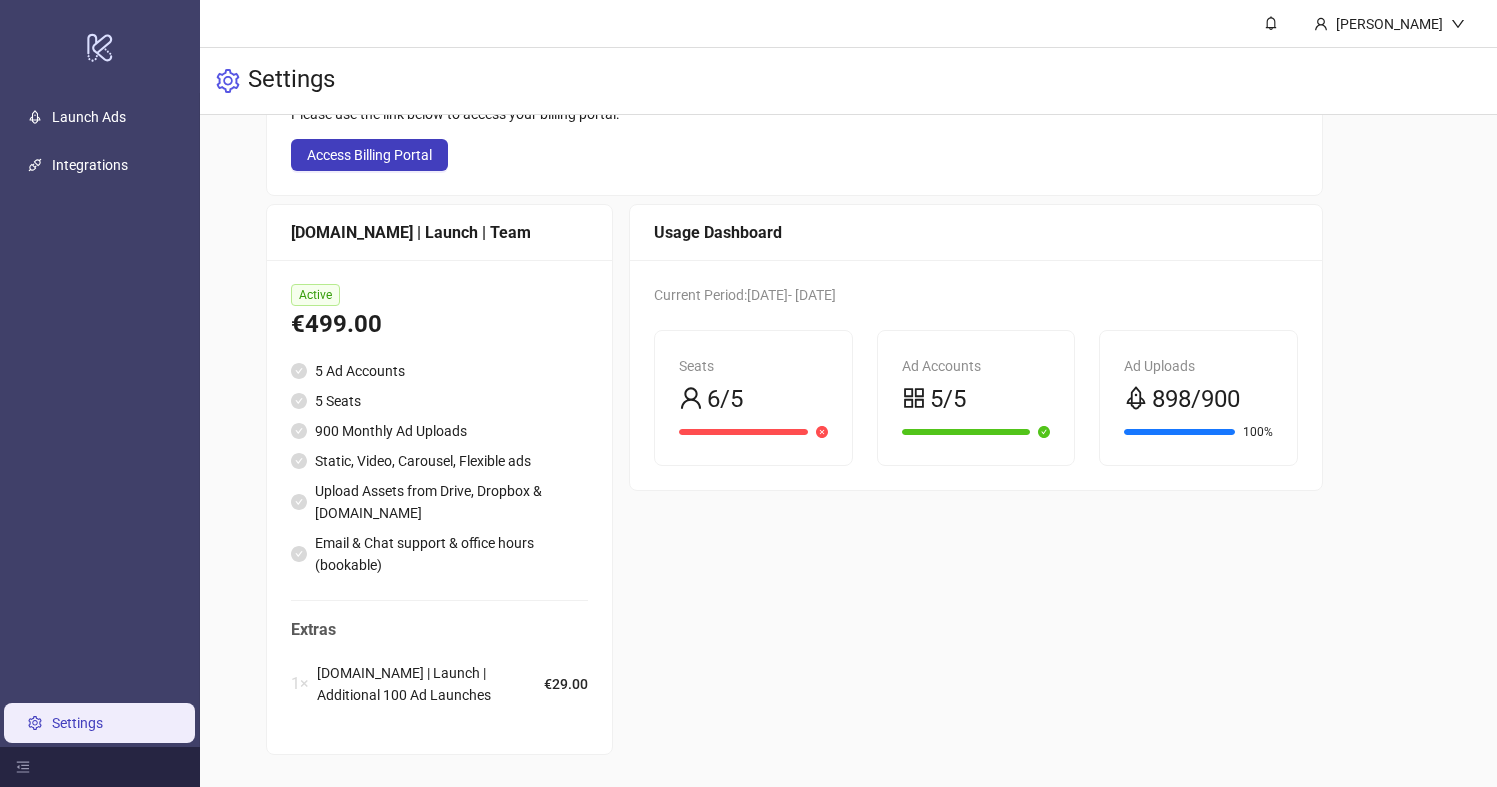 click on "[DOMAIN_NAME] | Launch | Additional 100 Ad Launches" at bounding box center [430, 684] 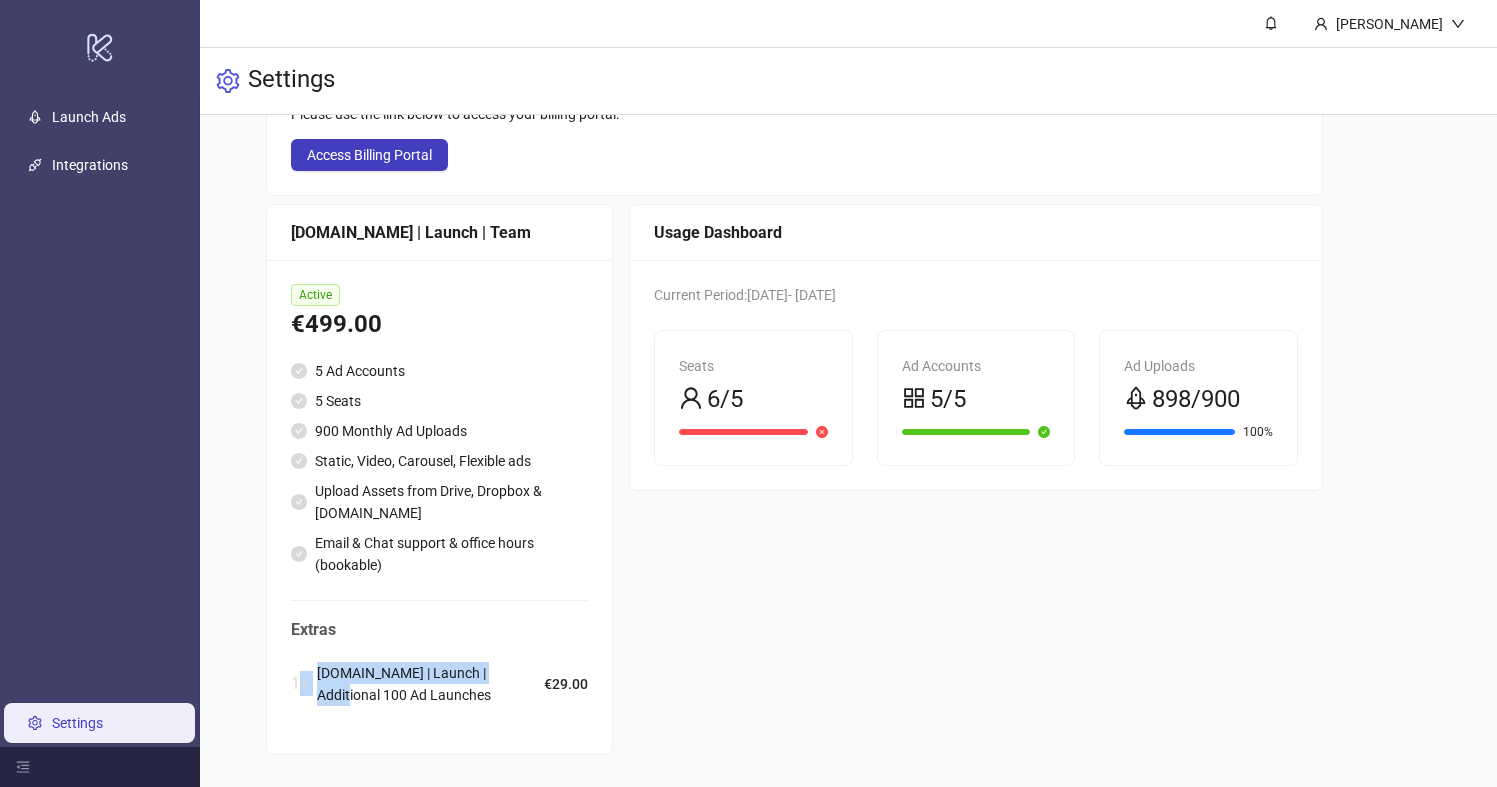 drag, startPoint x: 304, startPoint y: 671, endPoint x: 494, endPoint y: 672, distance: 190.00262 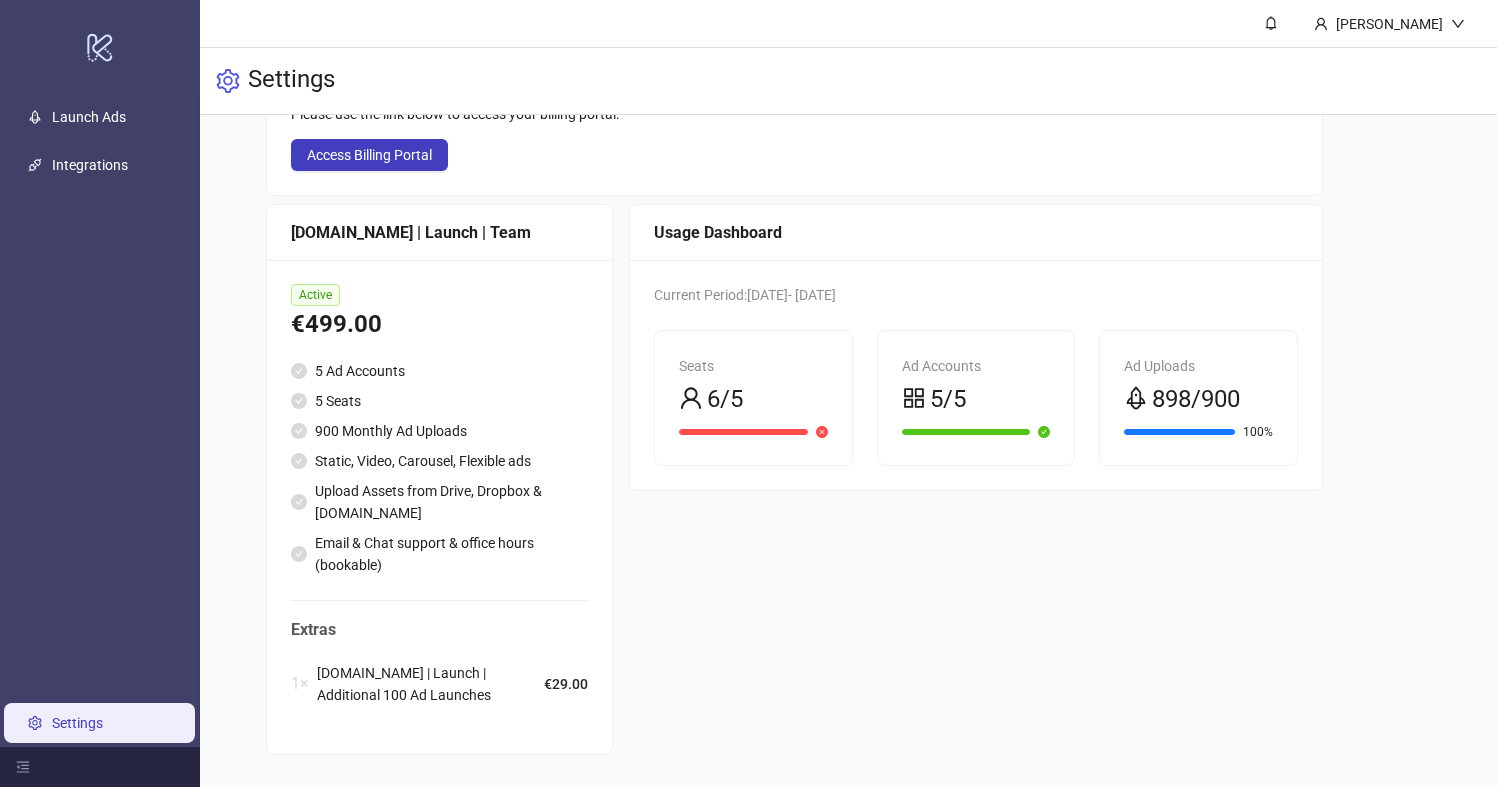click on "[DOMAIN_NAME] | Launch | Additional 100 Ad Launches" at bounding box center (430, 684) 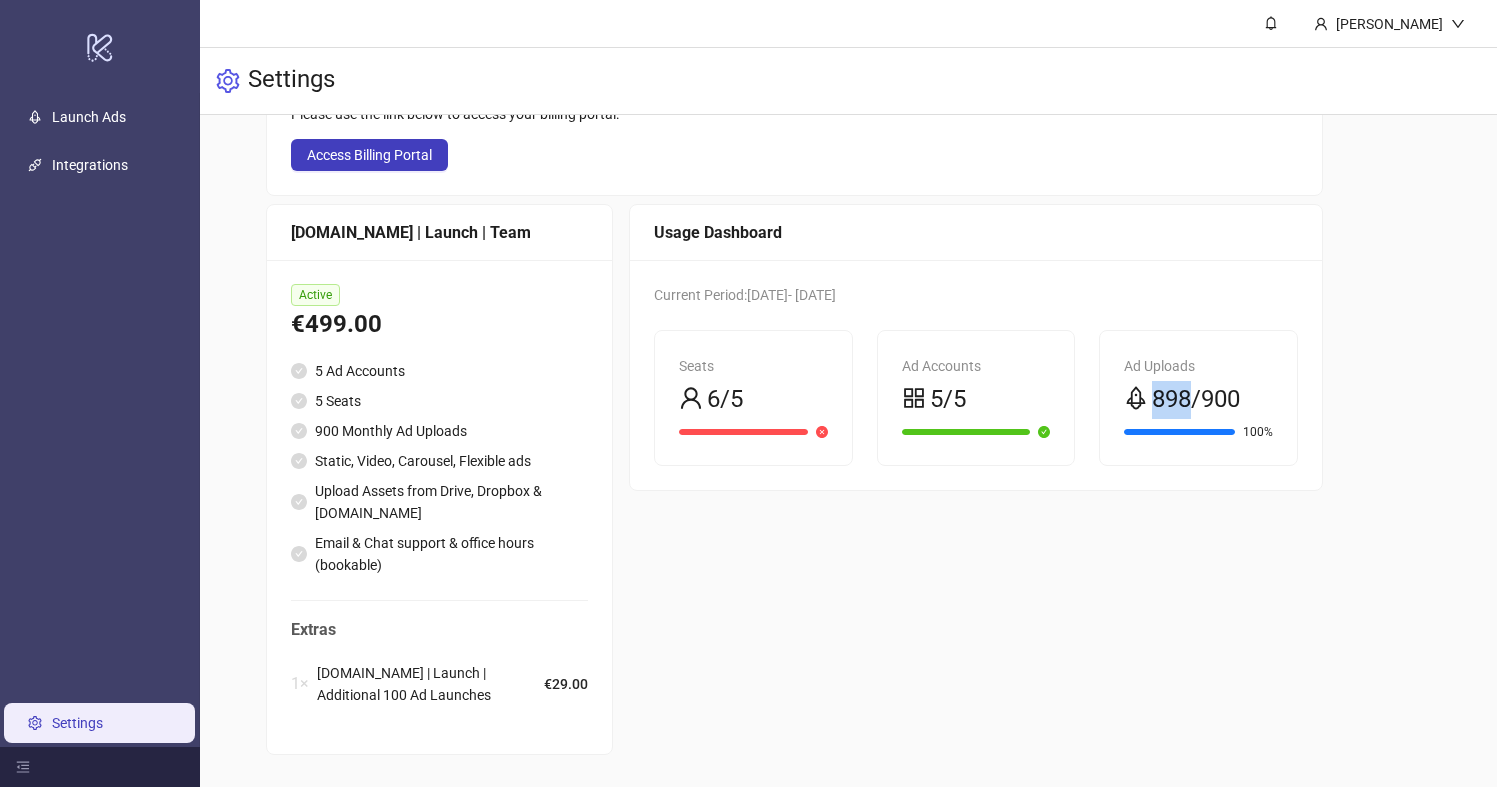 click on "898/900" at bounding box center [1196, 400] 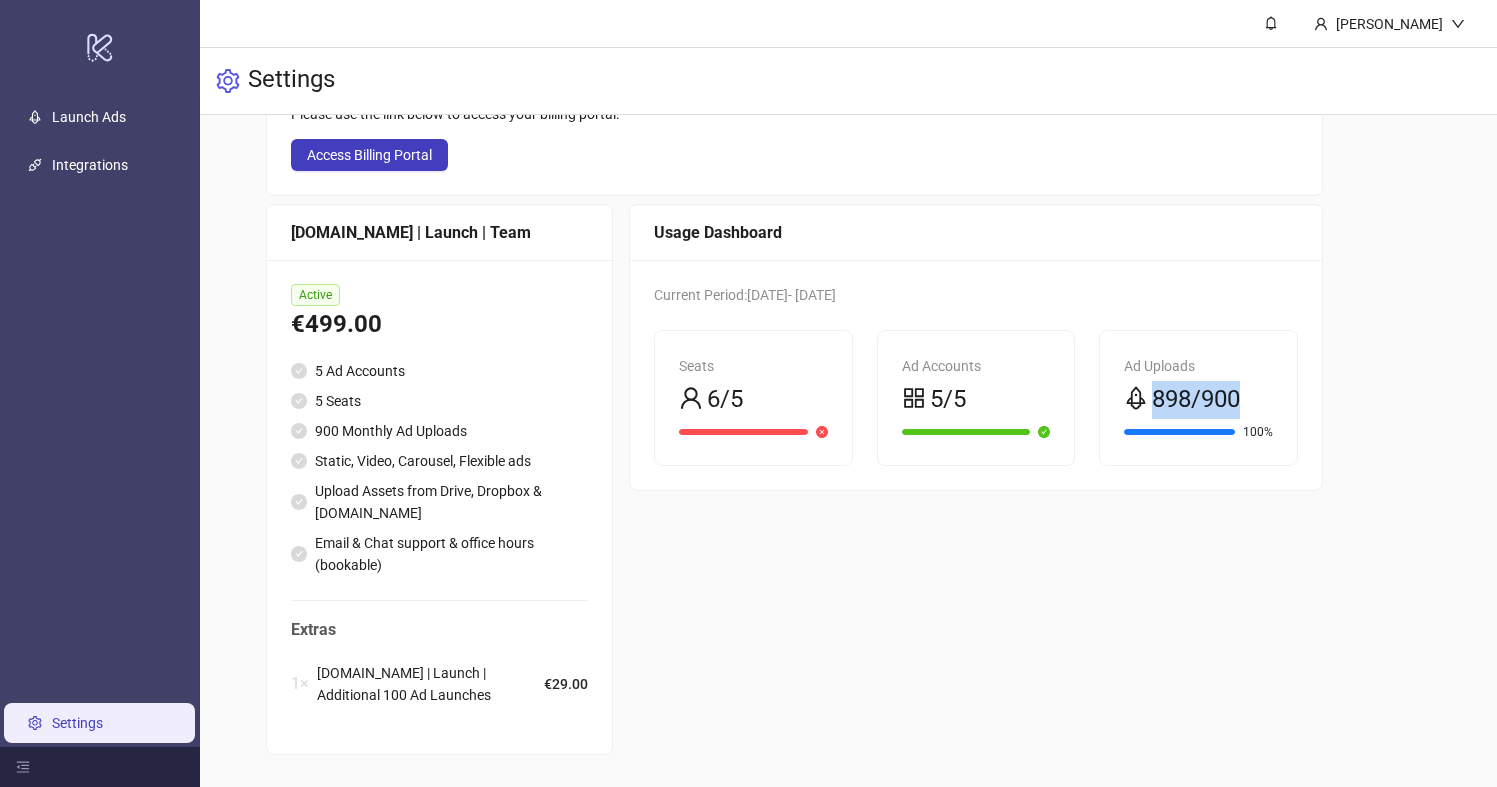 click on "898/900" at bounding box center [1196, 400] 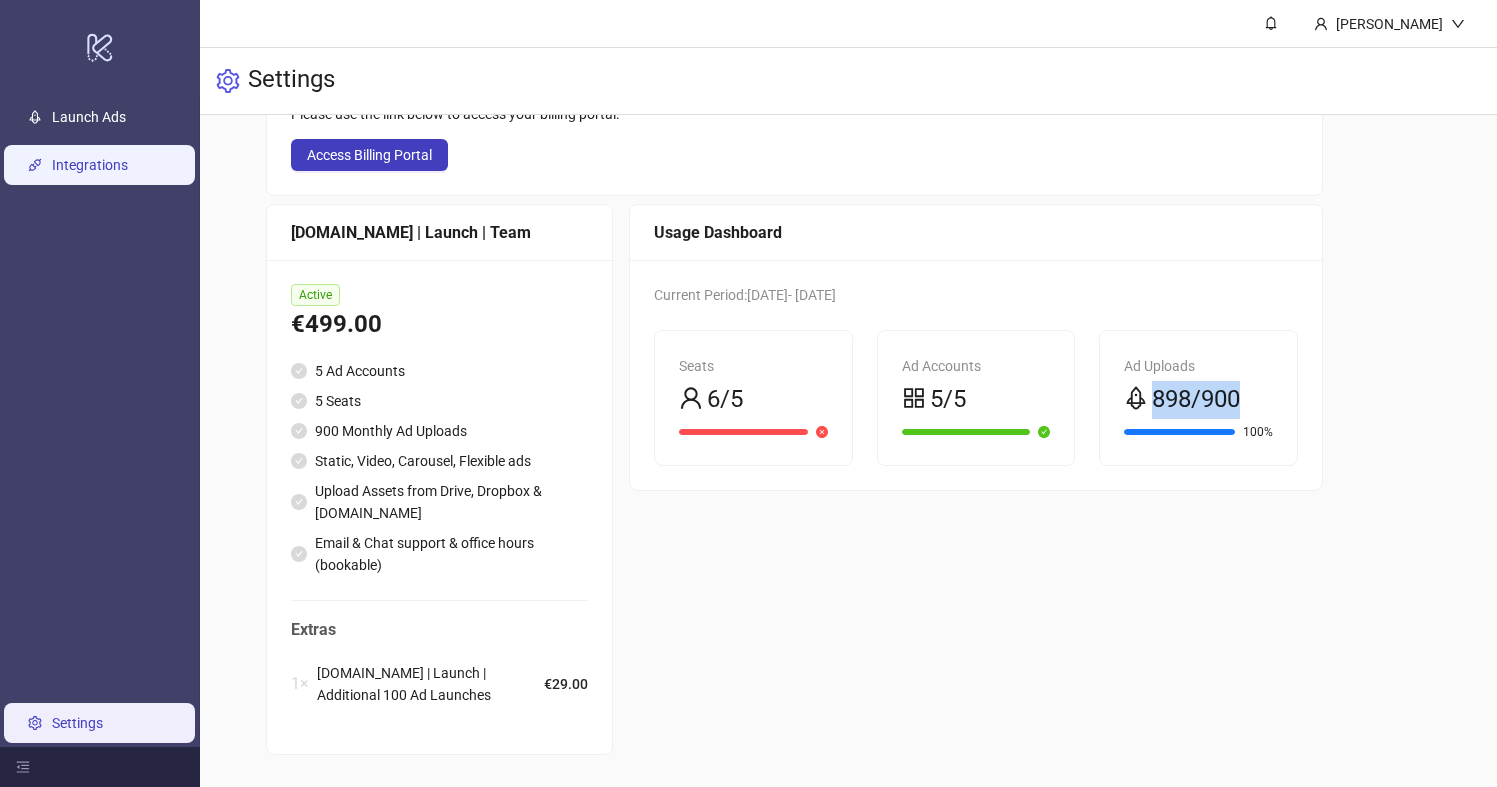 click on "Integrations" at bounding box center [90, 165] 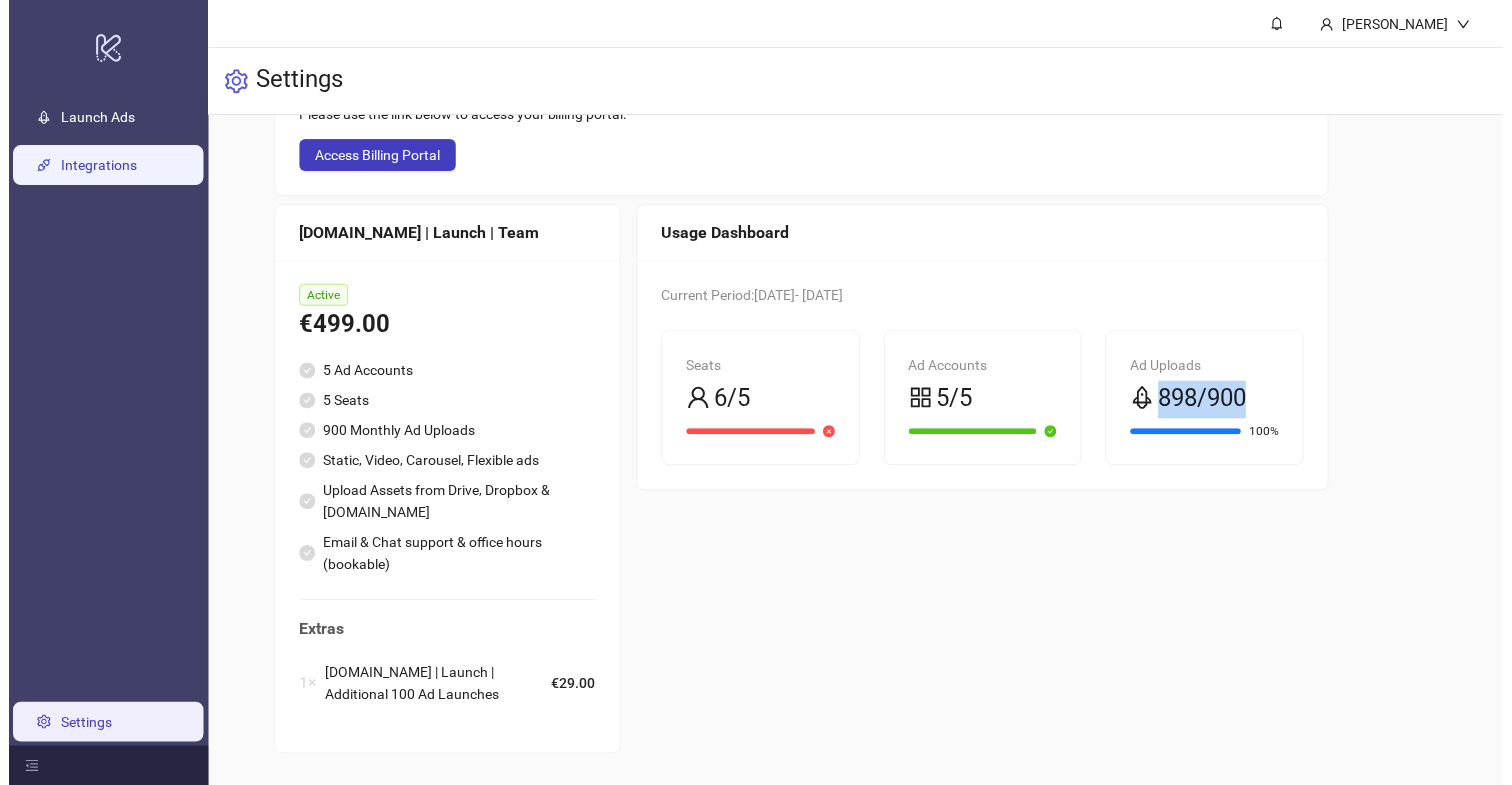 scroll, scrollTop: 0, scrollLeft: 0, axis: both 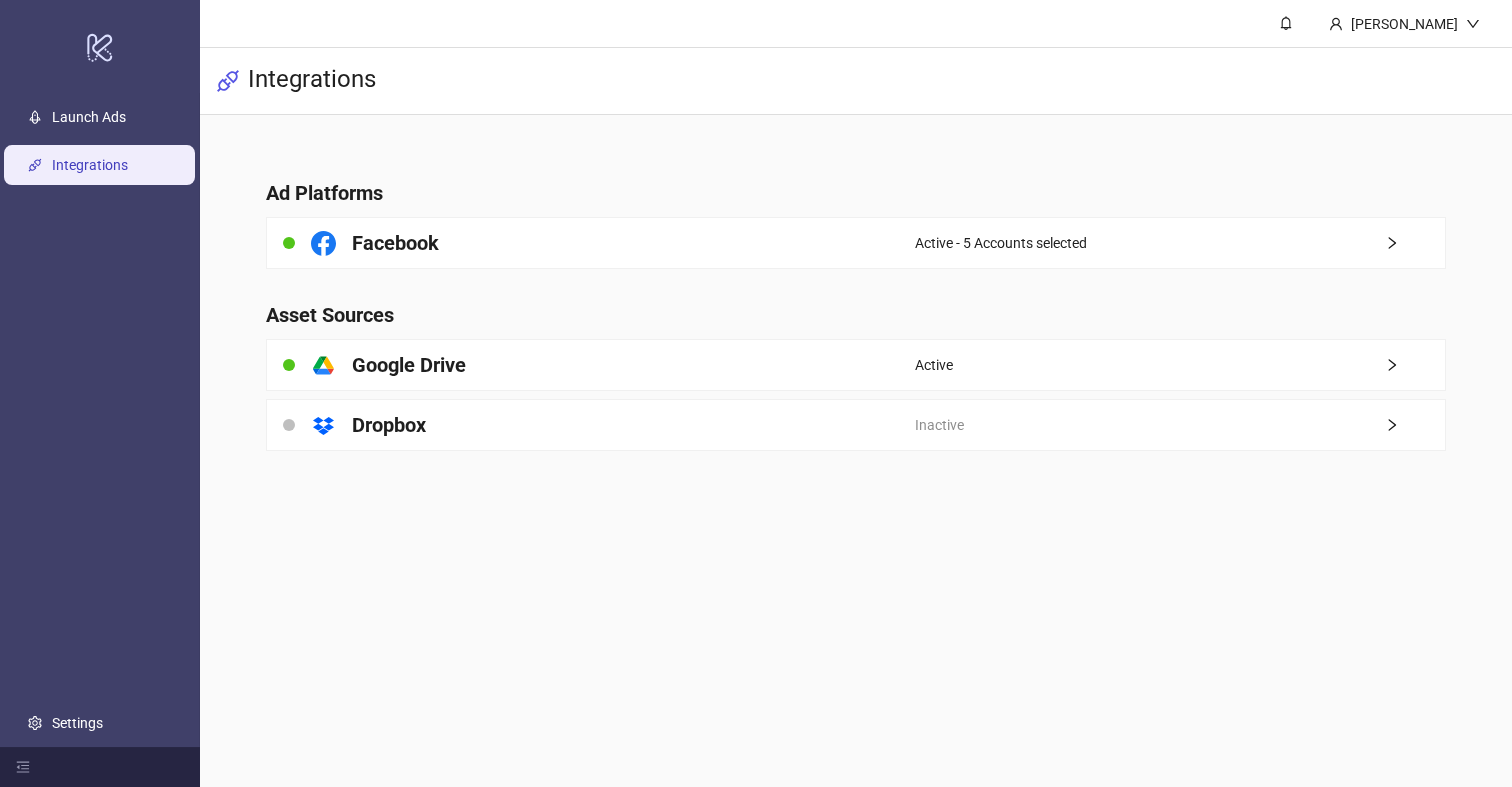 click on "Launch Ads Integrations Settings" at bounding box center (100, 420) 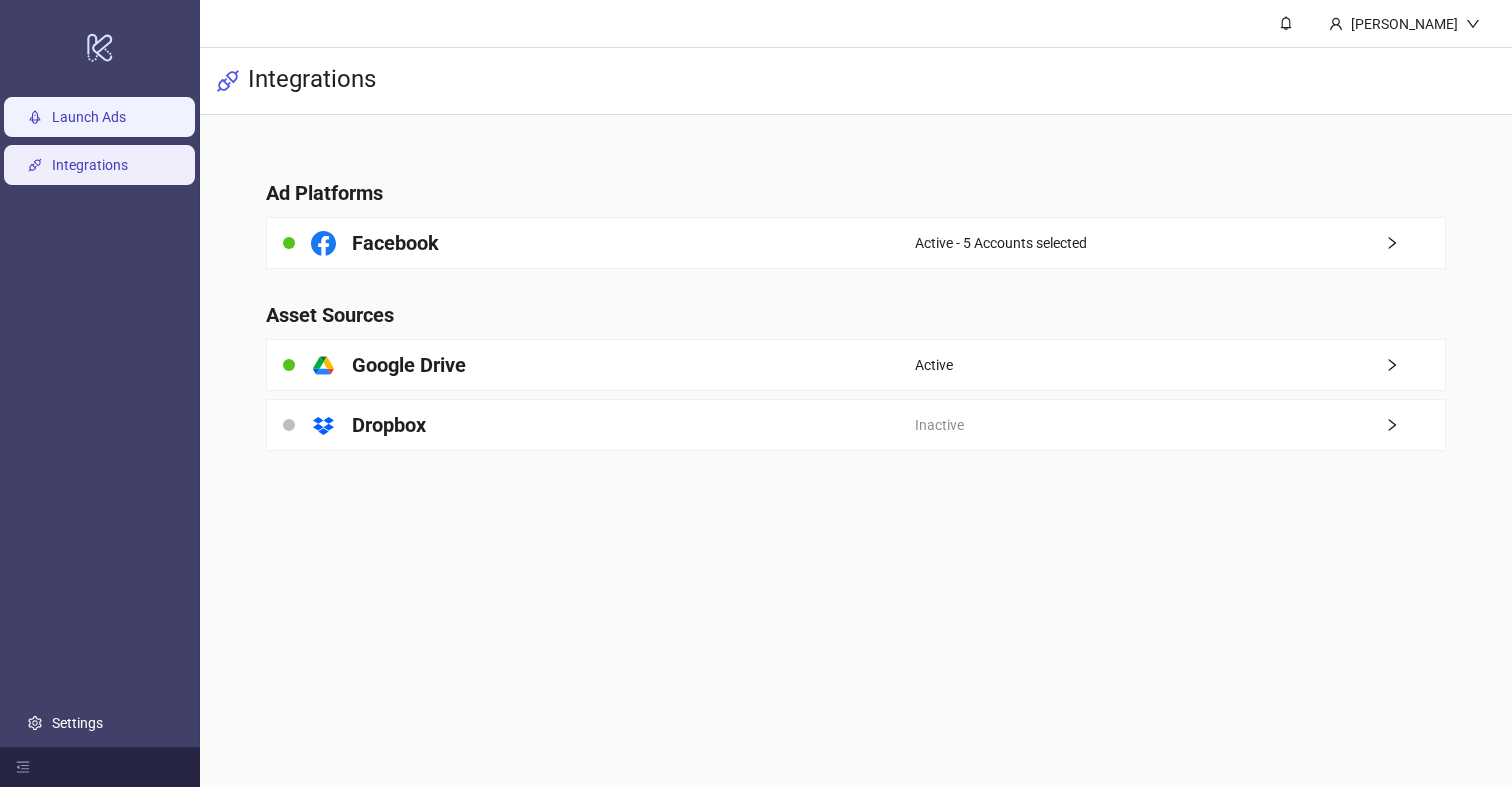 click on "Launch Ads" at bounding box center (89, 117) 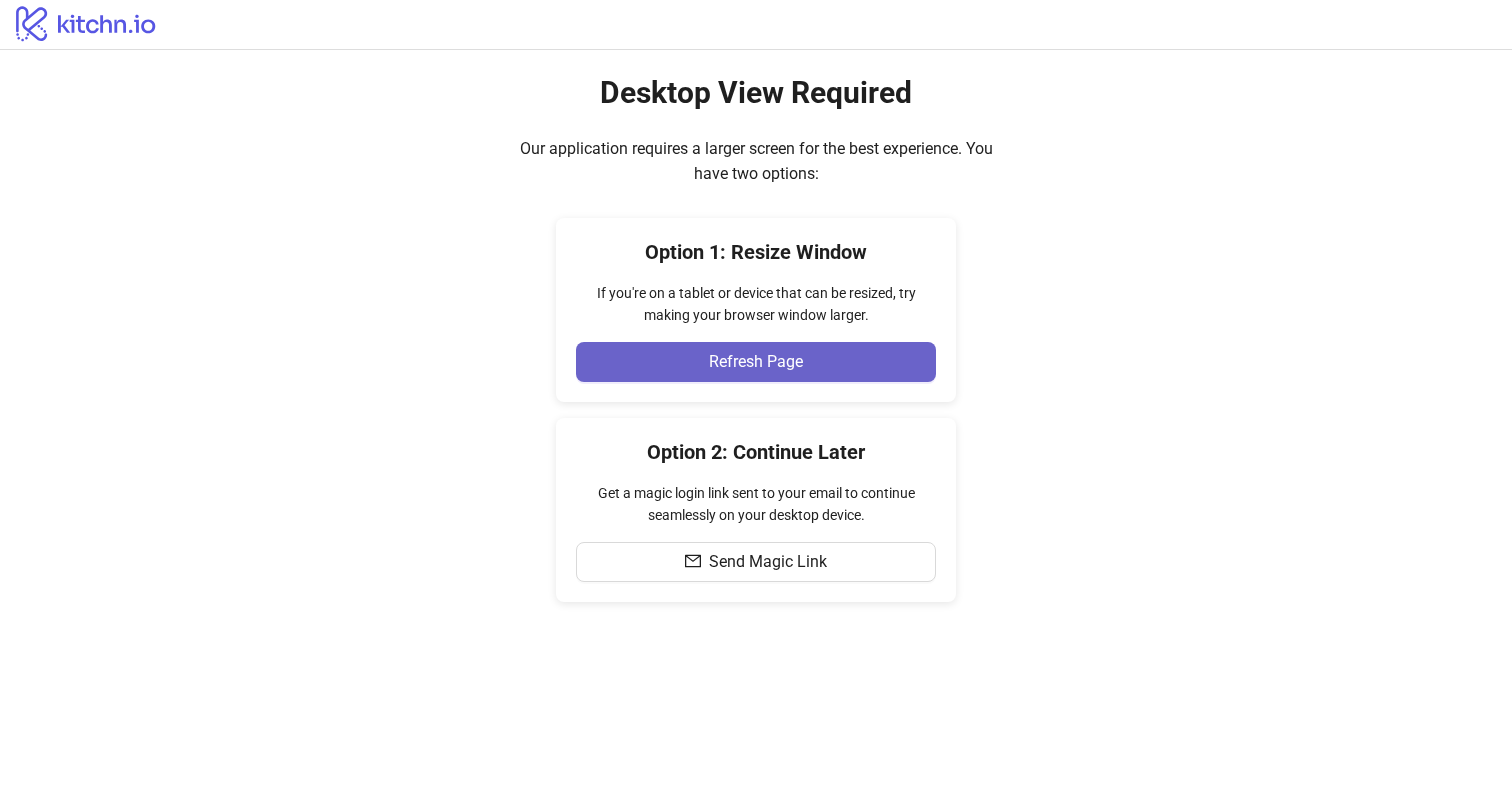 click on "Refresh Page" at bounding box center (756, 362) 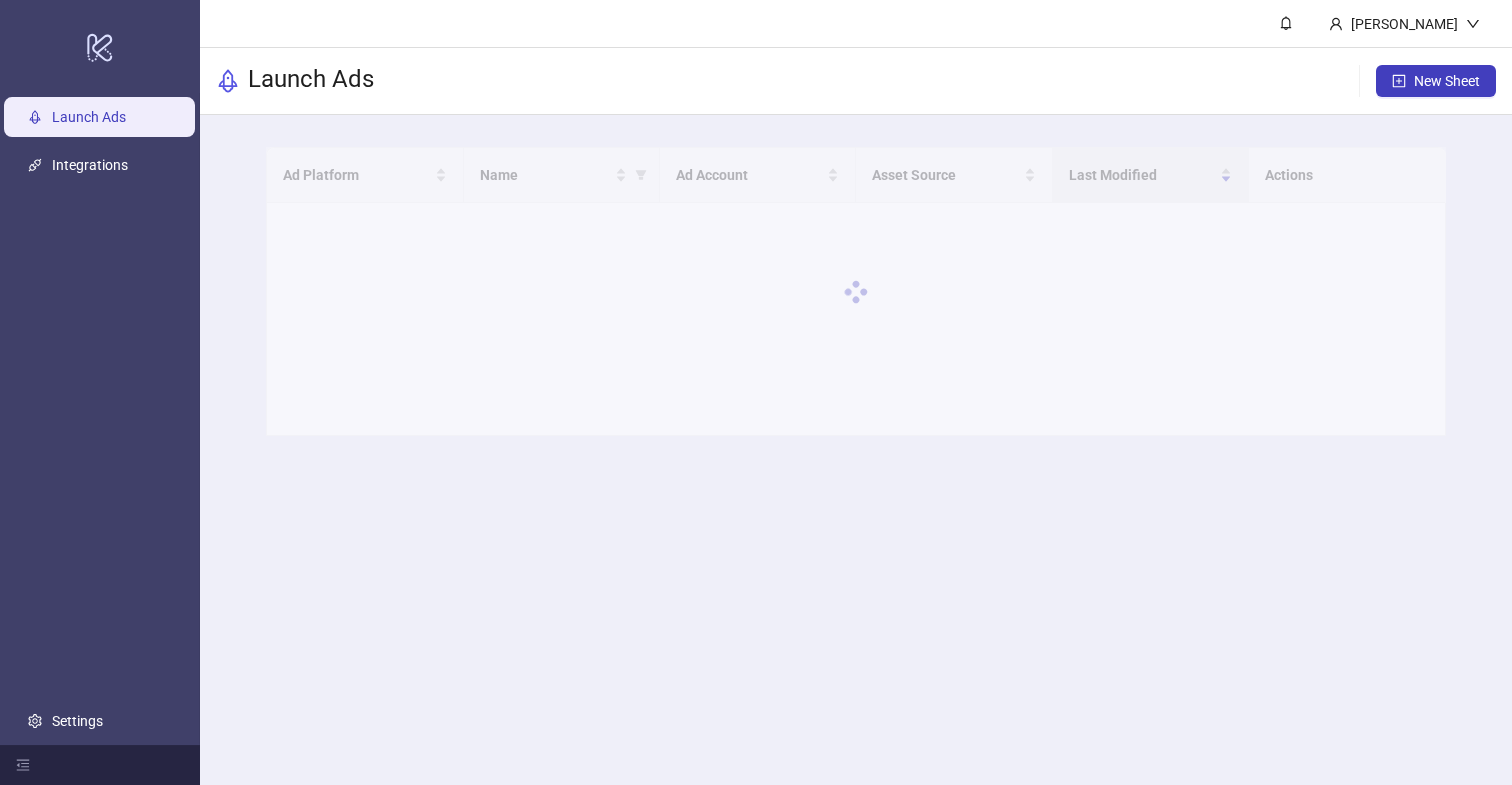 scroll, scrollTop: 0, scrollLeft: 0, axis: both 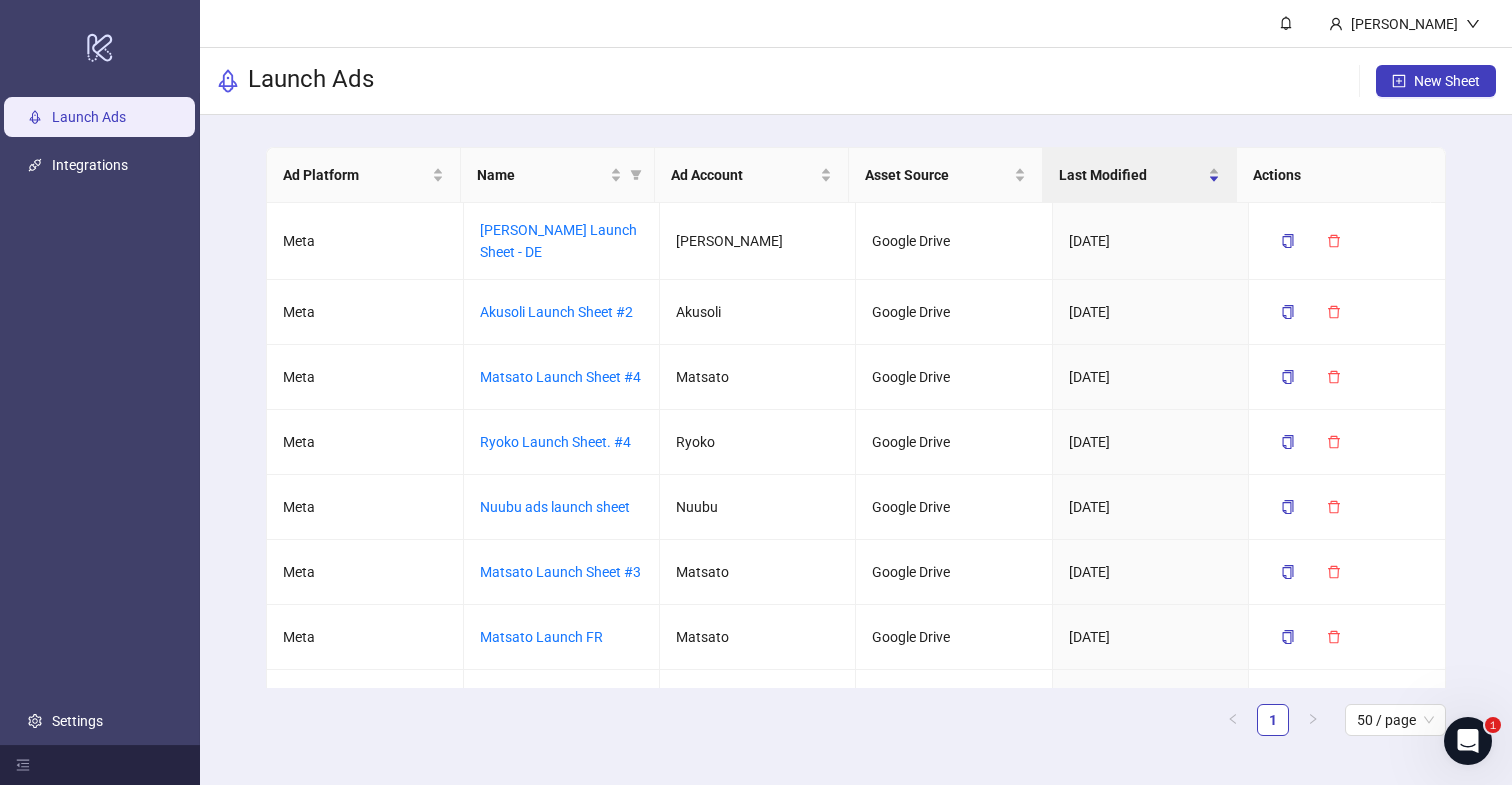 click at bounding box center (1468, 741) 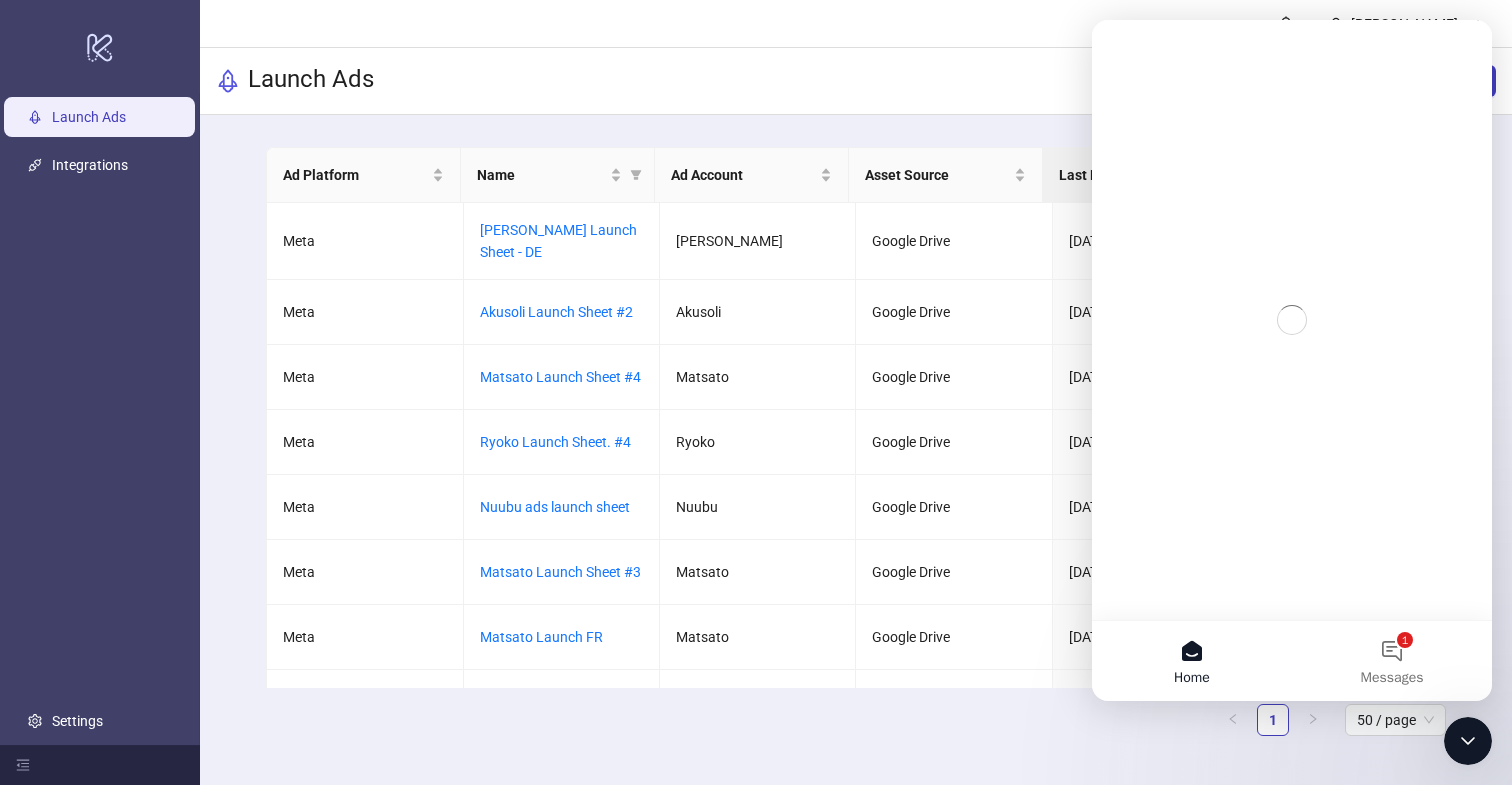 scroll, scrollTop: 0, scrollLeft: 0, axis: both 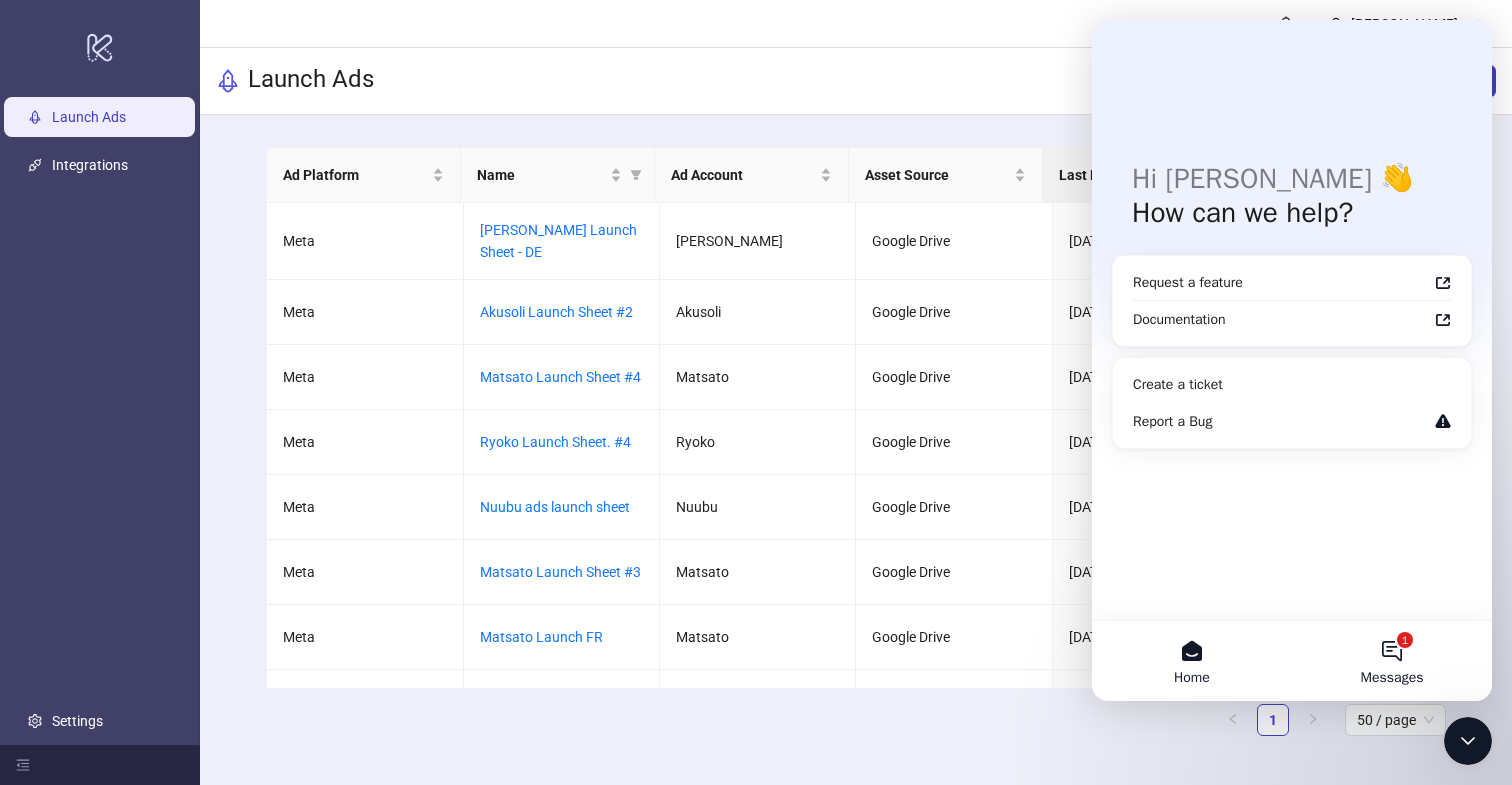 click on "1 Messages" at bounding box center [1392, 661] 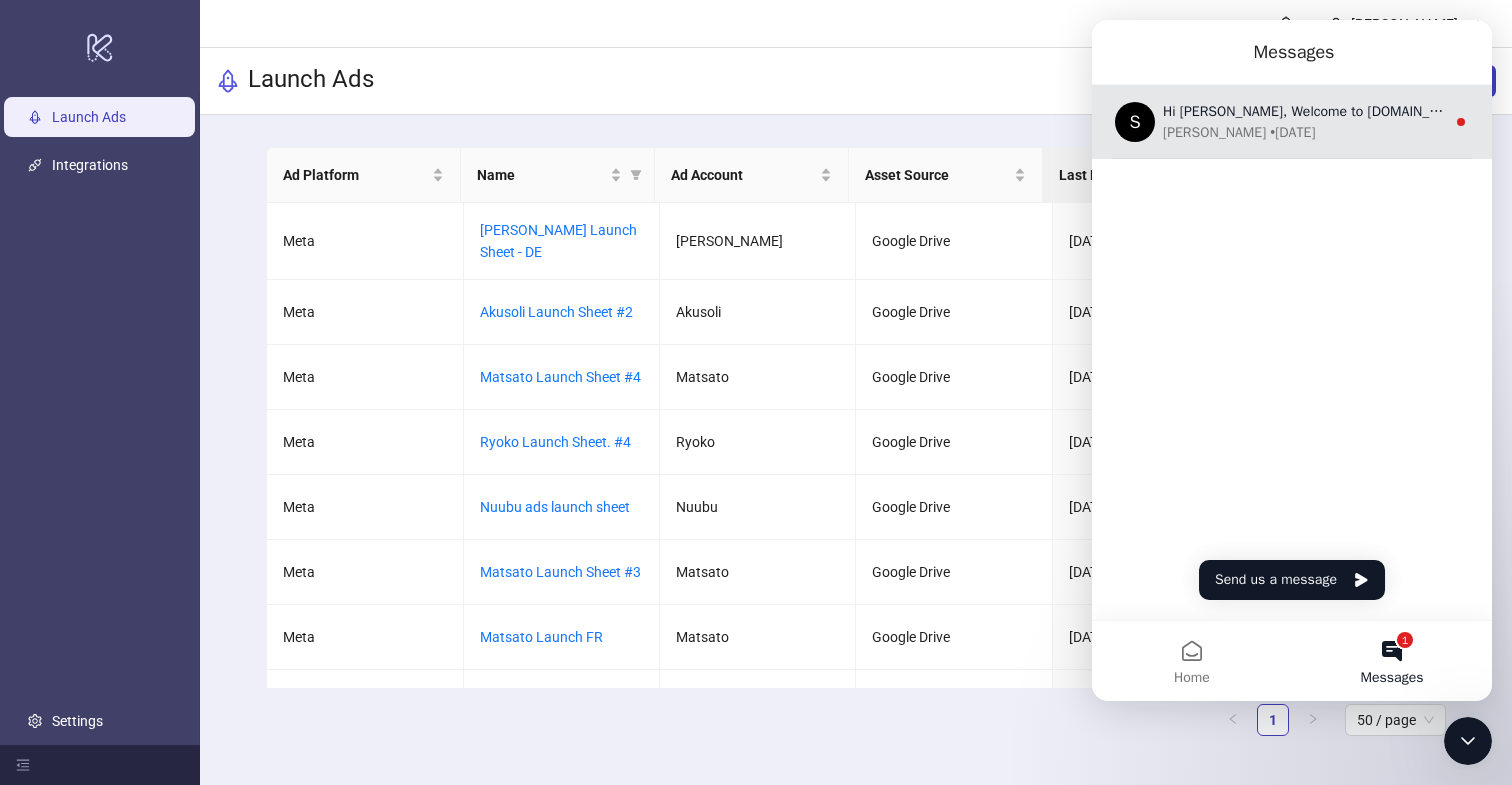click on "•  4d ago" at bounding box center (1292, 132) 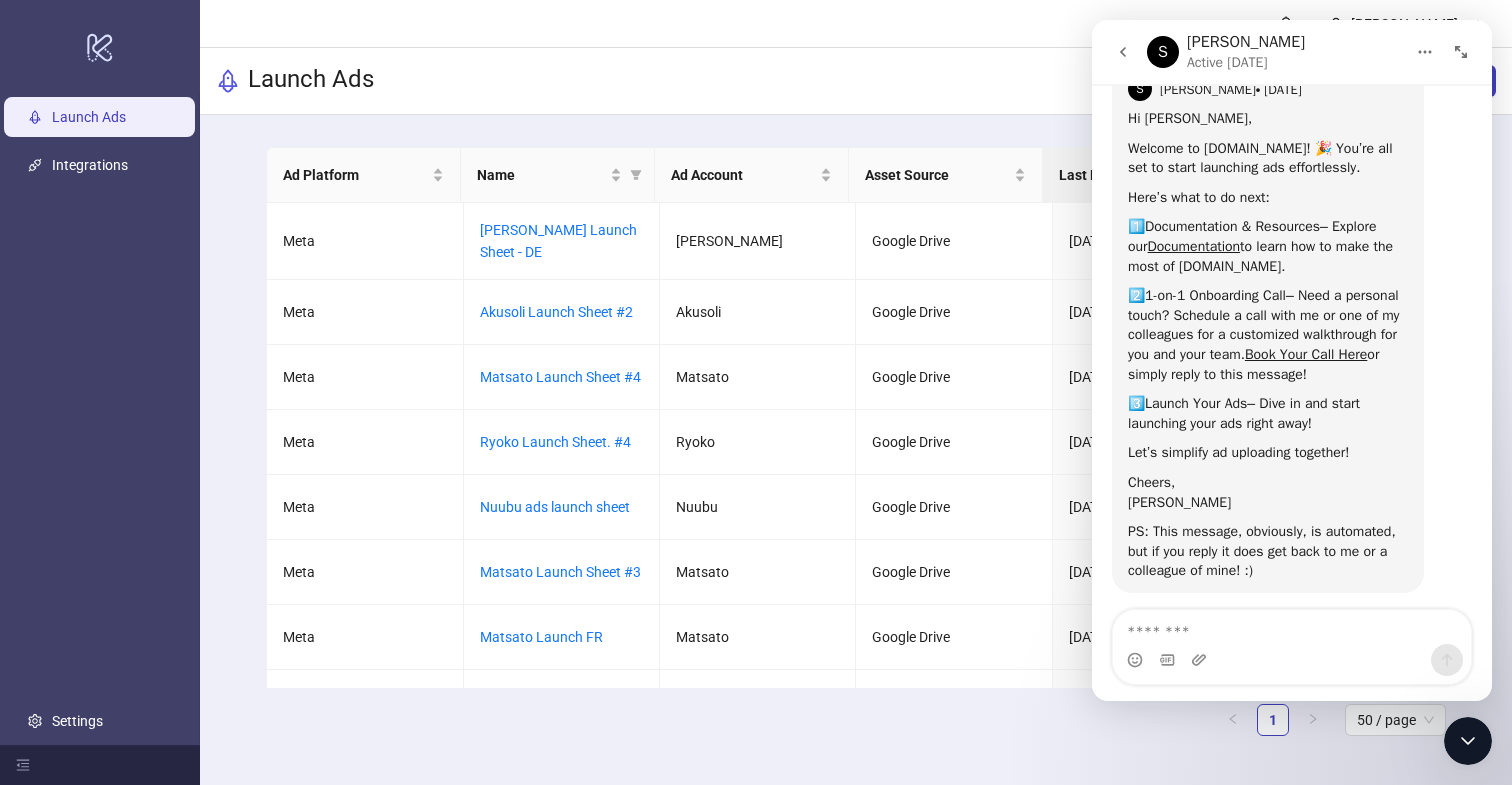 scroll, scrollTop: 105, scrollLeft: 0, axis: vertical 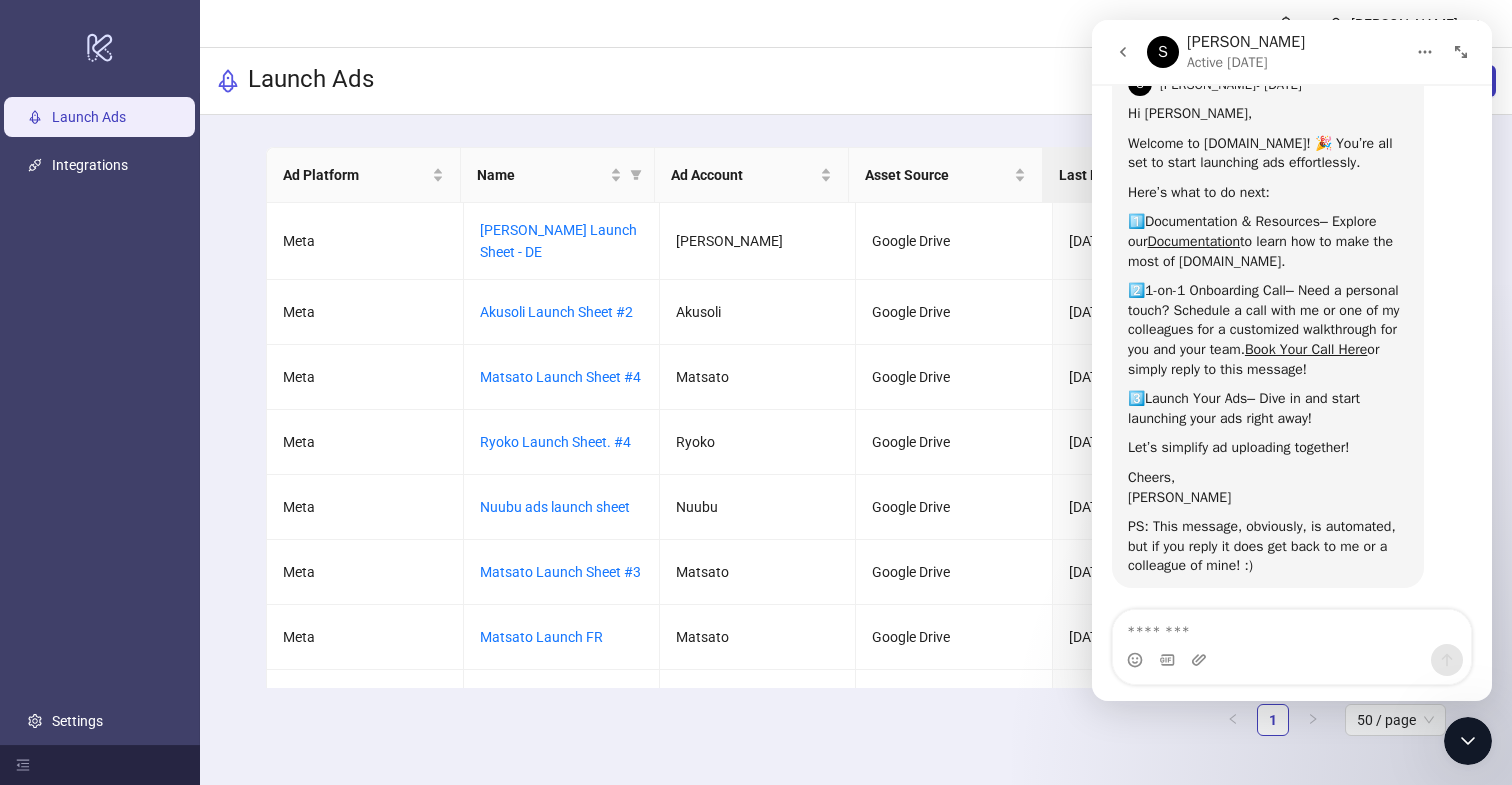 click 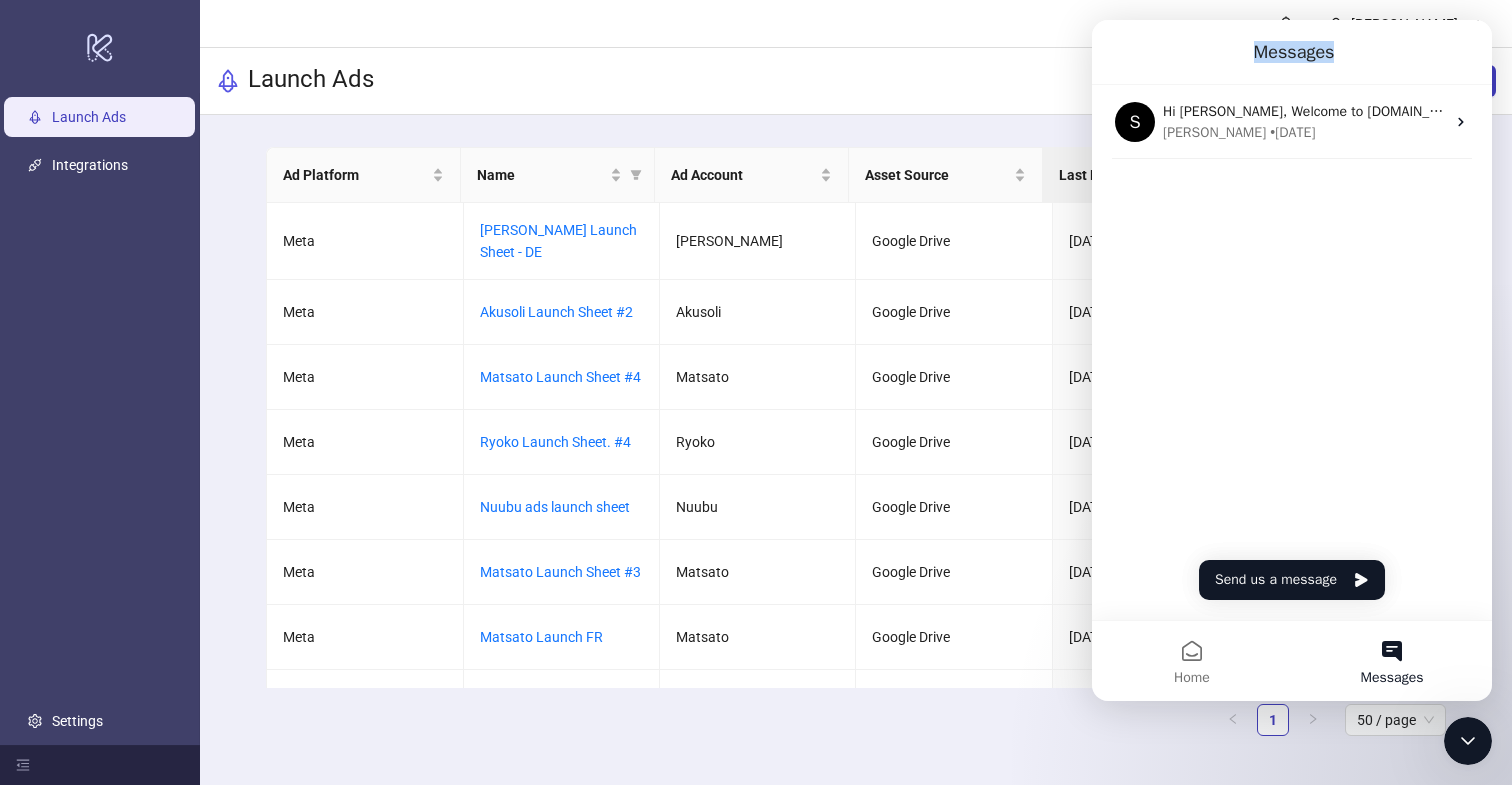 click on "Messages" at bounding box center [1292, 52] 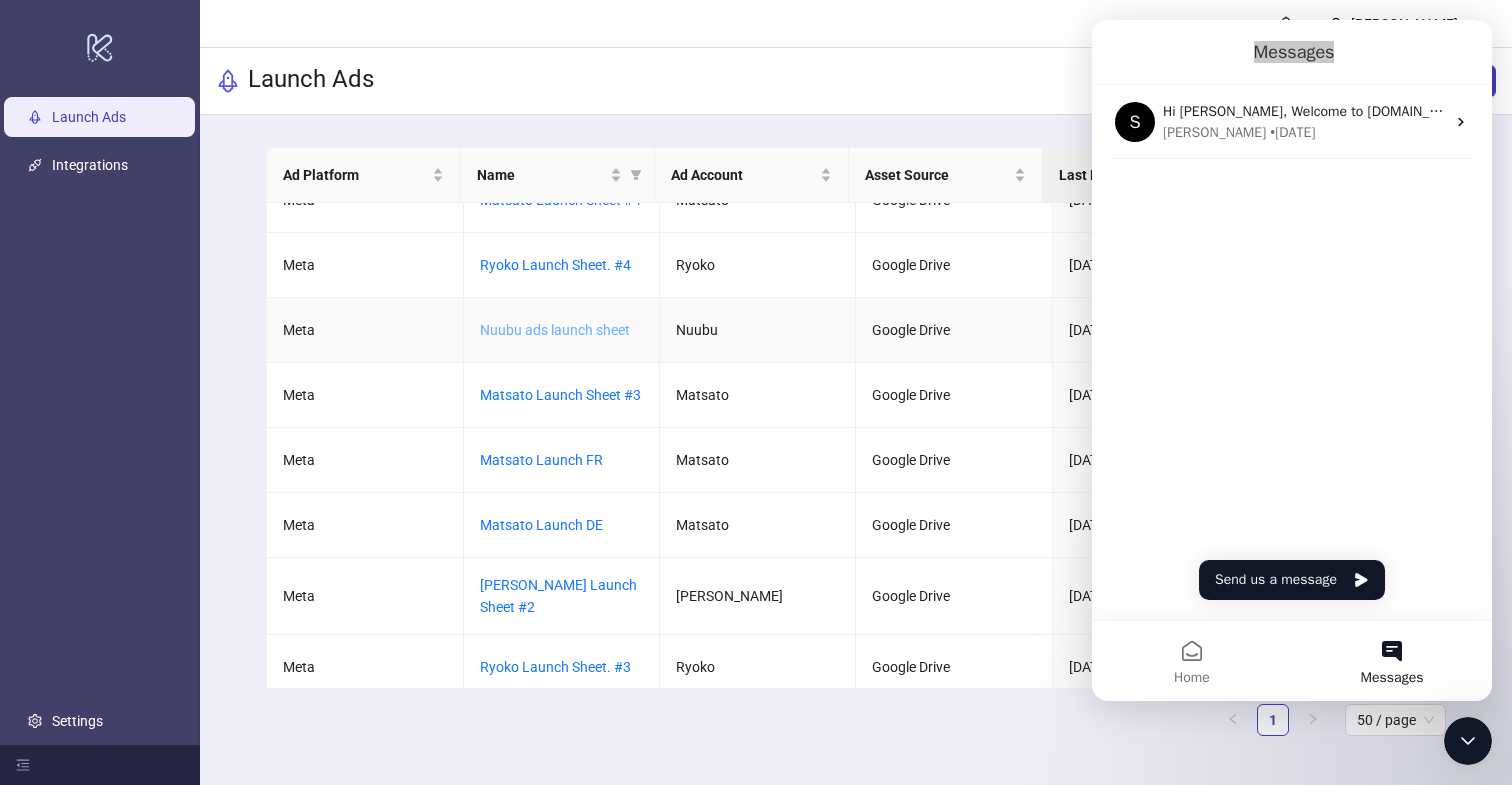 scroll, scrollTop: 194, scrollLeft: 0, axis: vertical 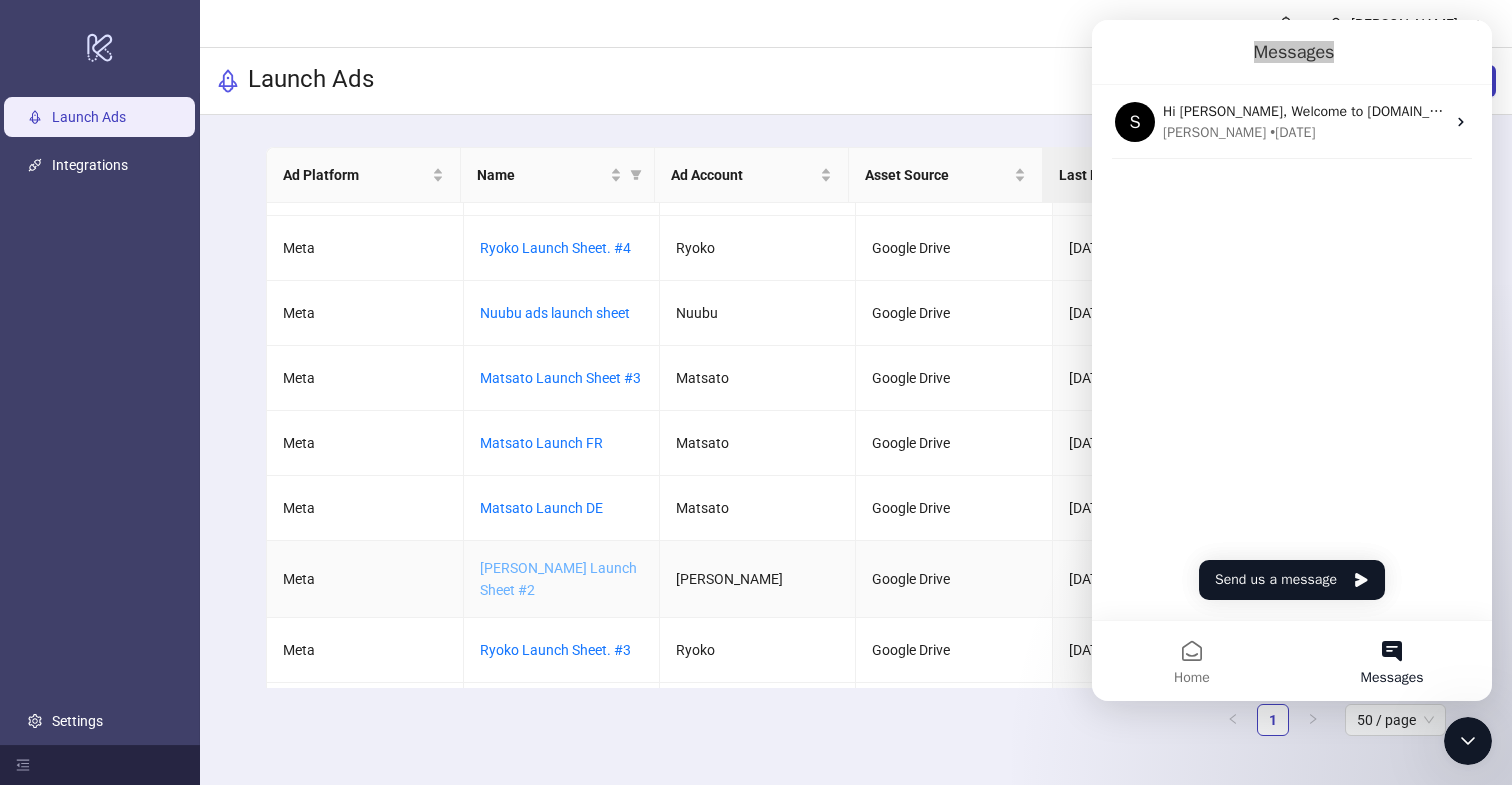 click on "Derila Ergo Launch Sheet #2" at bounding box center [558, 579] 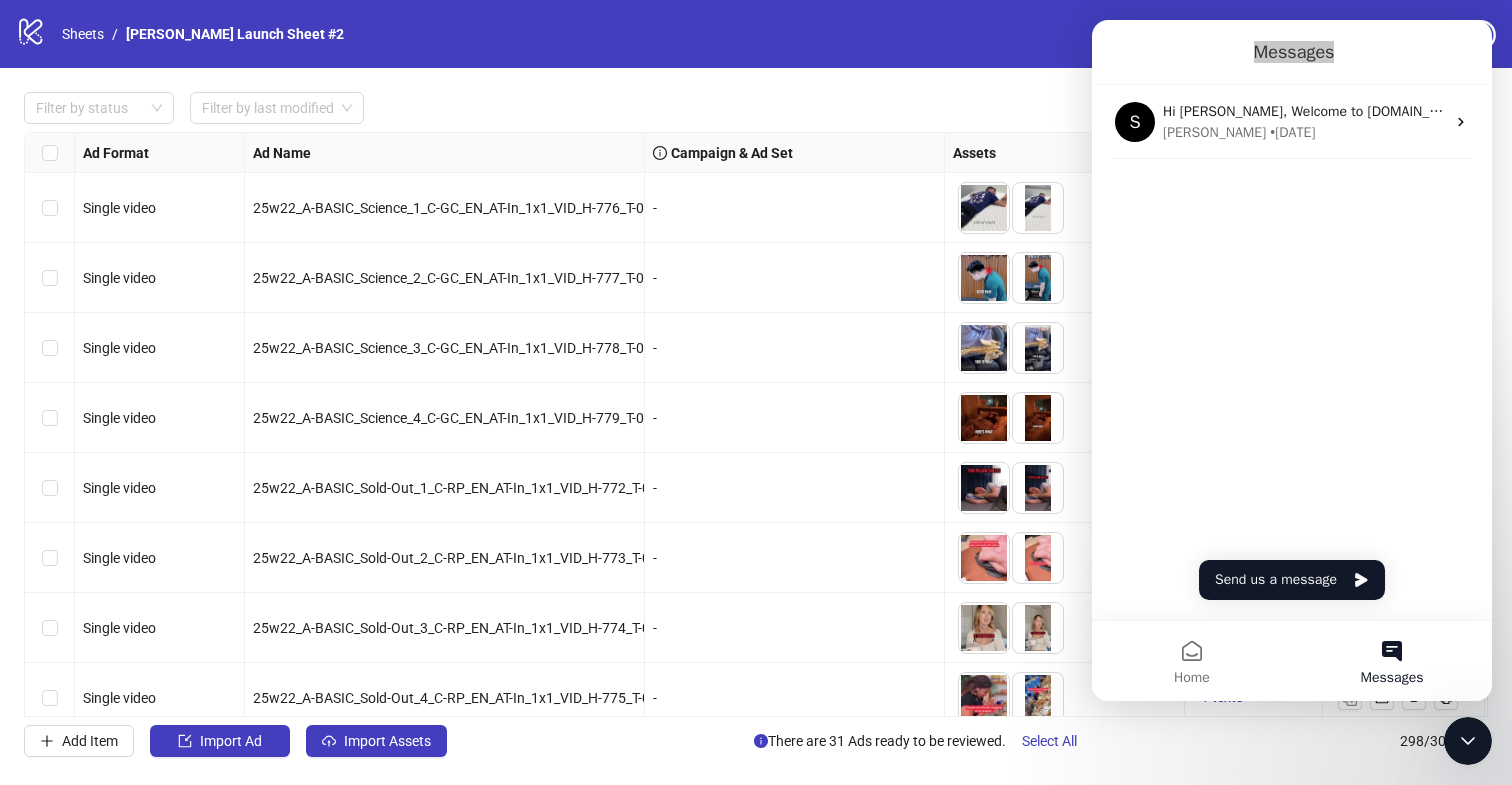 click 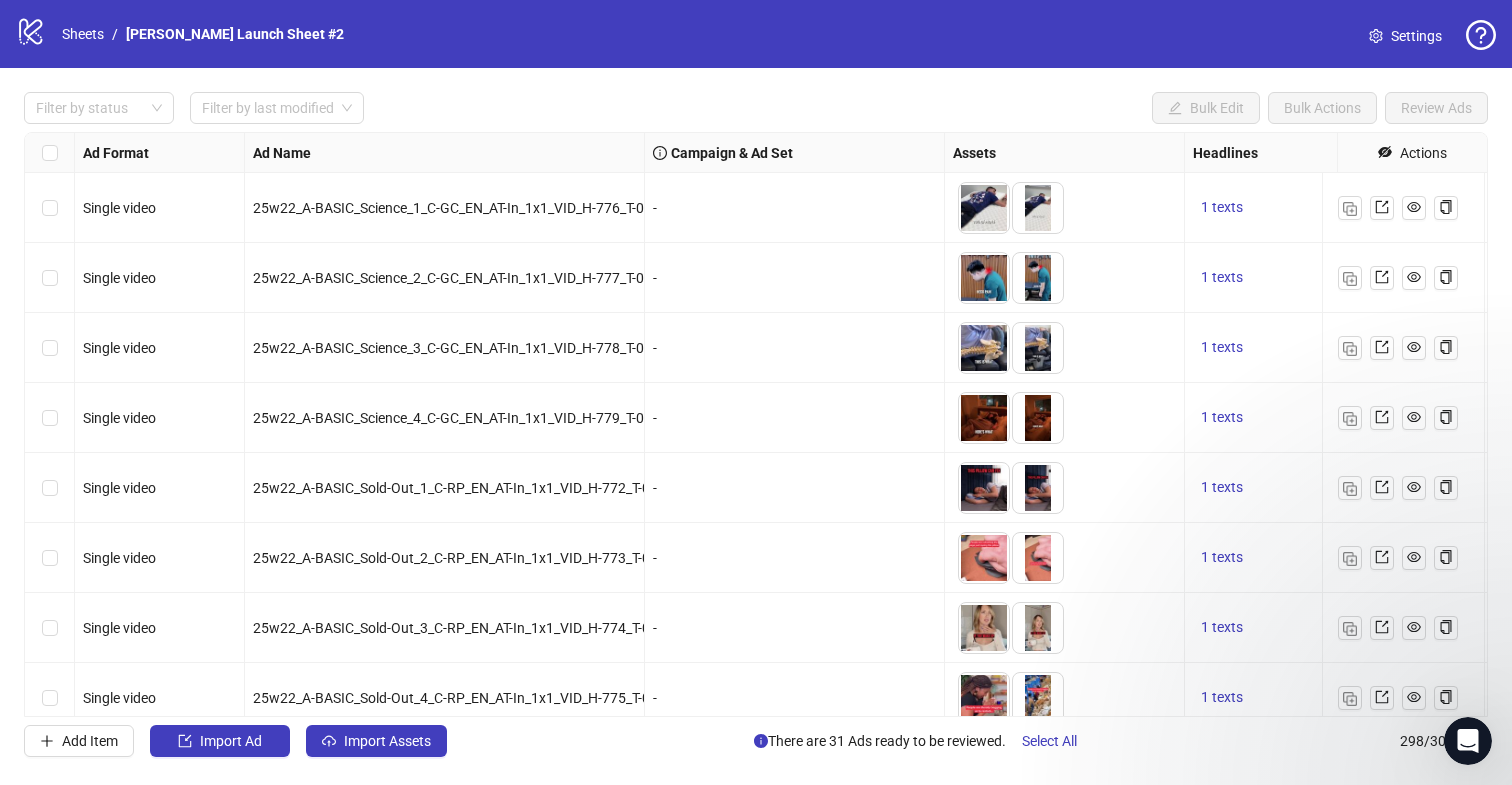 scroll, scrollTop: 0, scrollLeft: 0, axis: both 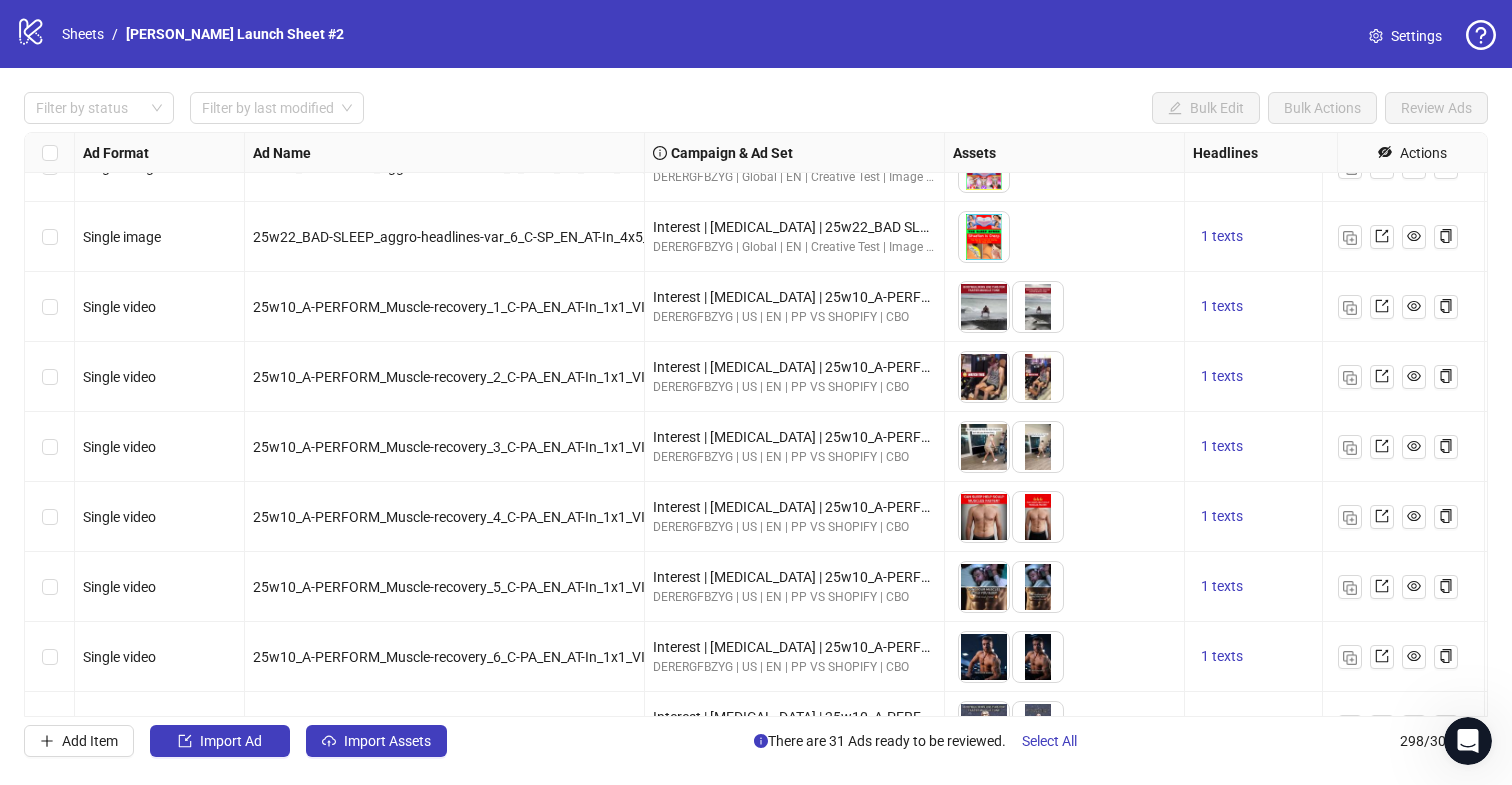 click 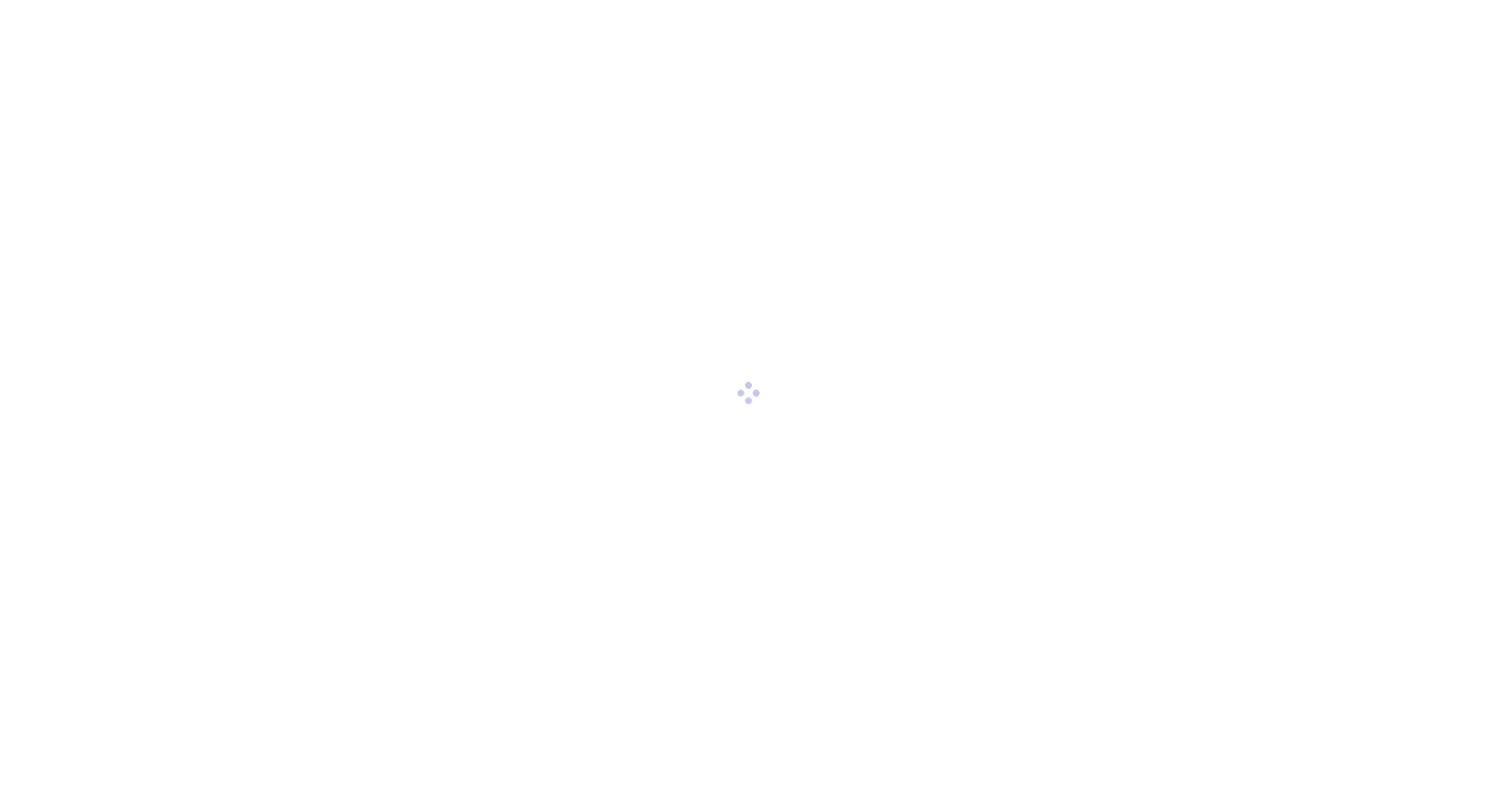 scroll, scrollTop: 0, scrollLeft: 0, axis: both 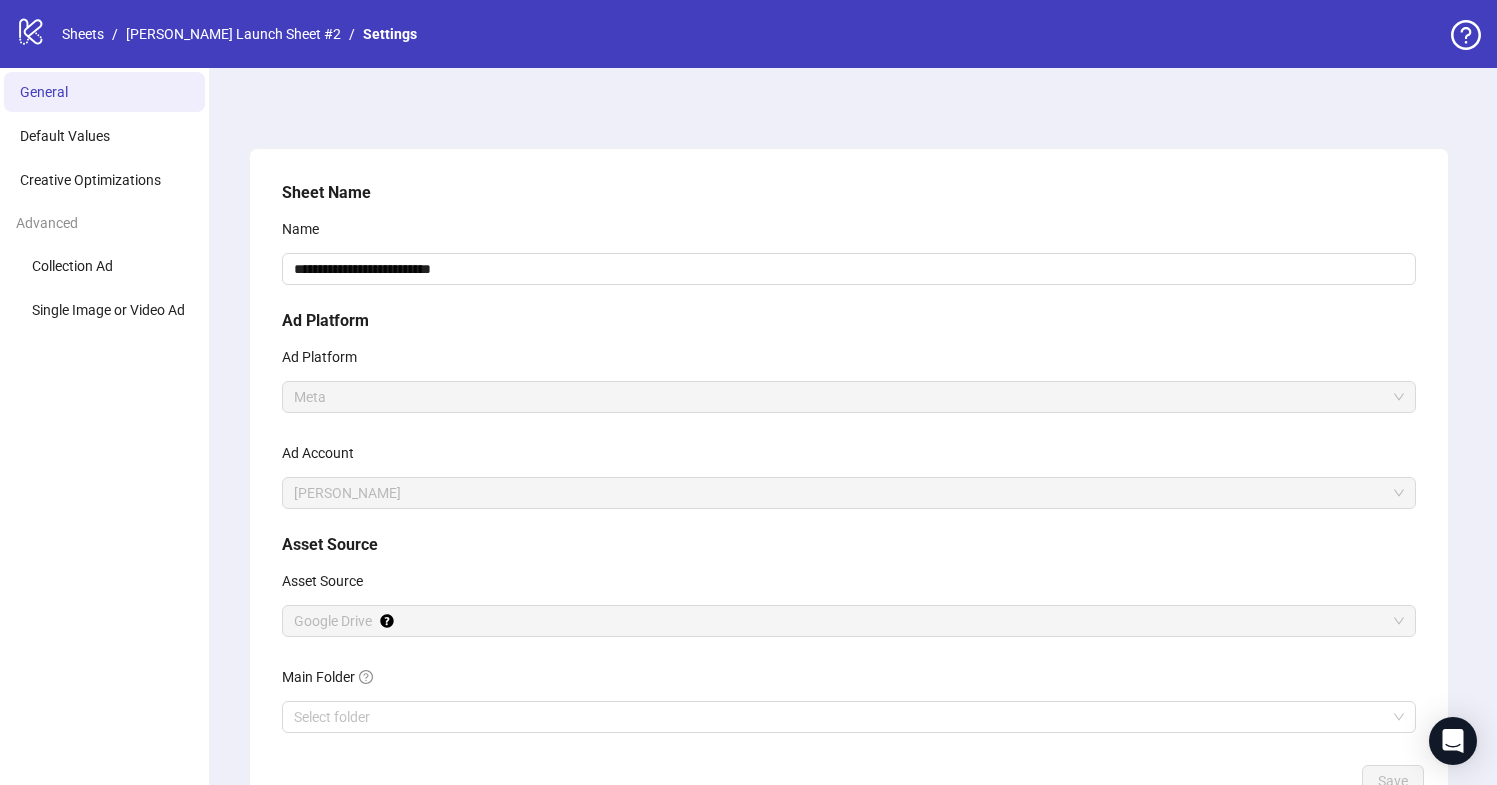 click on "logo/logo-mobile Sheets / Derila Ergo Launch Sheet #2 / Settings" at bounding box center [748, 34] 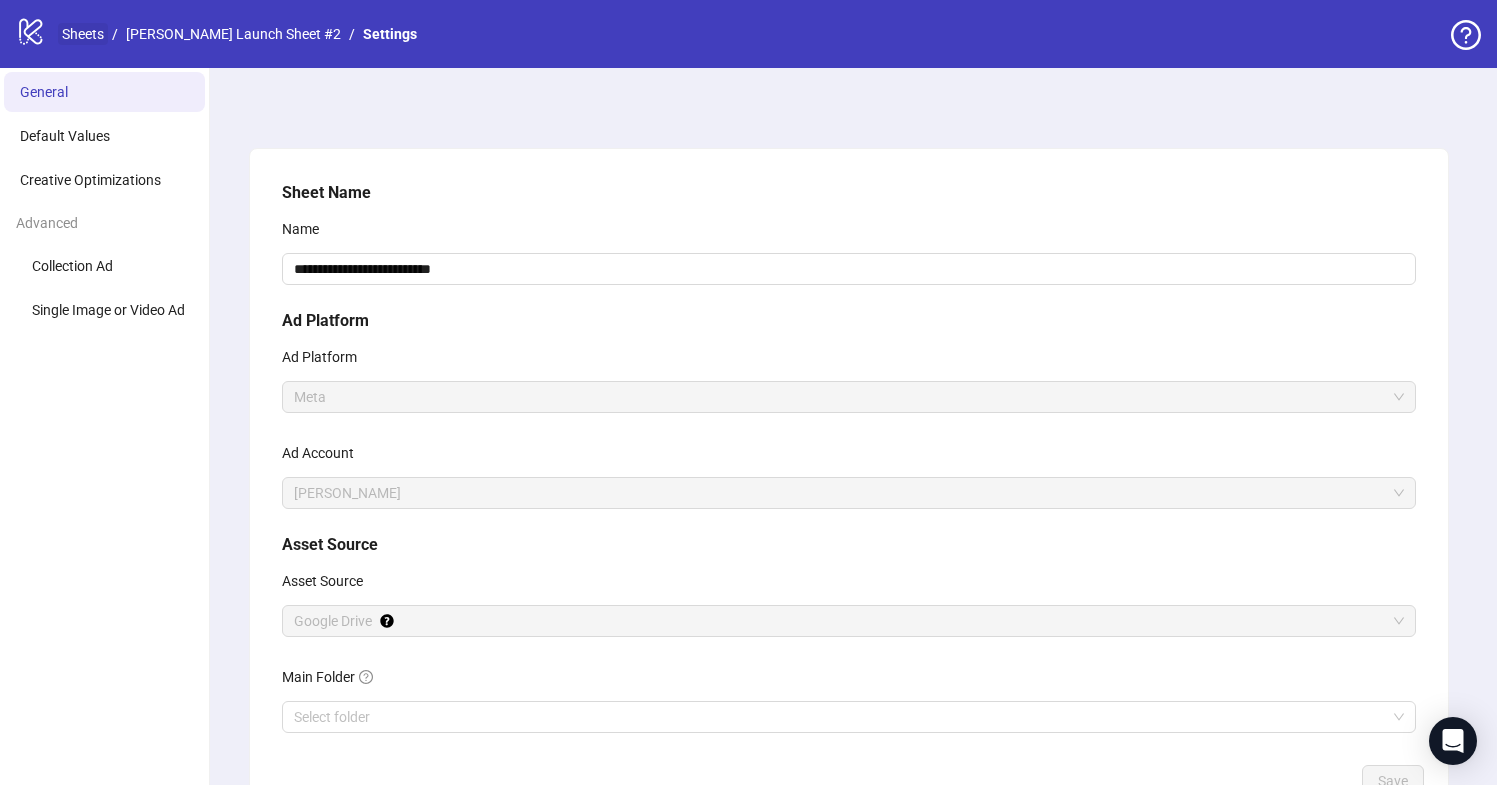 click on "Sheets" at bounding box center [83, 34] 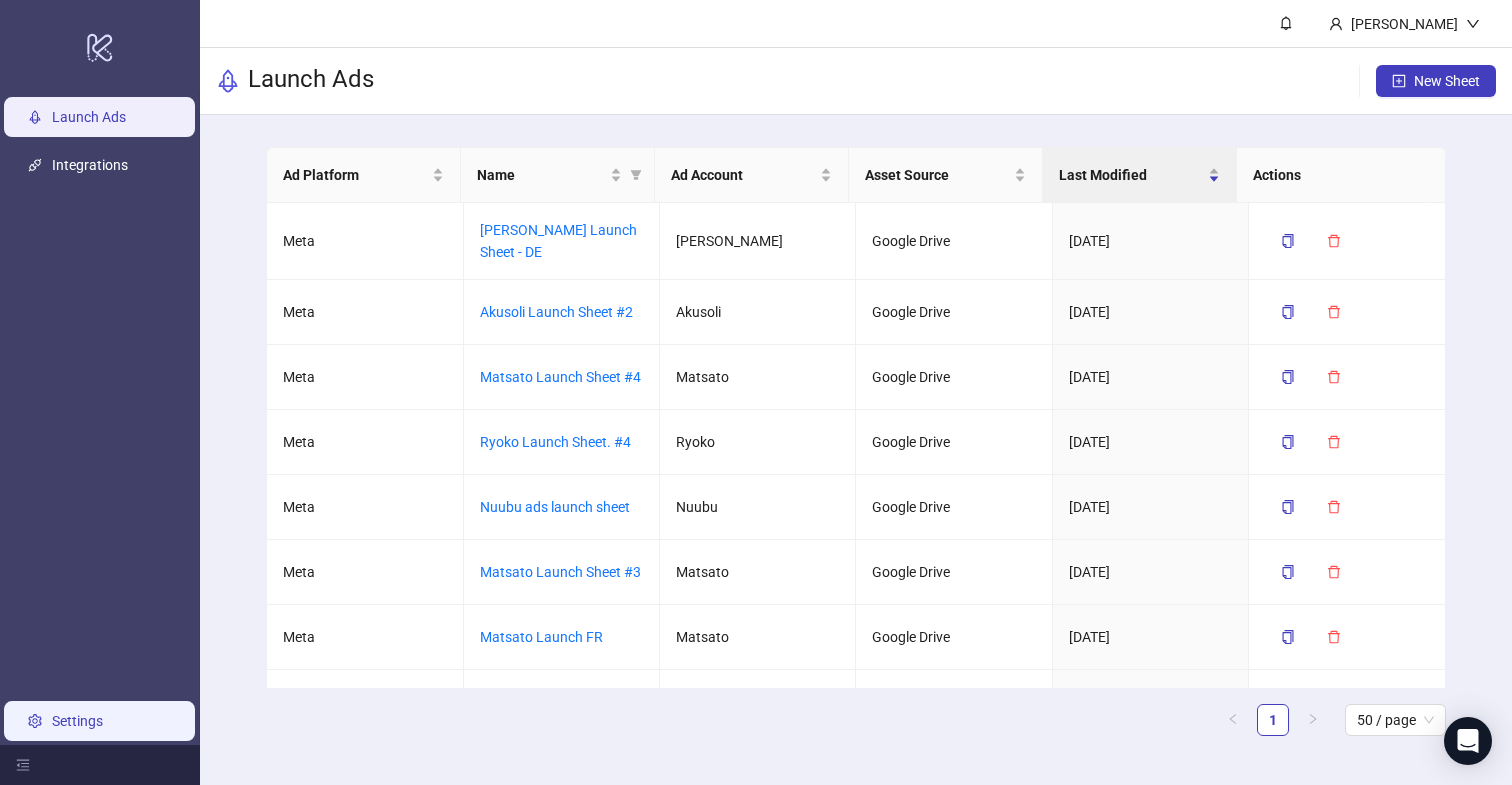 click on "Settings" at bounding box center [77, 721] 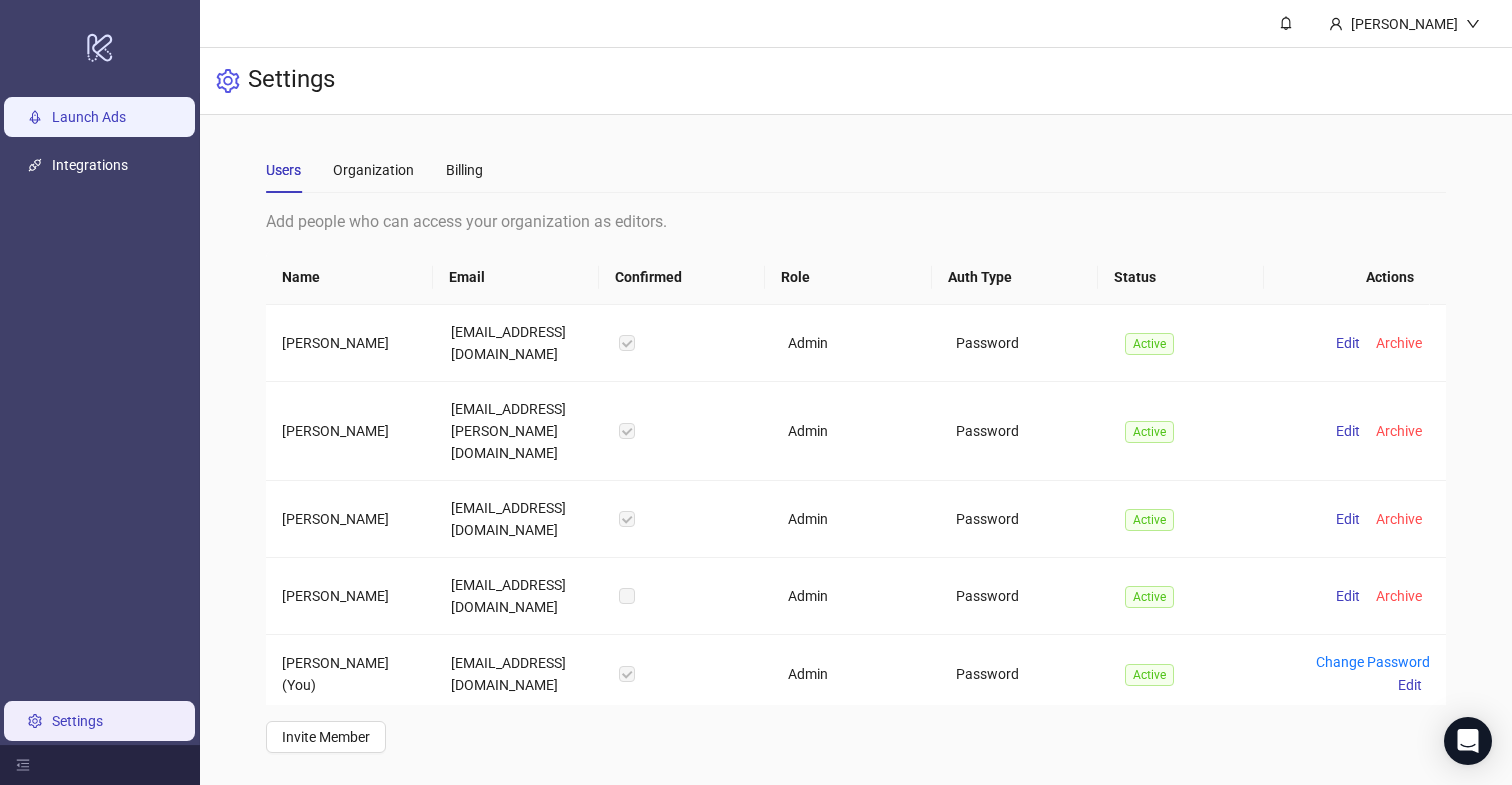 click on "Launch Ads" at bounding box center [89, 117] 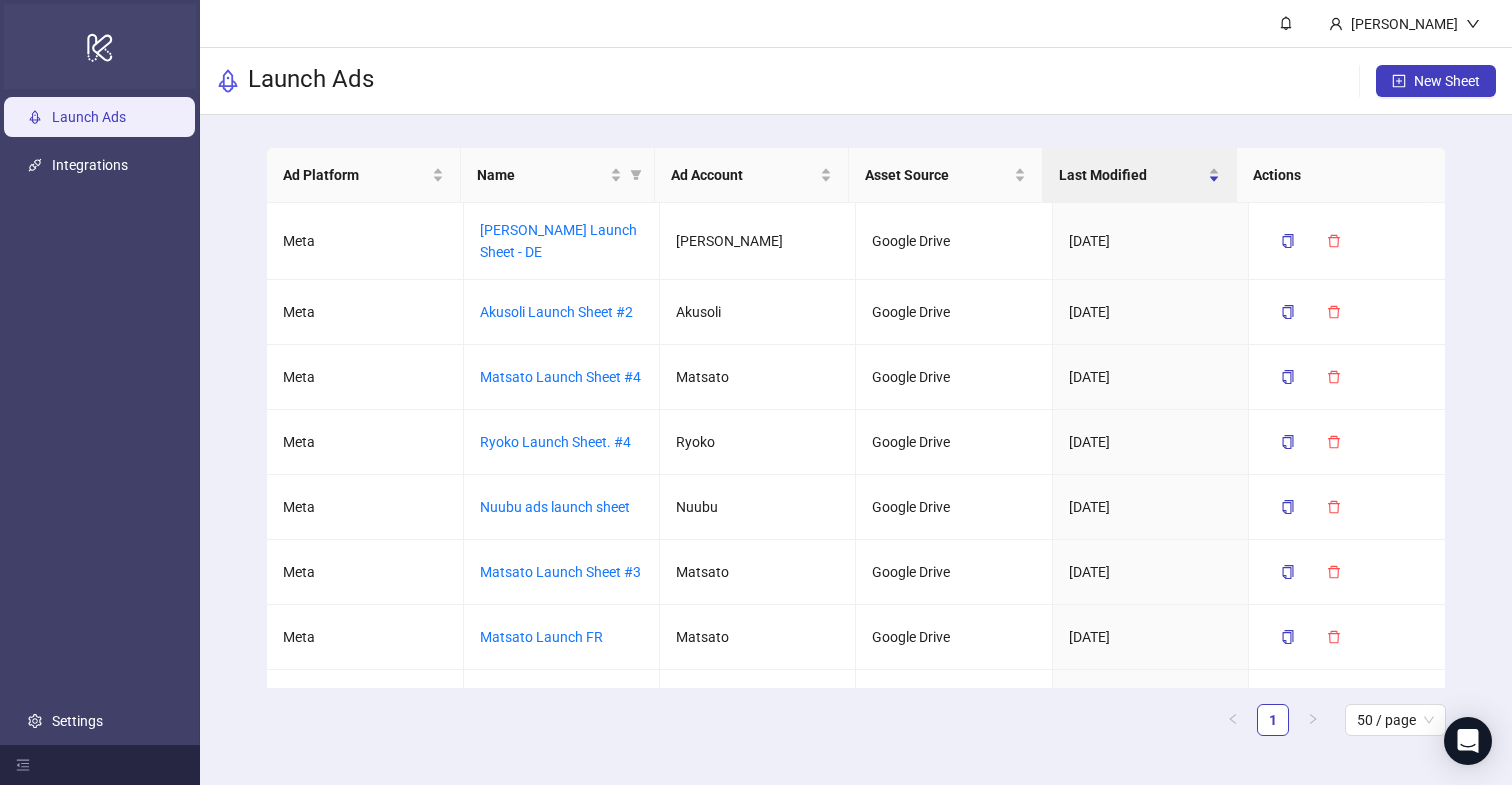 click on "logo/logo-mobile" at bounding box center (100, 46) 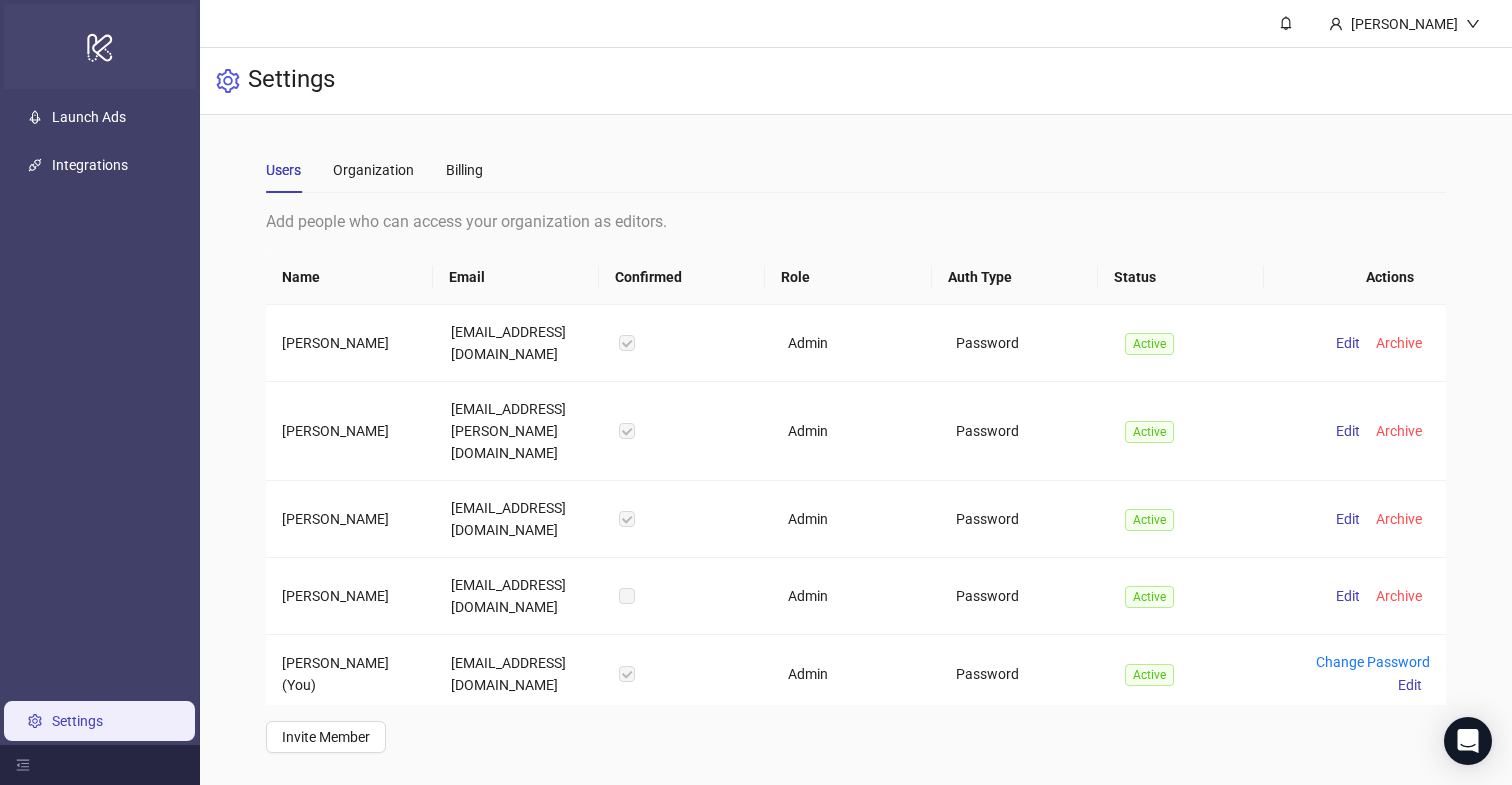 click on "logo/logo-mobile" 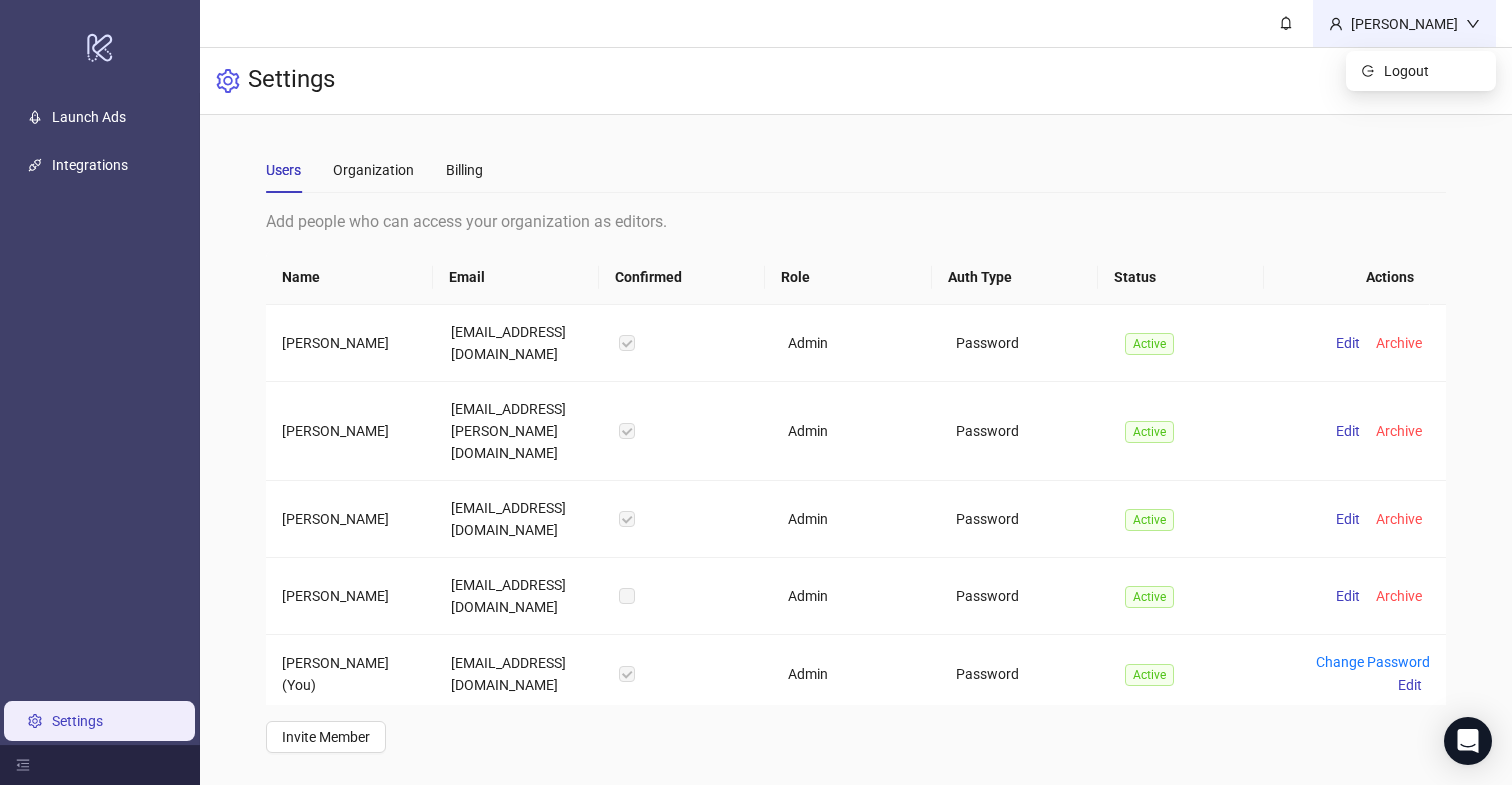 click on "[PERSON_NAME]" at bounding box center [1404, 24] 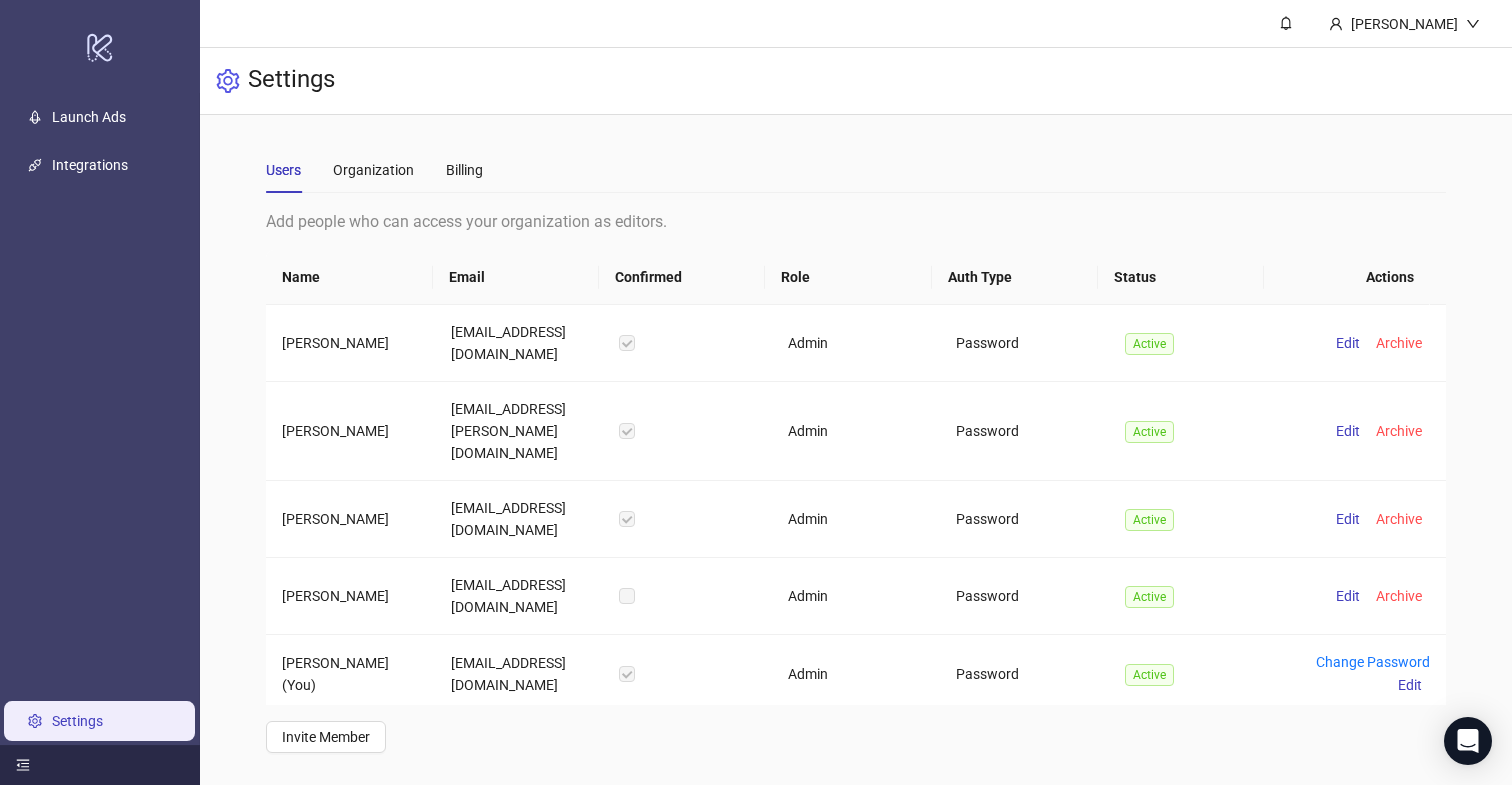 click 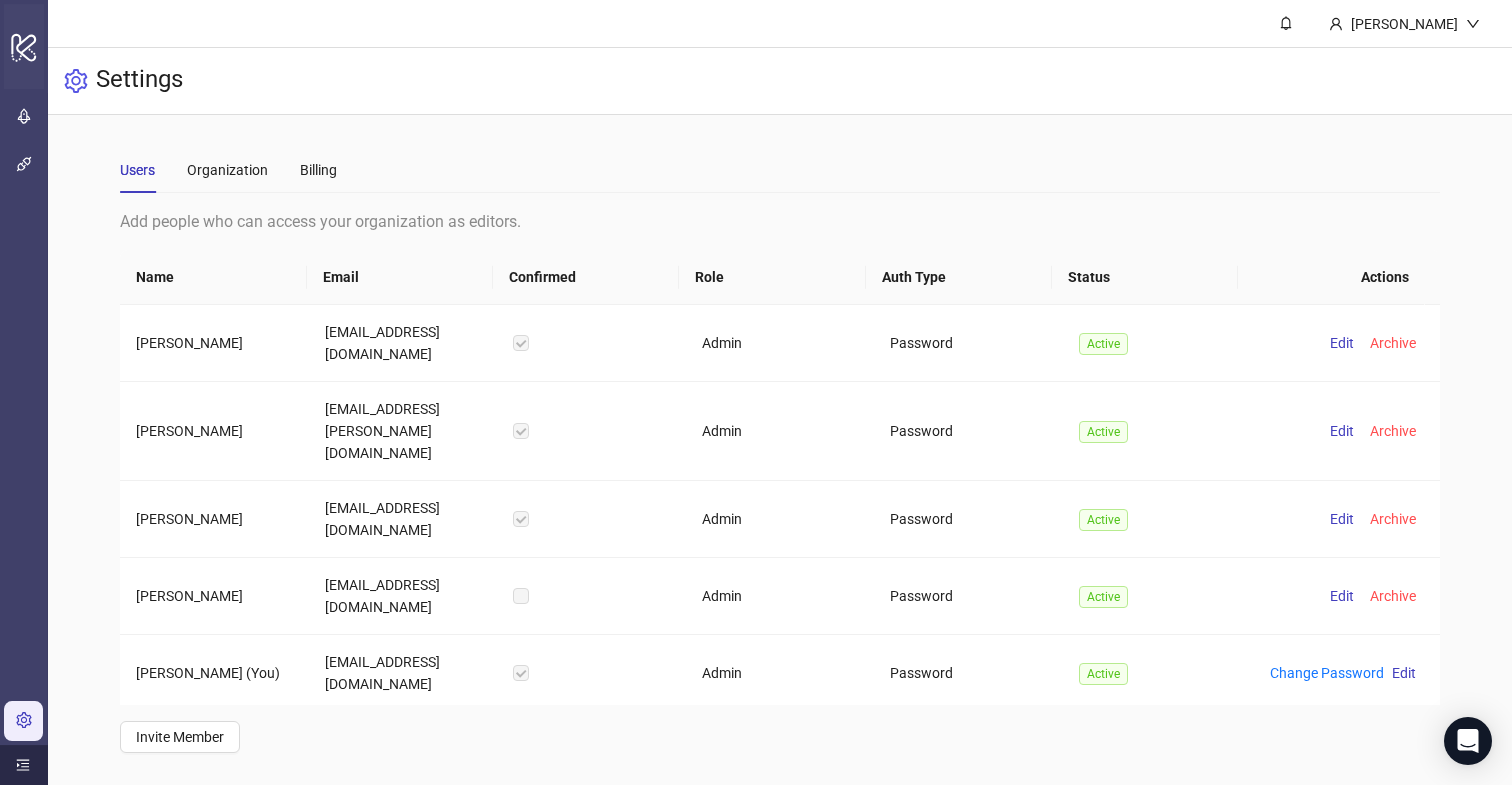 click on "logo/logo-mobile" 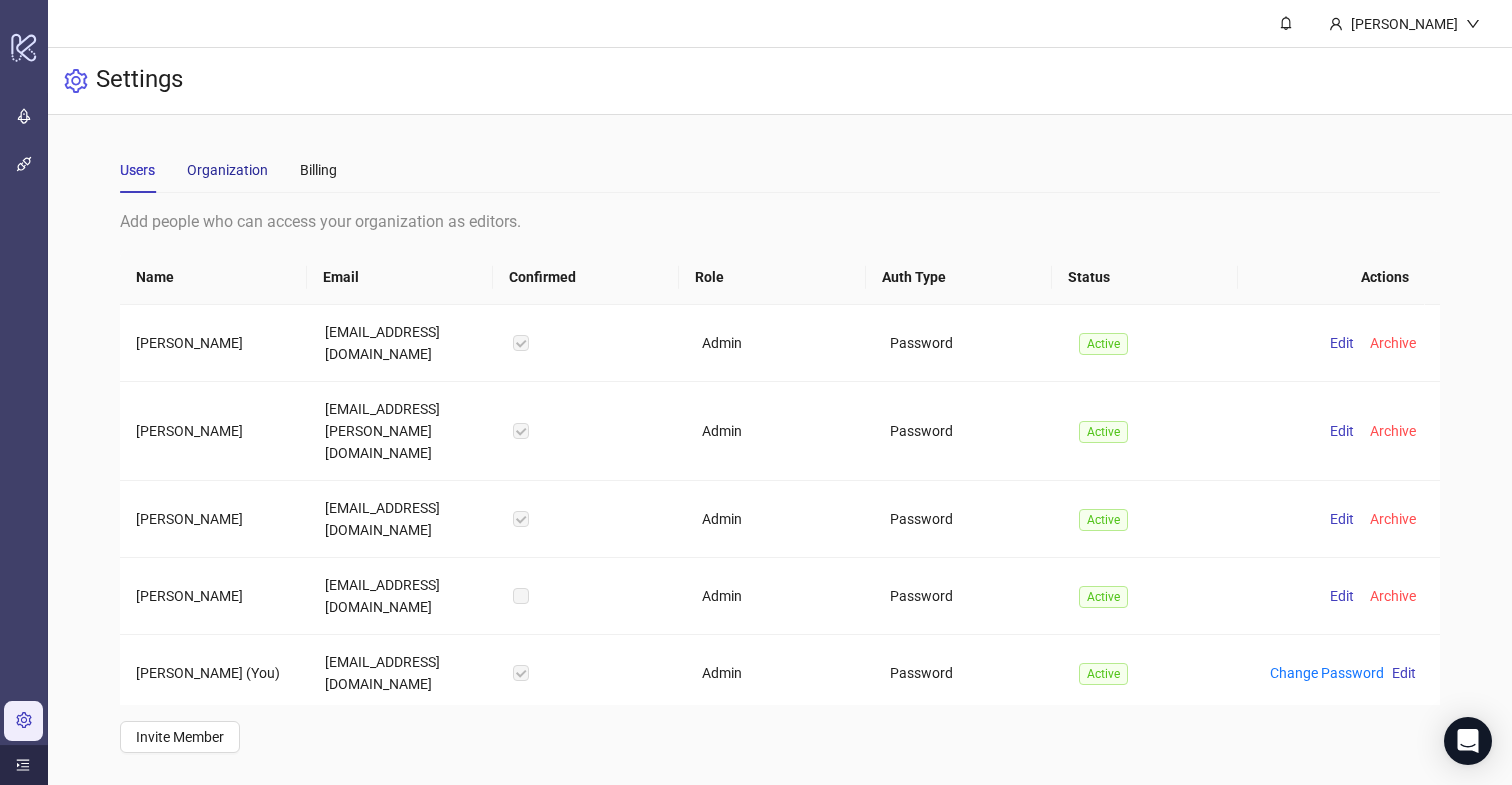 click on "Organization" at bounding box center (227, 170) 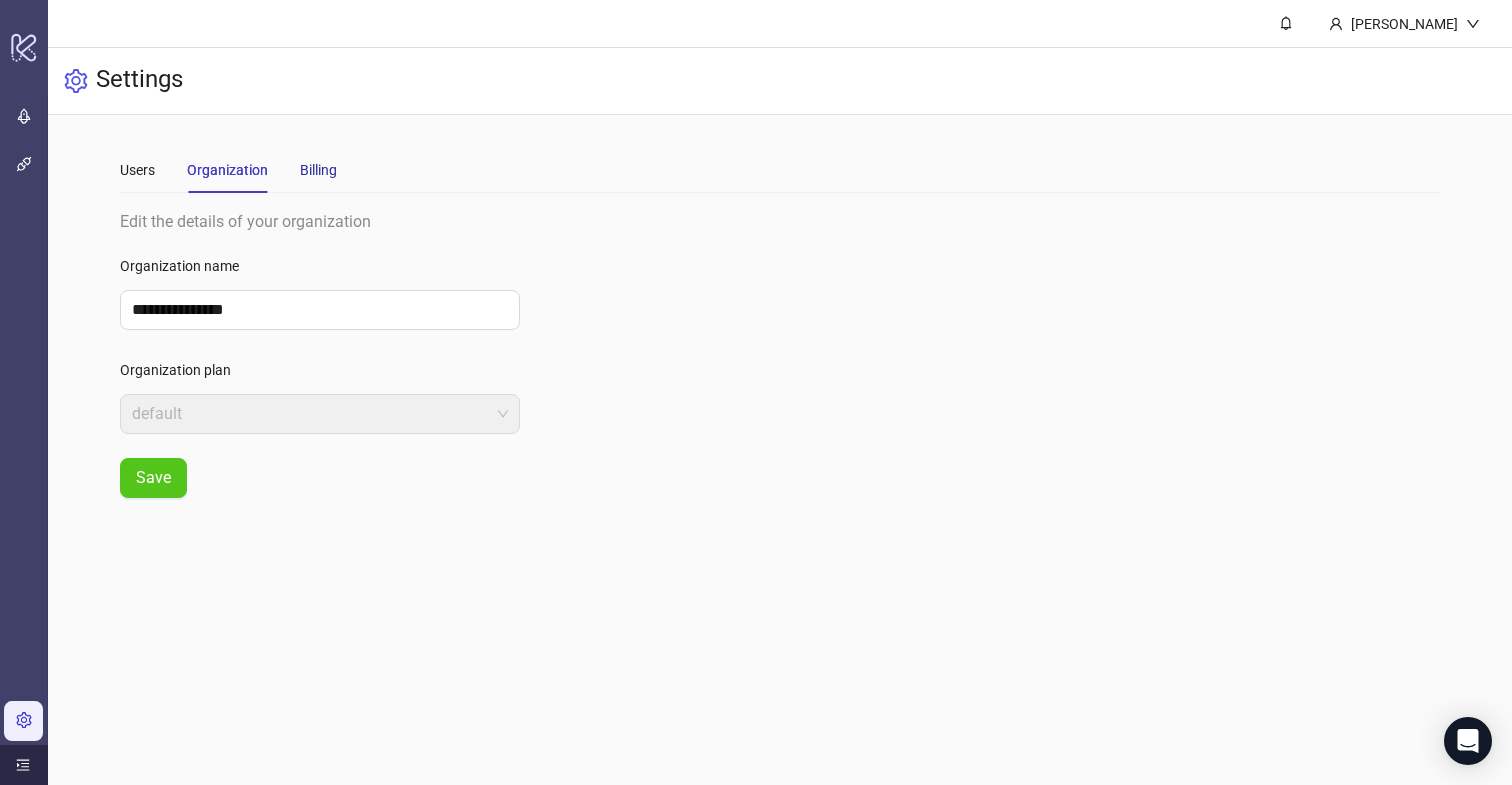 click on "Billing" at bounding box center (318, 170) 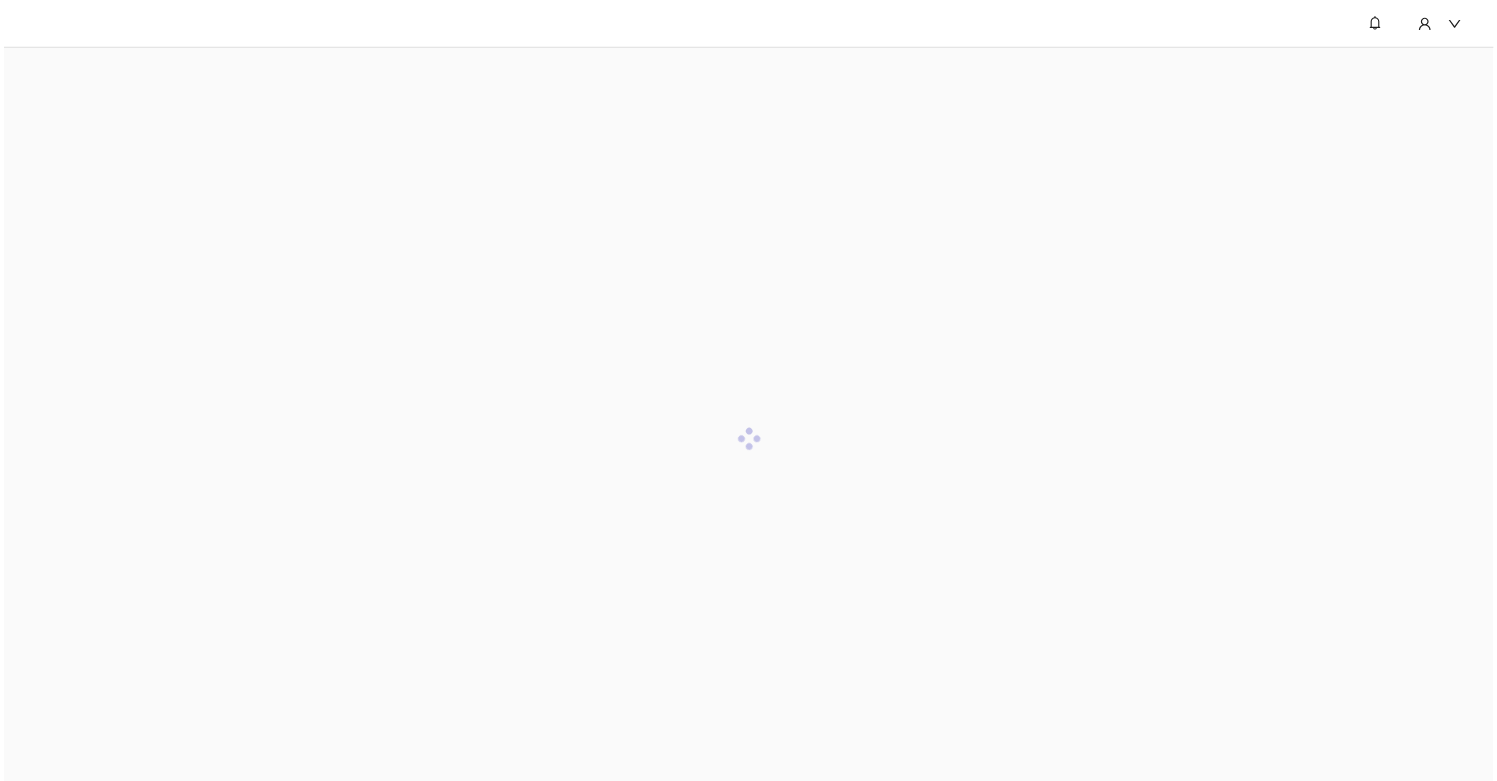 scroll, scrollTop: 0, scrollLeft: 0, axis: both 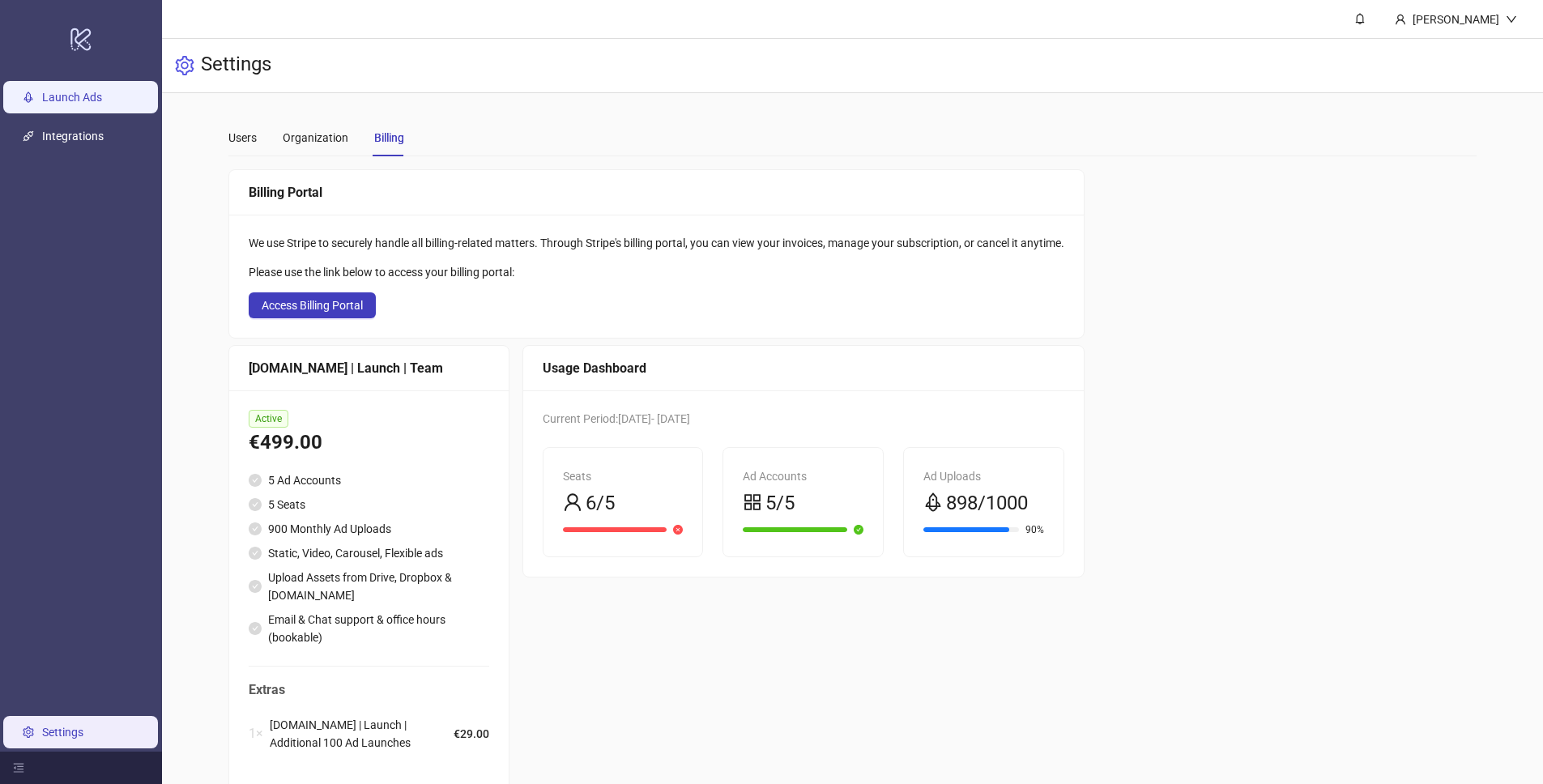 click on "Launch Ads" at bounding box center (72, 97) 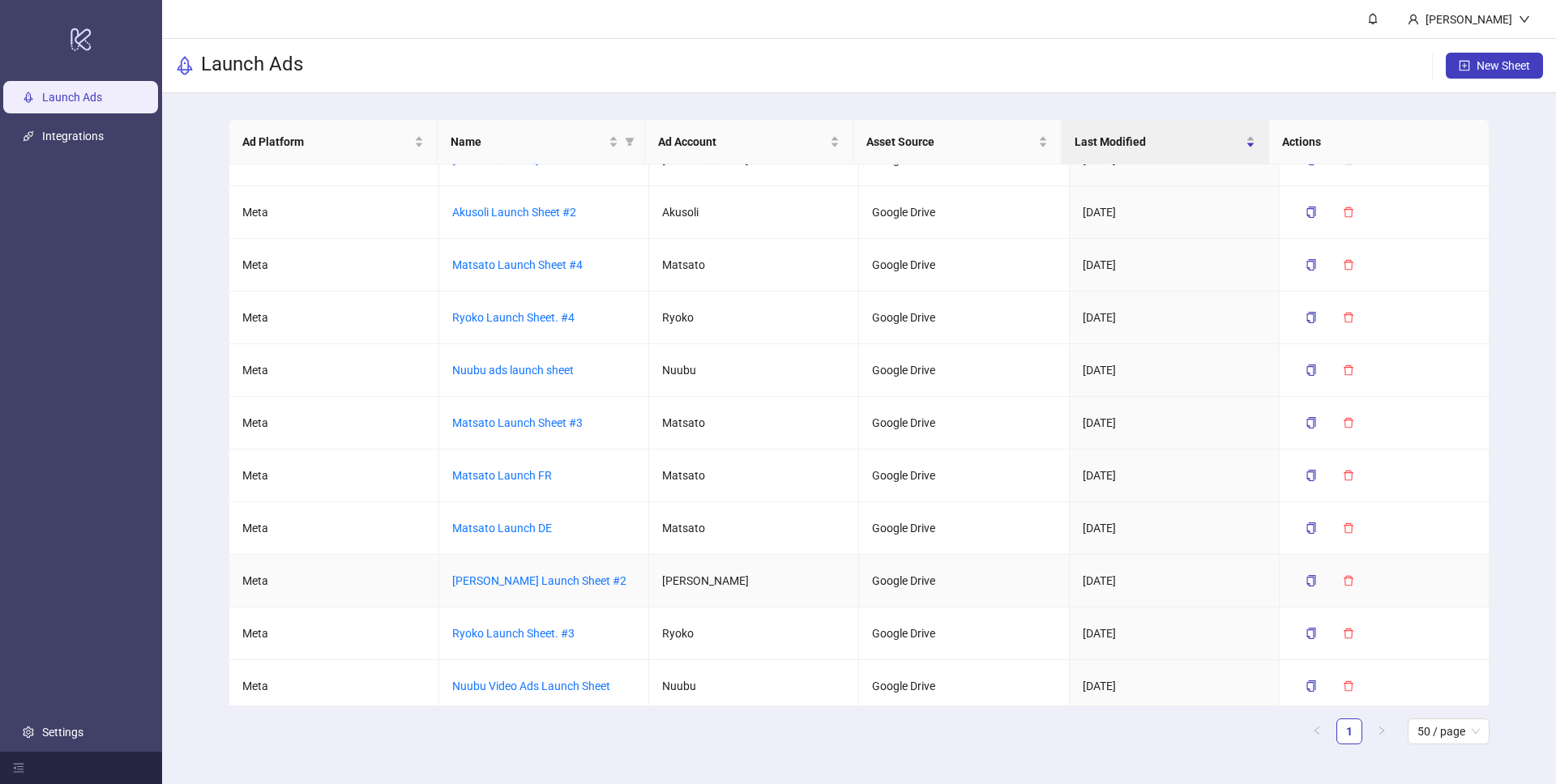scroll, scrollTop: 176, scrollLeft: 0, axis: vertical 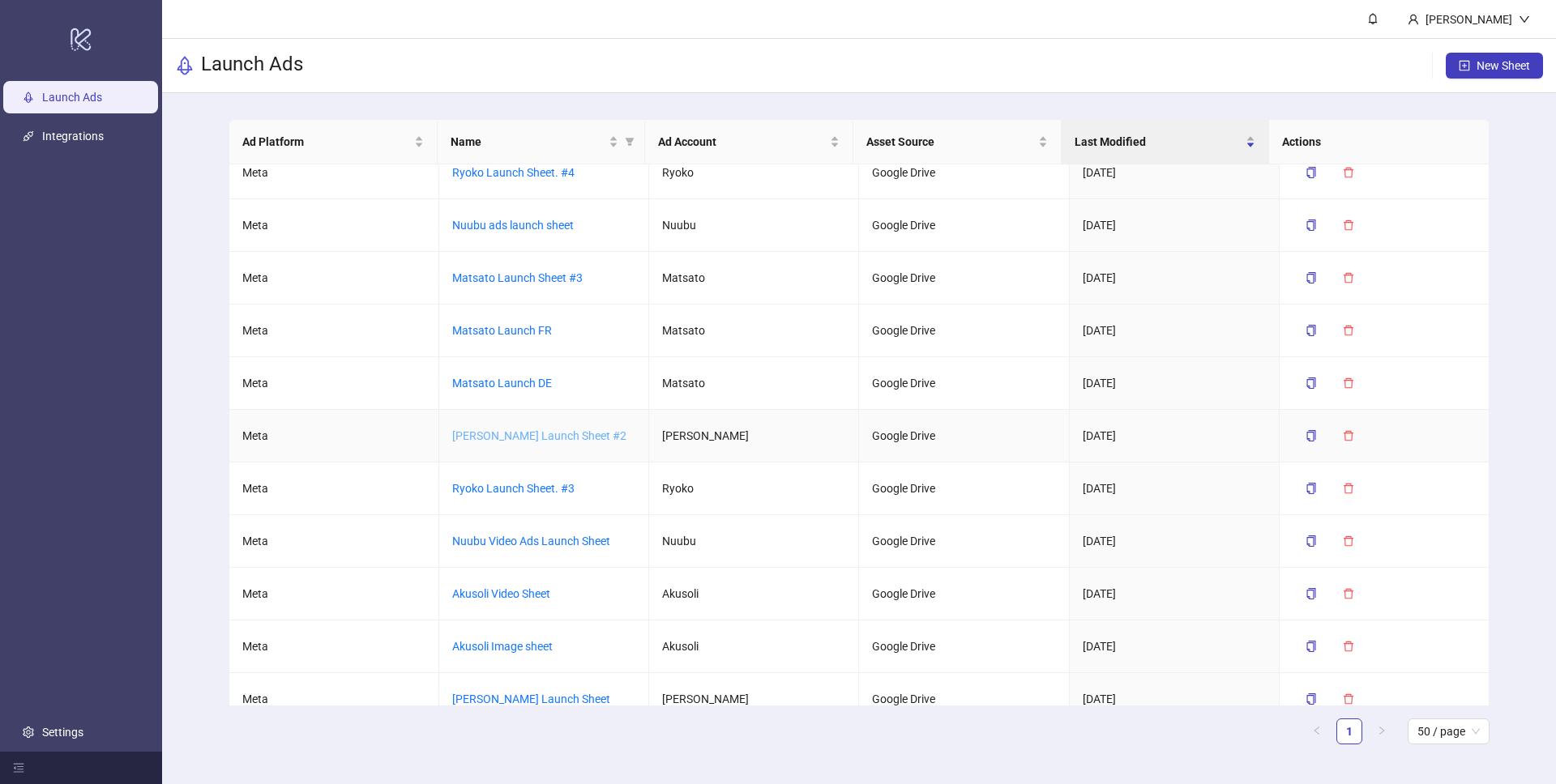 click on "Derila Ergo Launch Sheet #2" at bounding box center (539, 436) 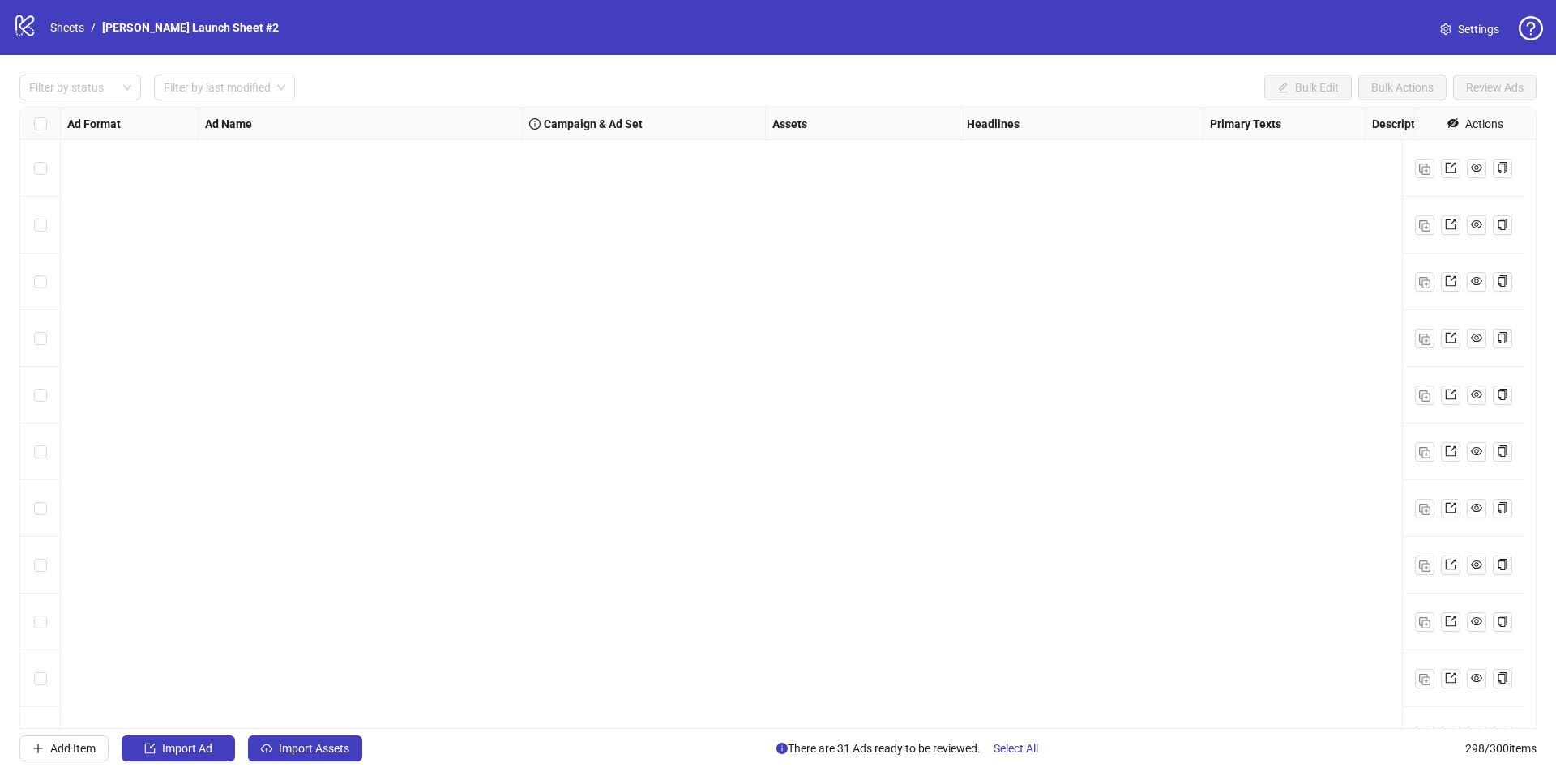 scroll, scrollTop: 16319, scrollLeft: 0, axis: vertical 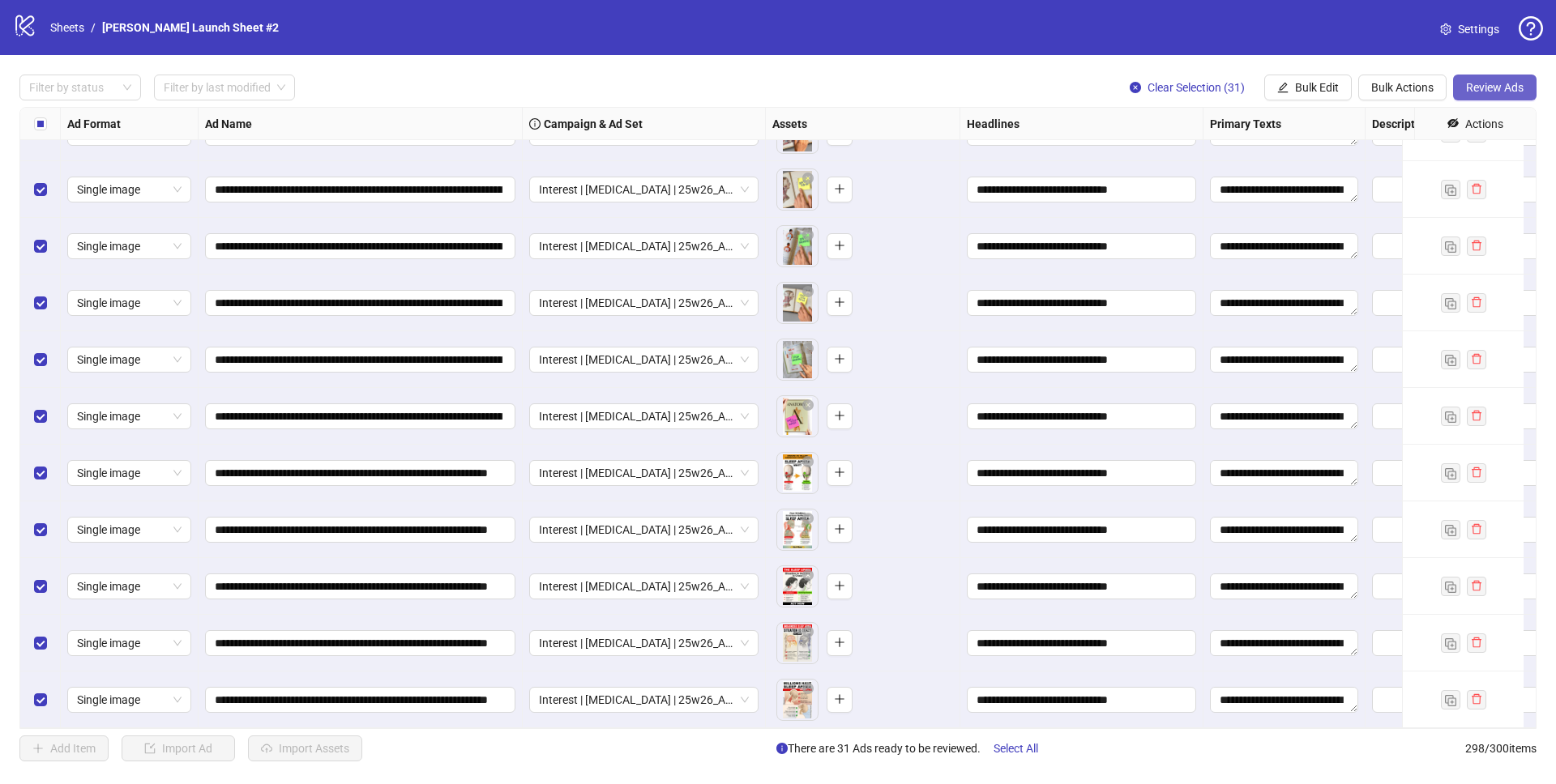 click on "Review Ads" at bounding box center (1494, 87) 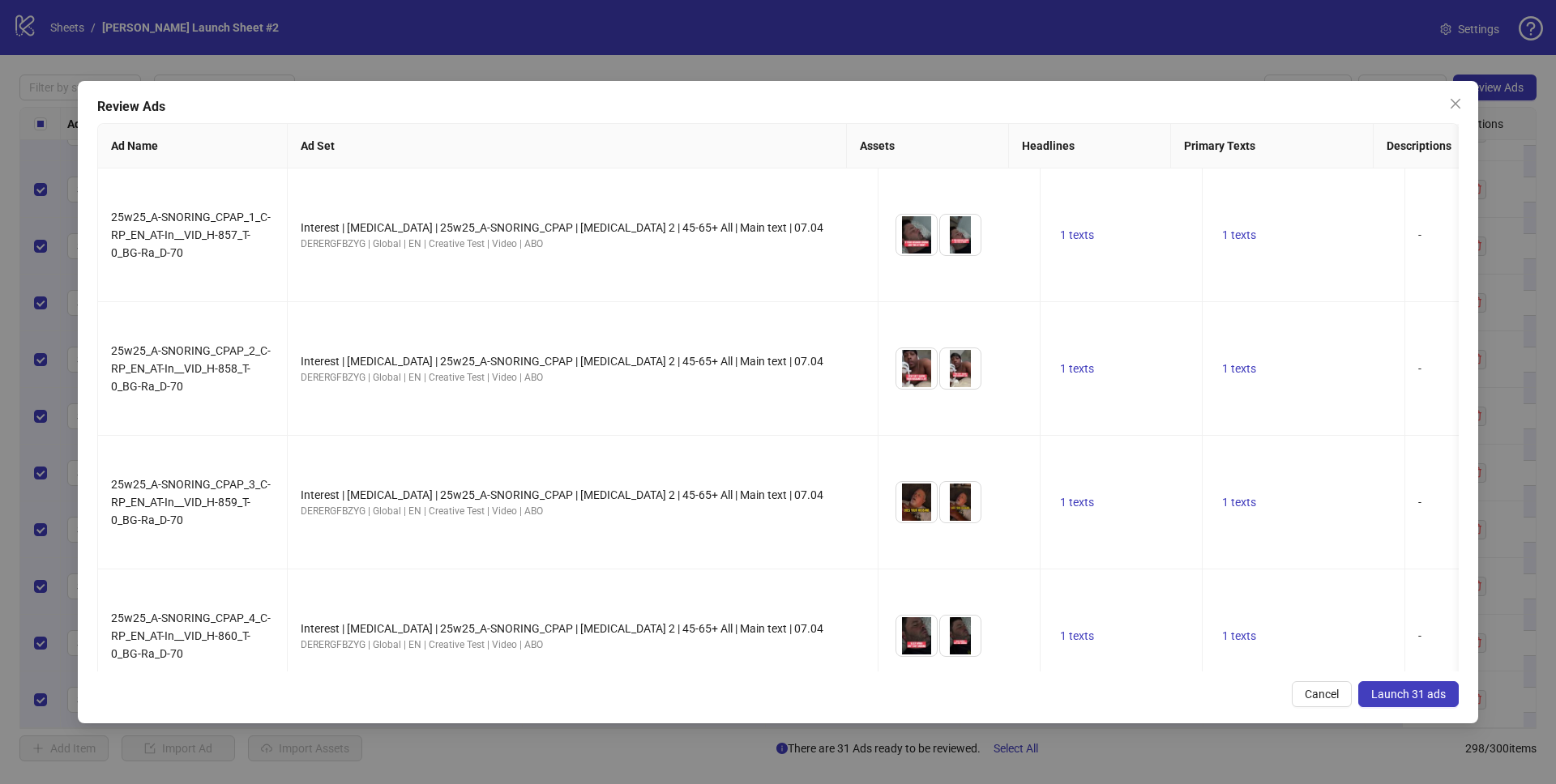 click on "Launch 31 ads" at bounding box center (1409, 694) 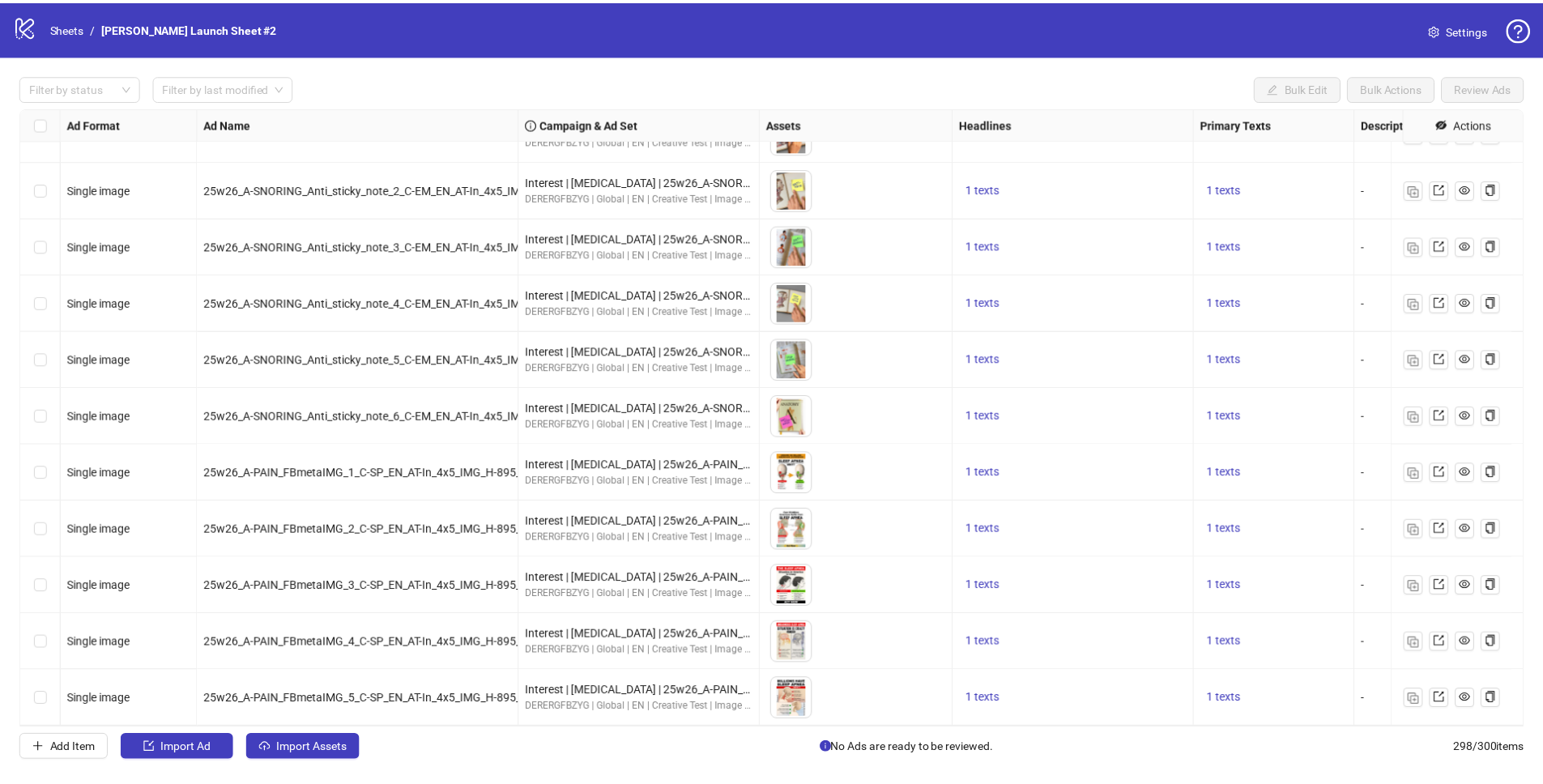 scroll, scrollTop: 16319, scrollLeft: 31, axis: both 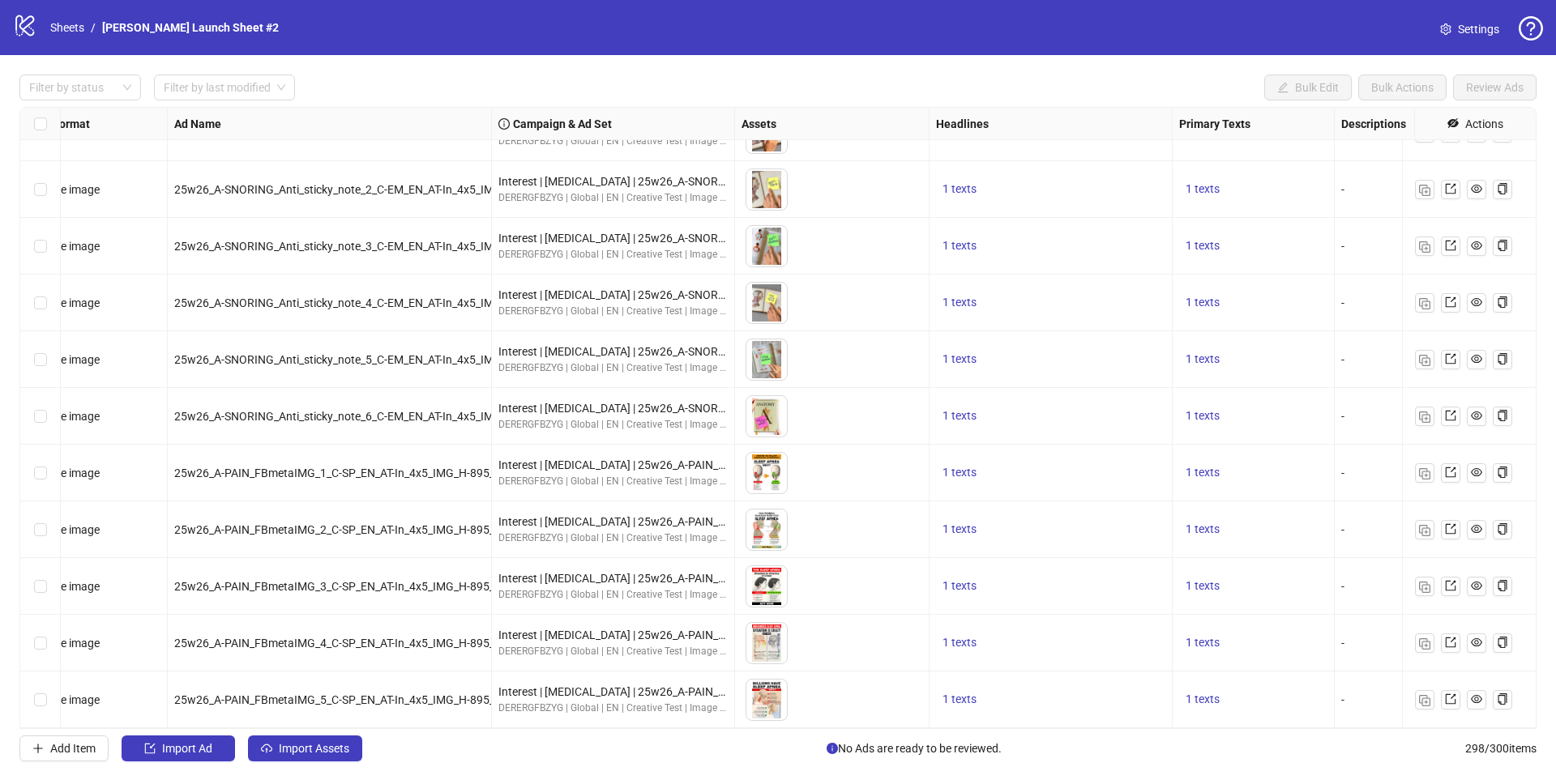 click 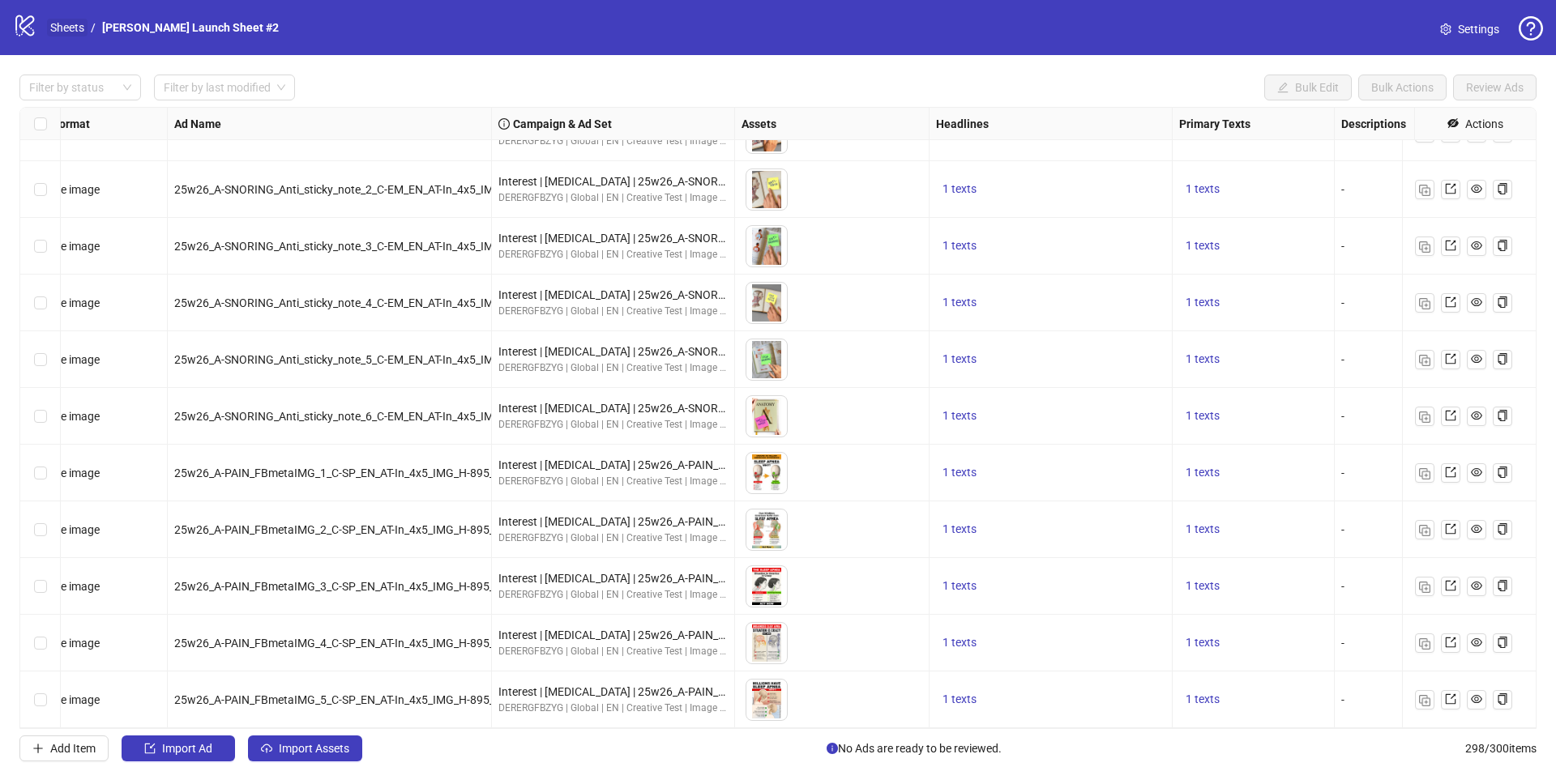 click on "Sheets" at bounding box center [67, 28] 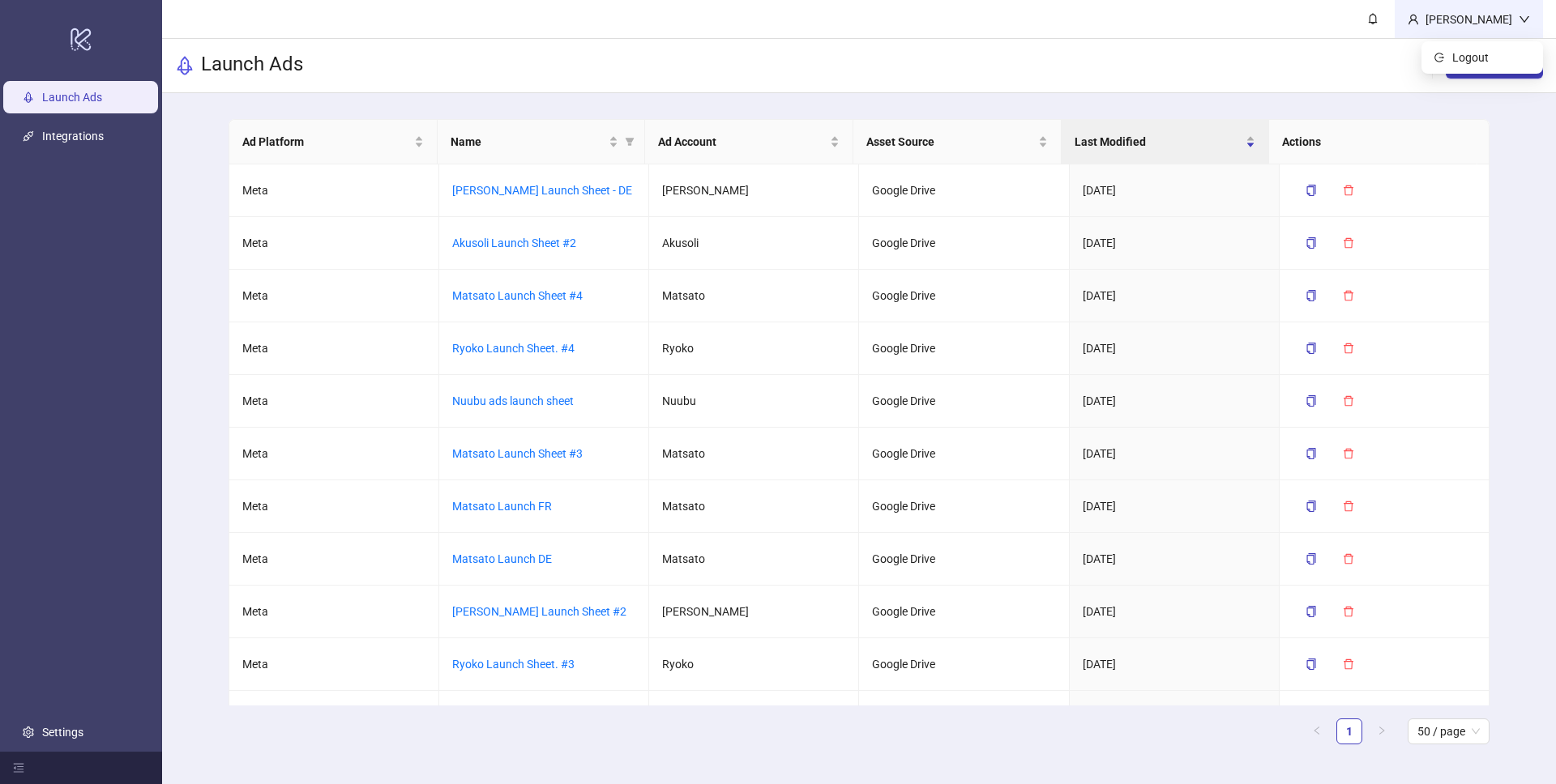 click on "[PERSON_NAME]" at bounding box center (1468, 19) 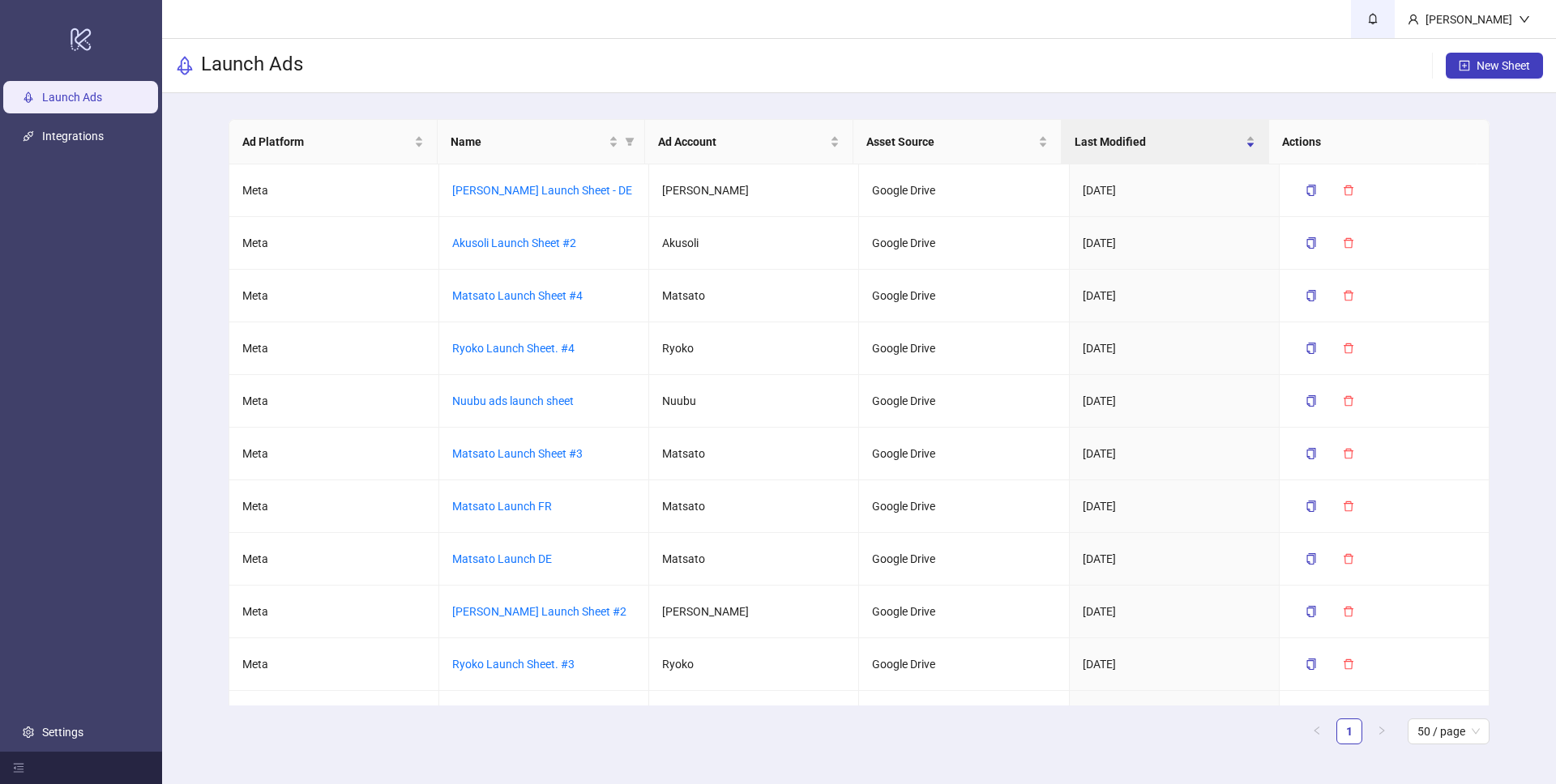 click 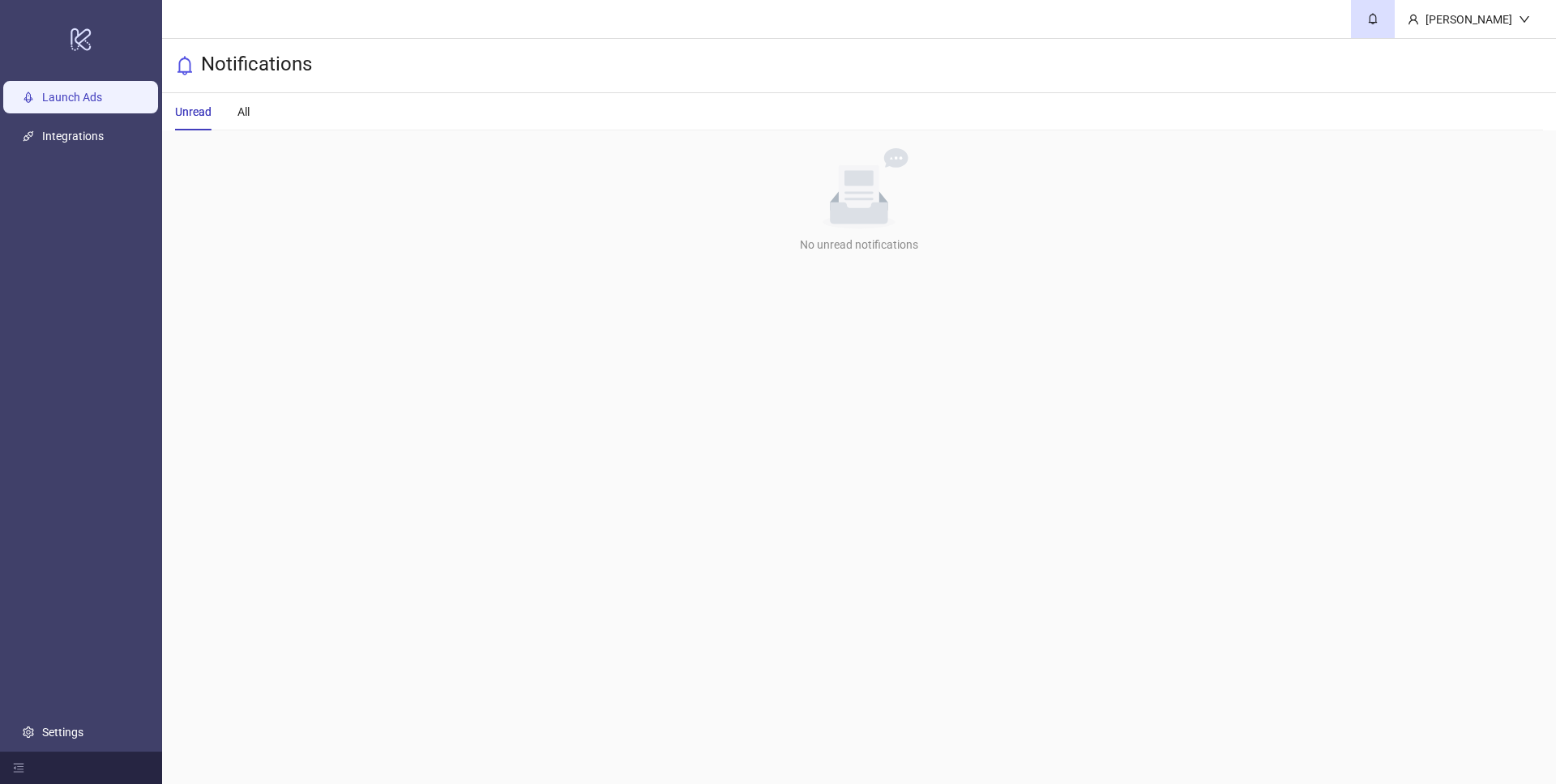 click on "Launch Ads" at bounding box center (72, 97) 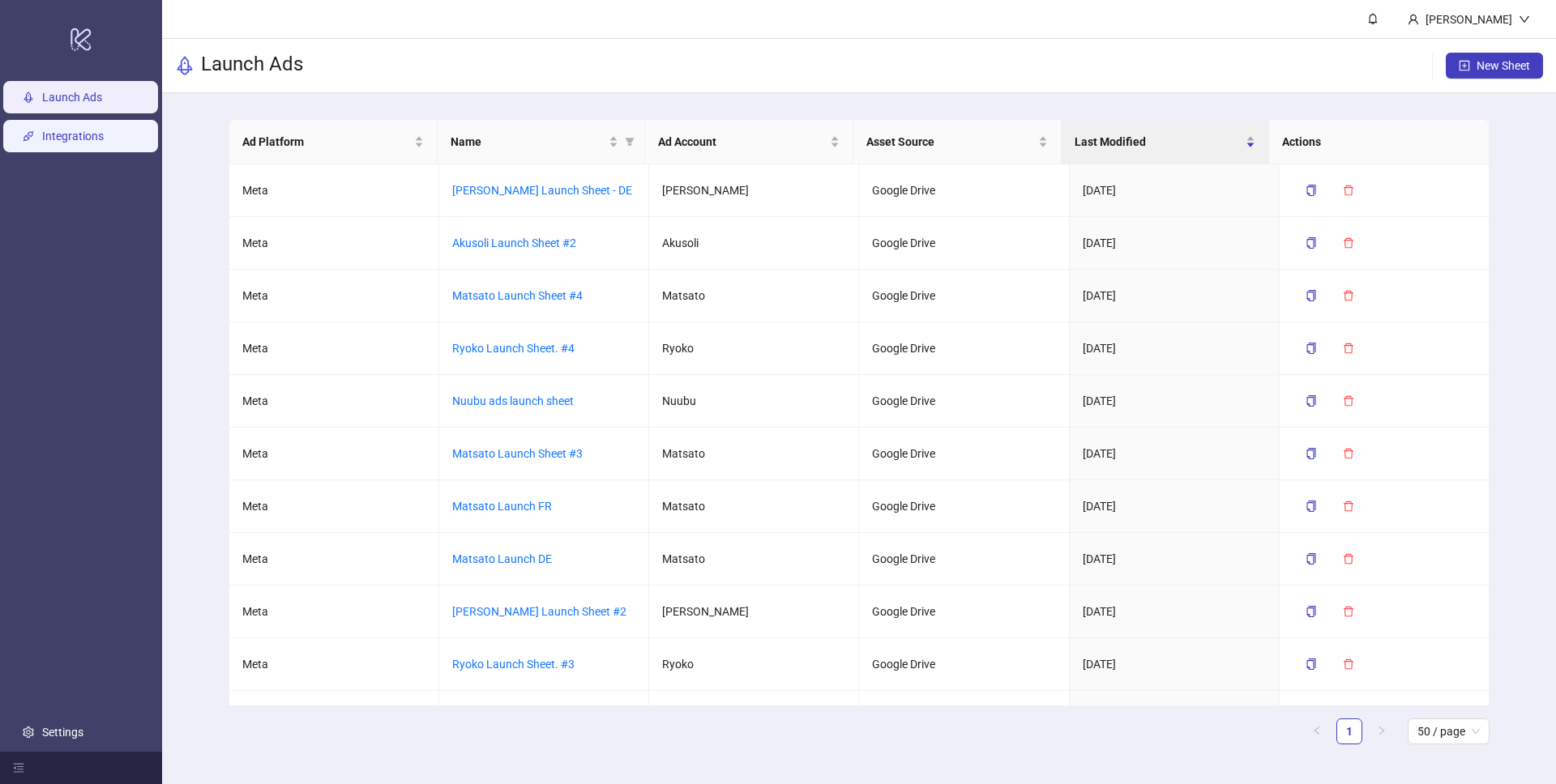 click on "Integrations" at bounding box center (73, 136) 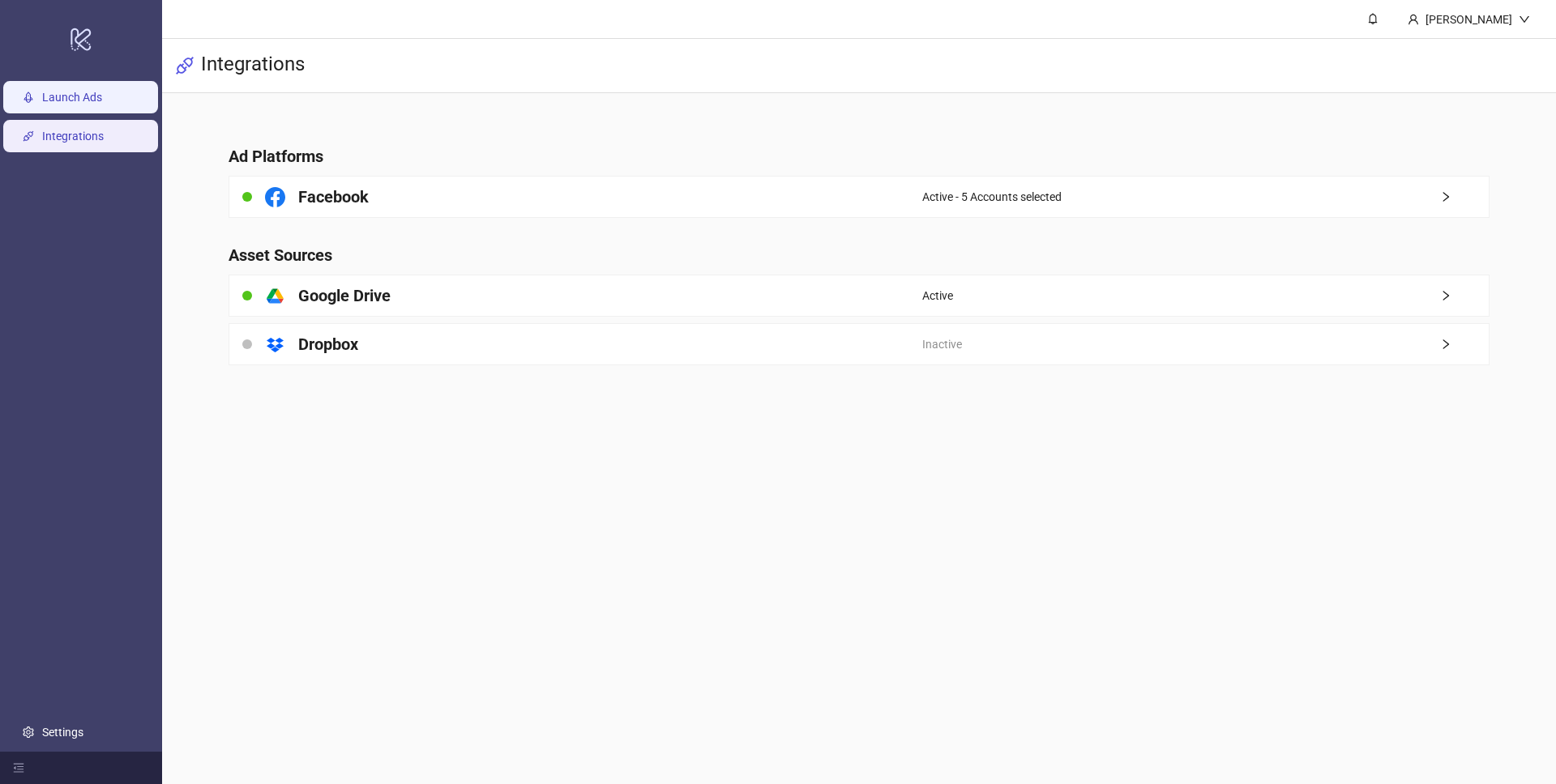 click on "Launch Ads" at bounding box center (72, 97) 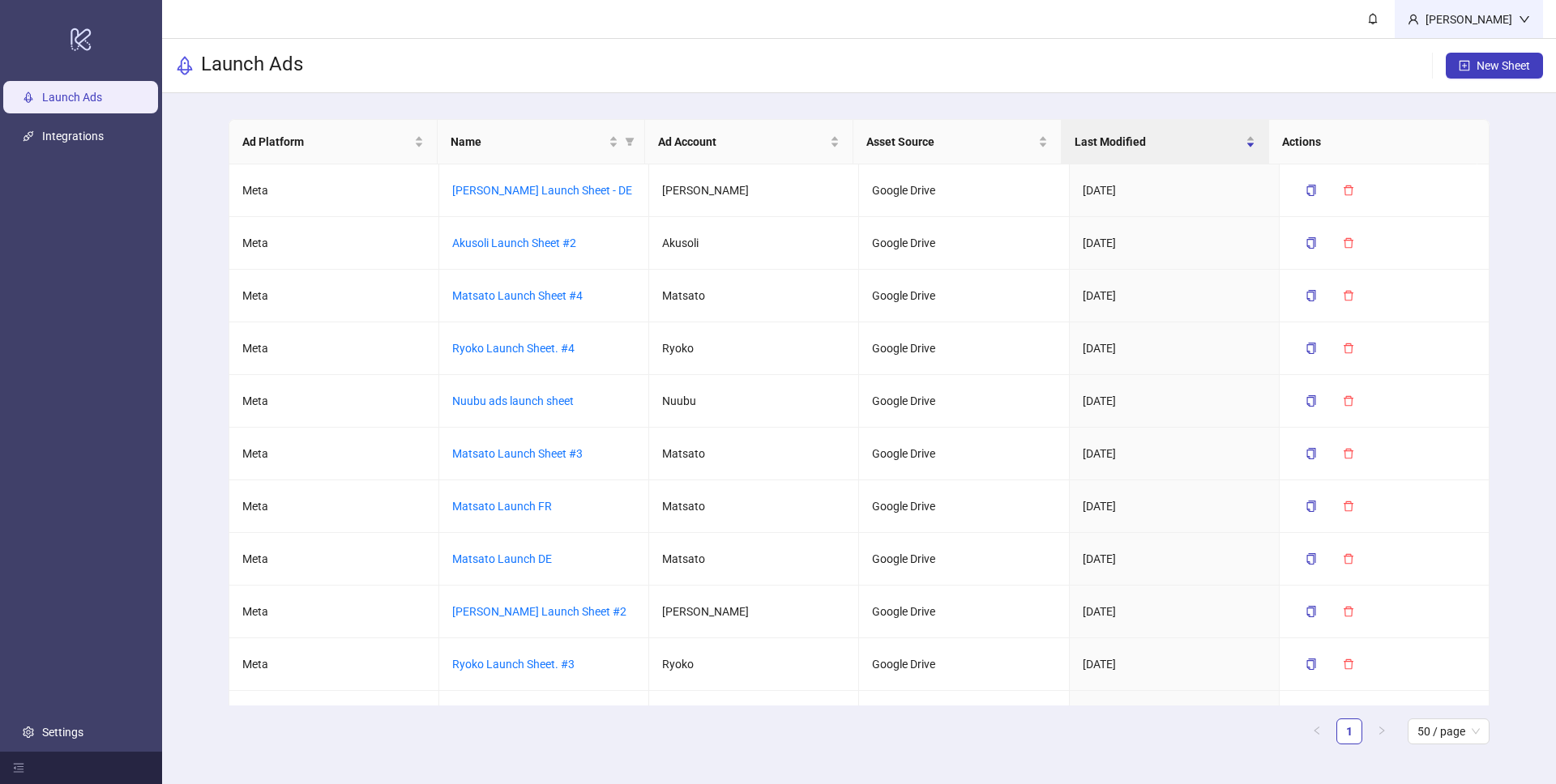 click on "[PERSON_NAME]" at bounding box center (1468, 19) 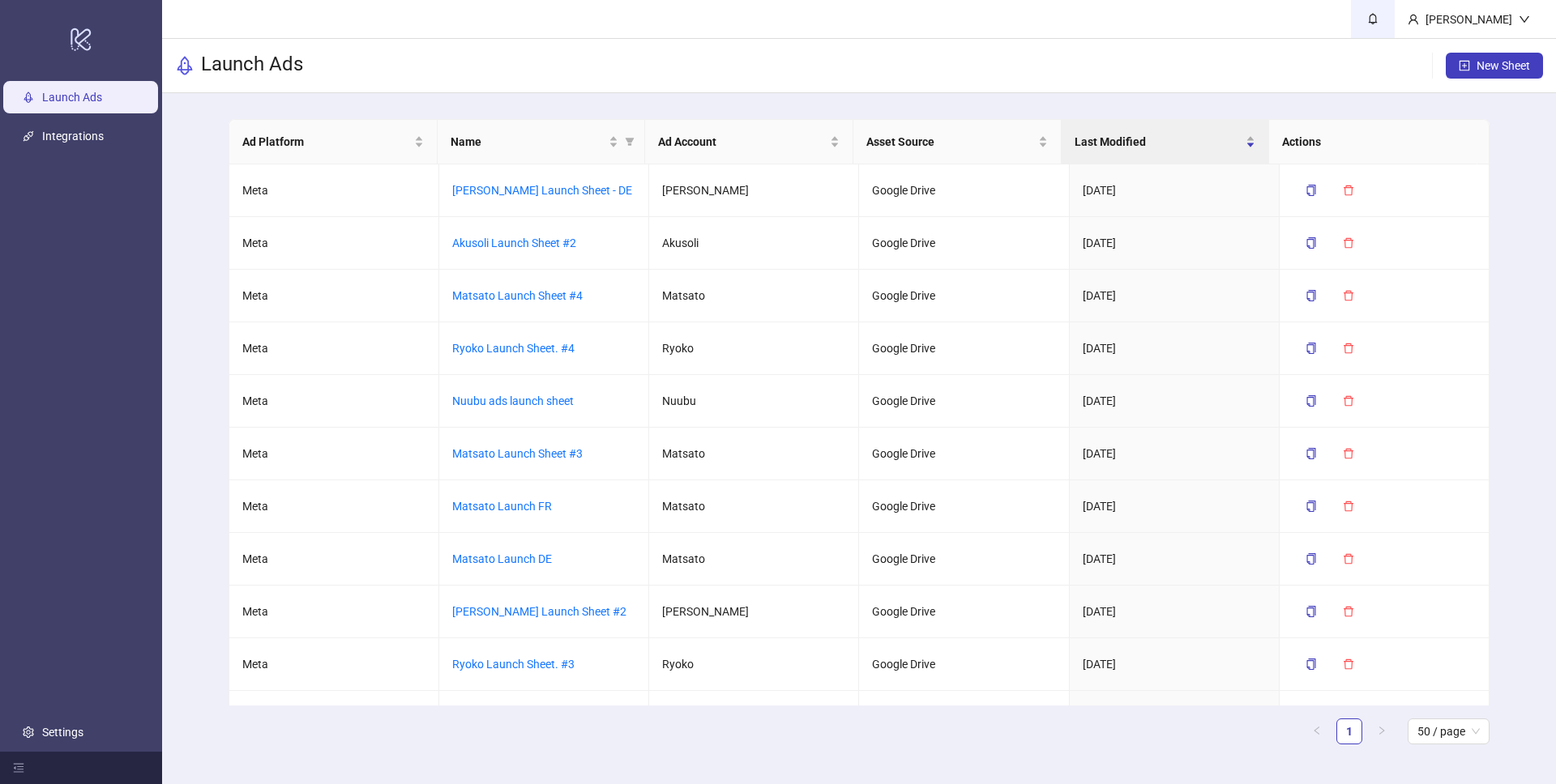 click at bounding box center [1373, 19] 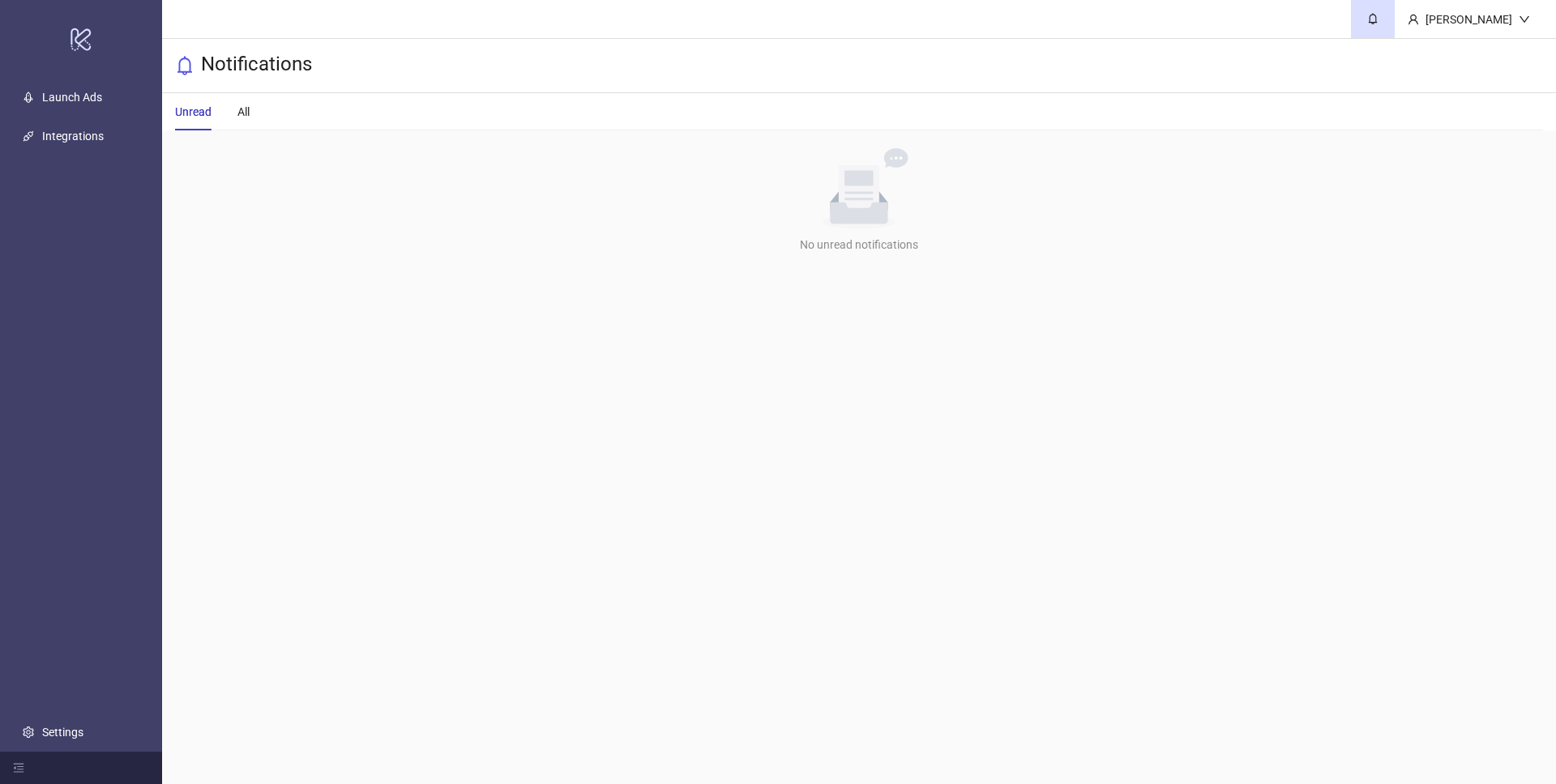 click on "Launch Ads Integrations Settings" at bounding box center (81, 415) 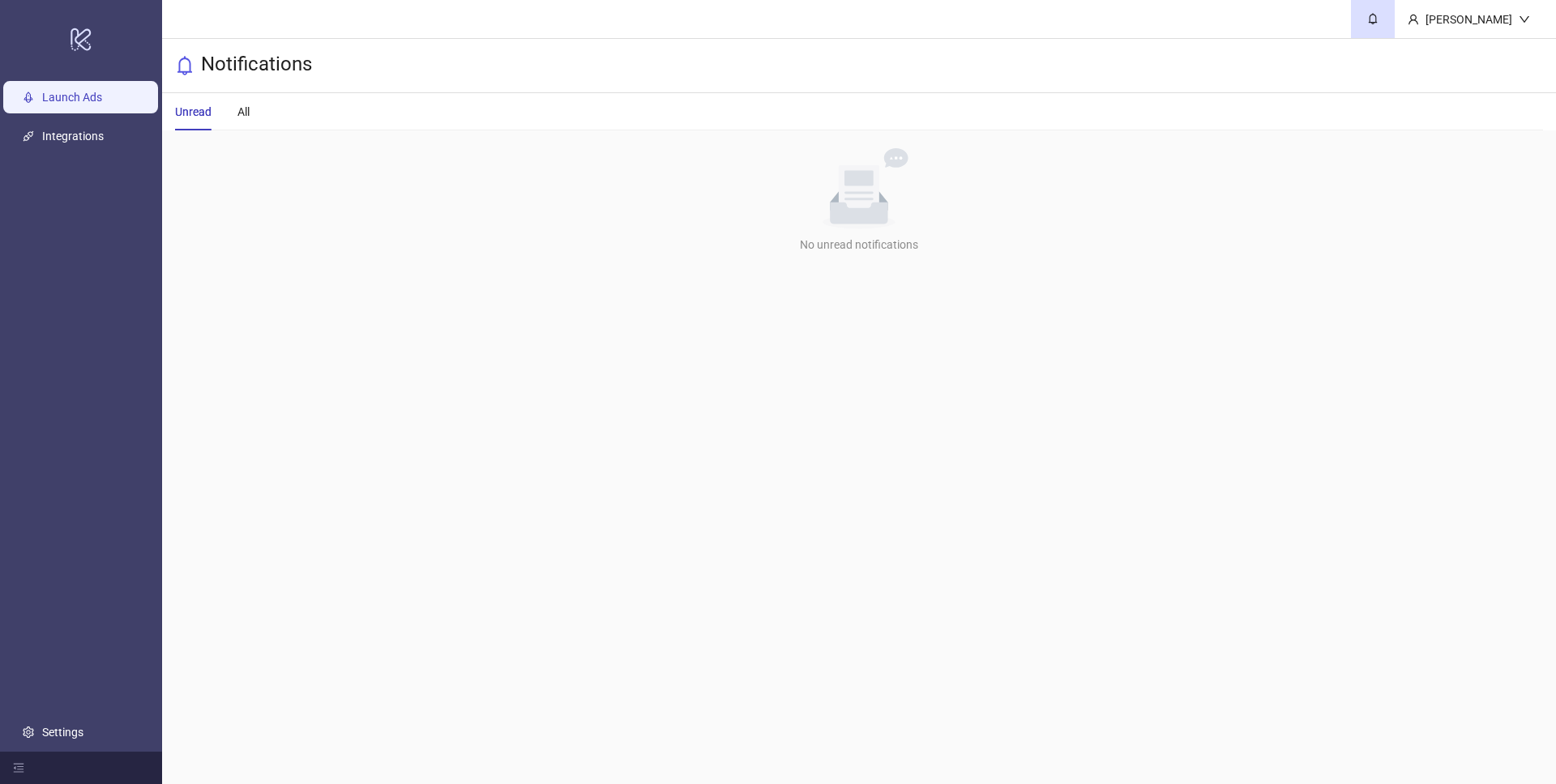 click on "Launch Ads" at bounding box center [72, 97] 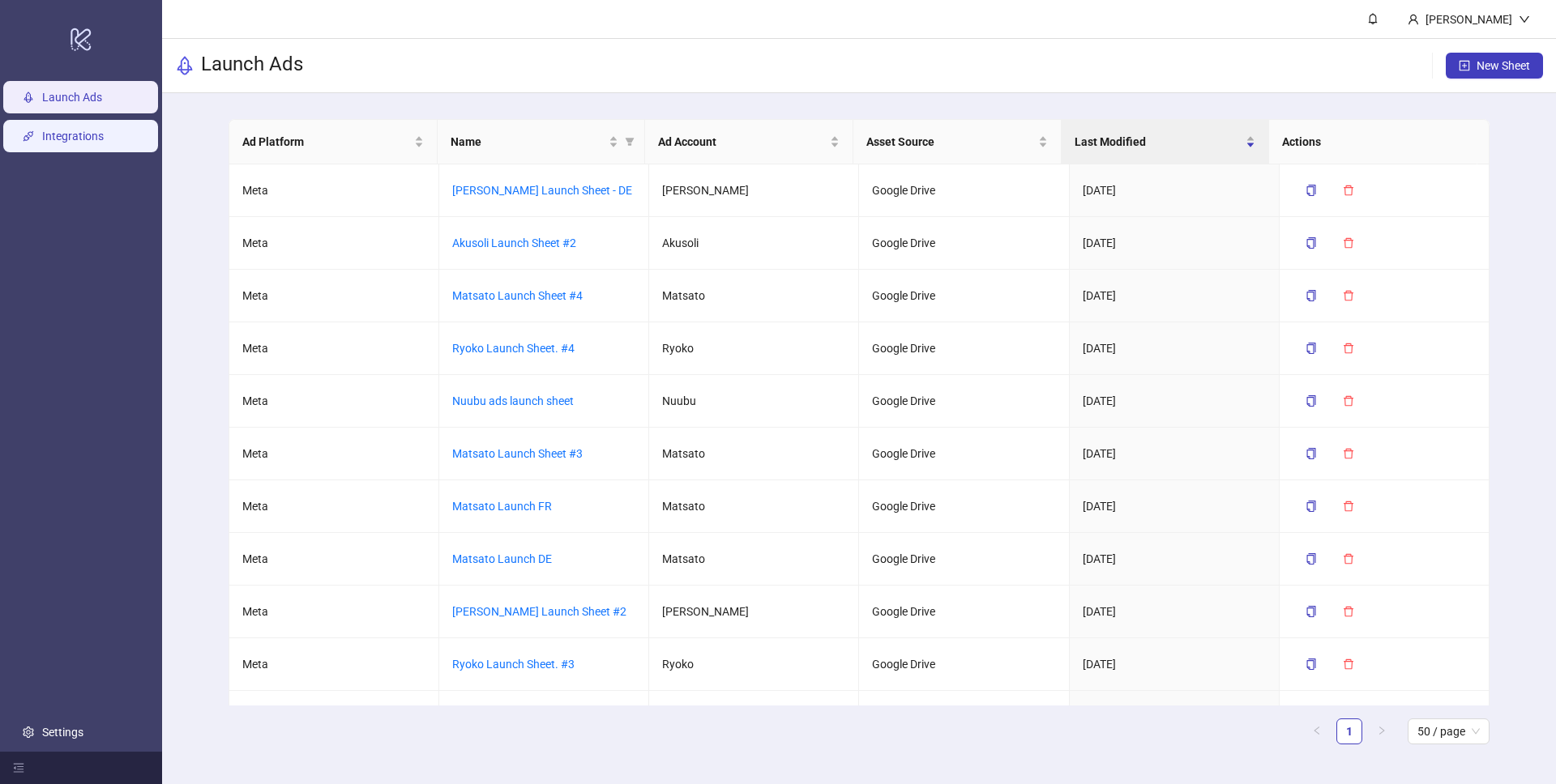 click on "Integrations" at bounding box center (73, 136) 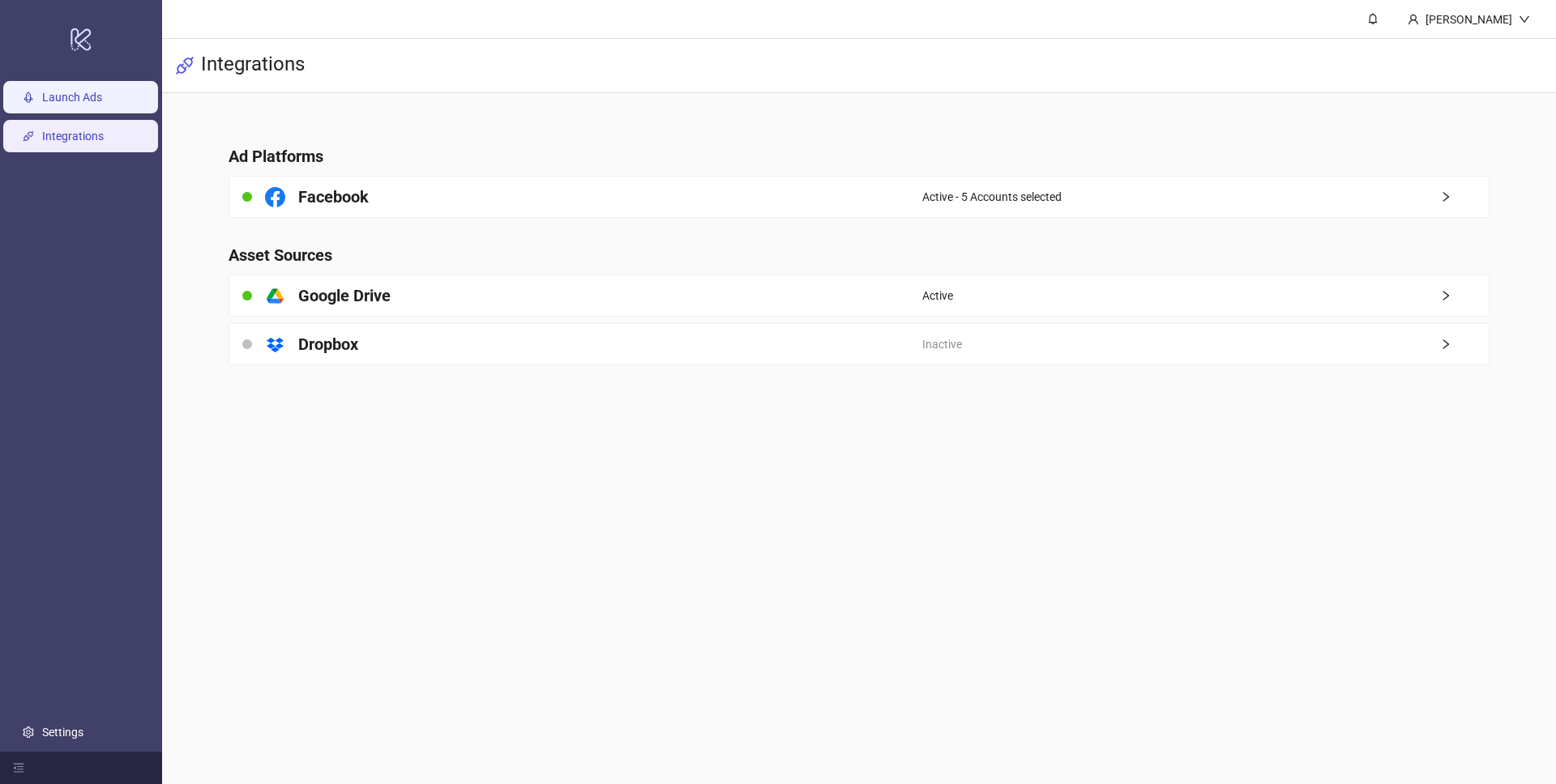 click on "Launch Ads" at bounding box center (72, 97) 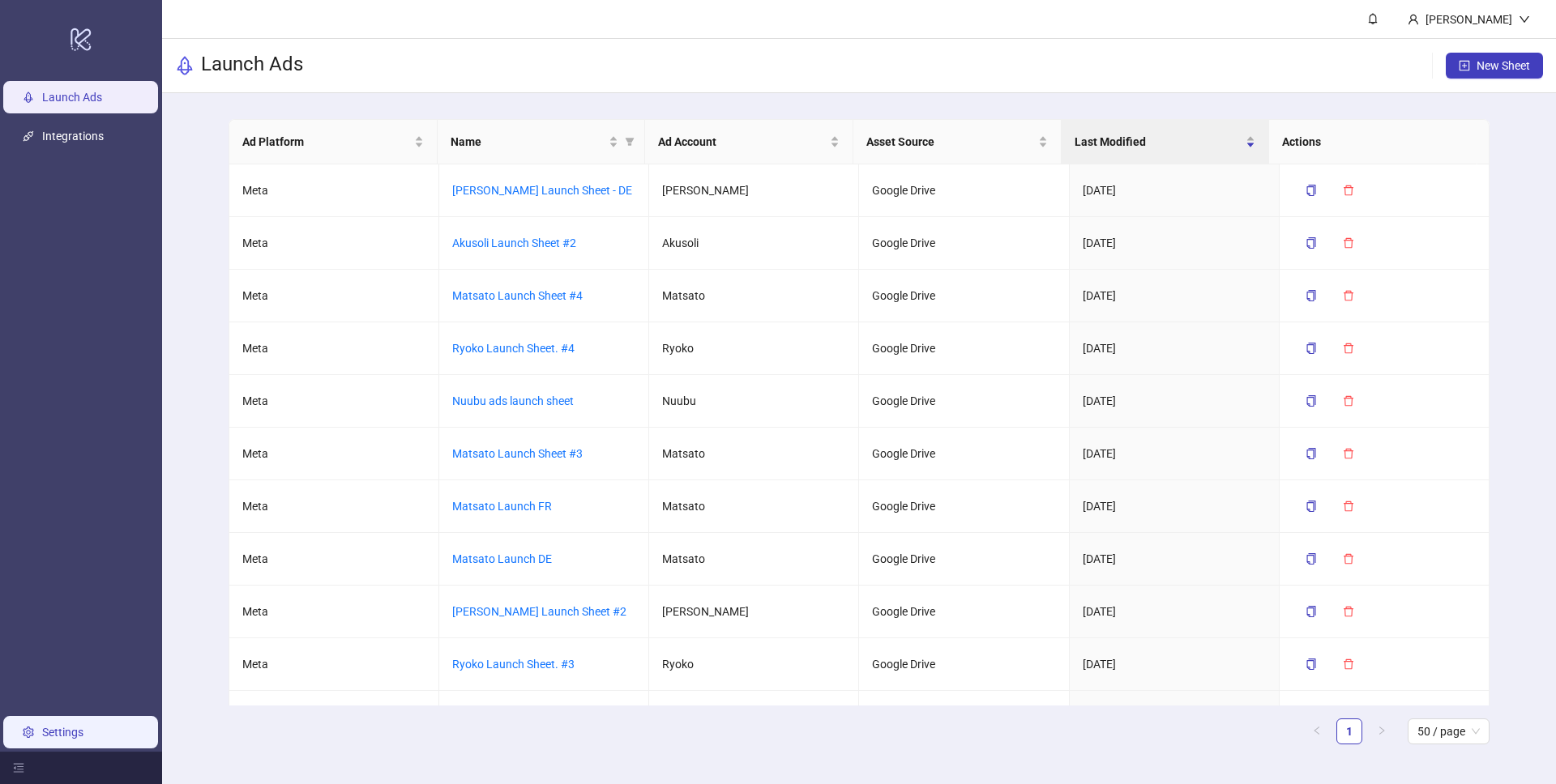 click on "Settings" at bounding box center (62, 732) 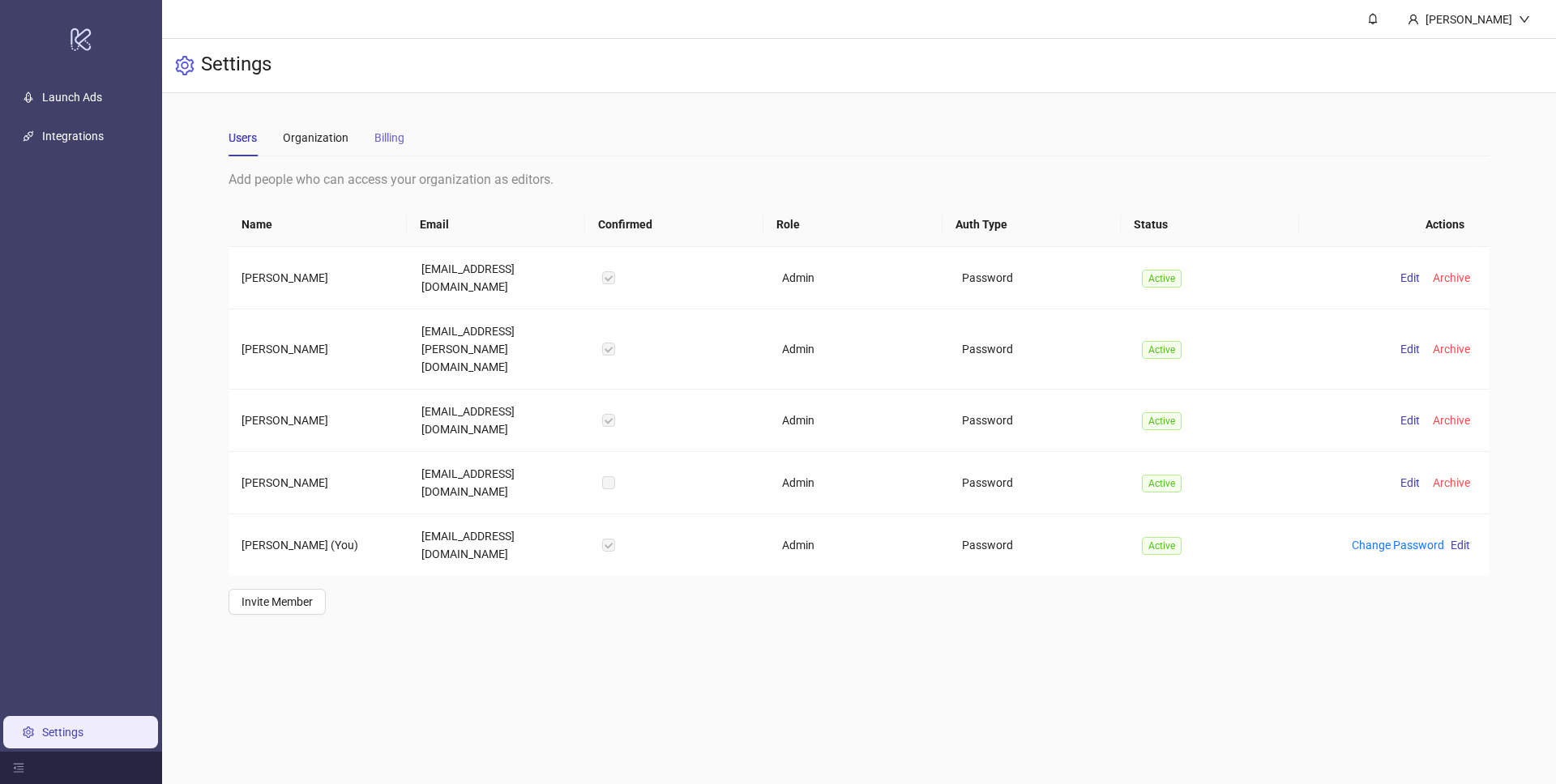 click on "Billing" at bounding box center [389, 138] 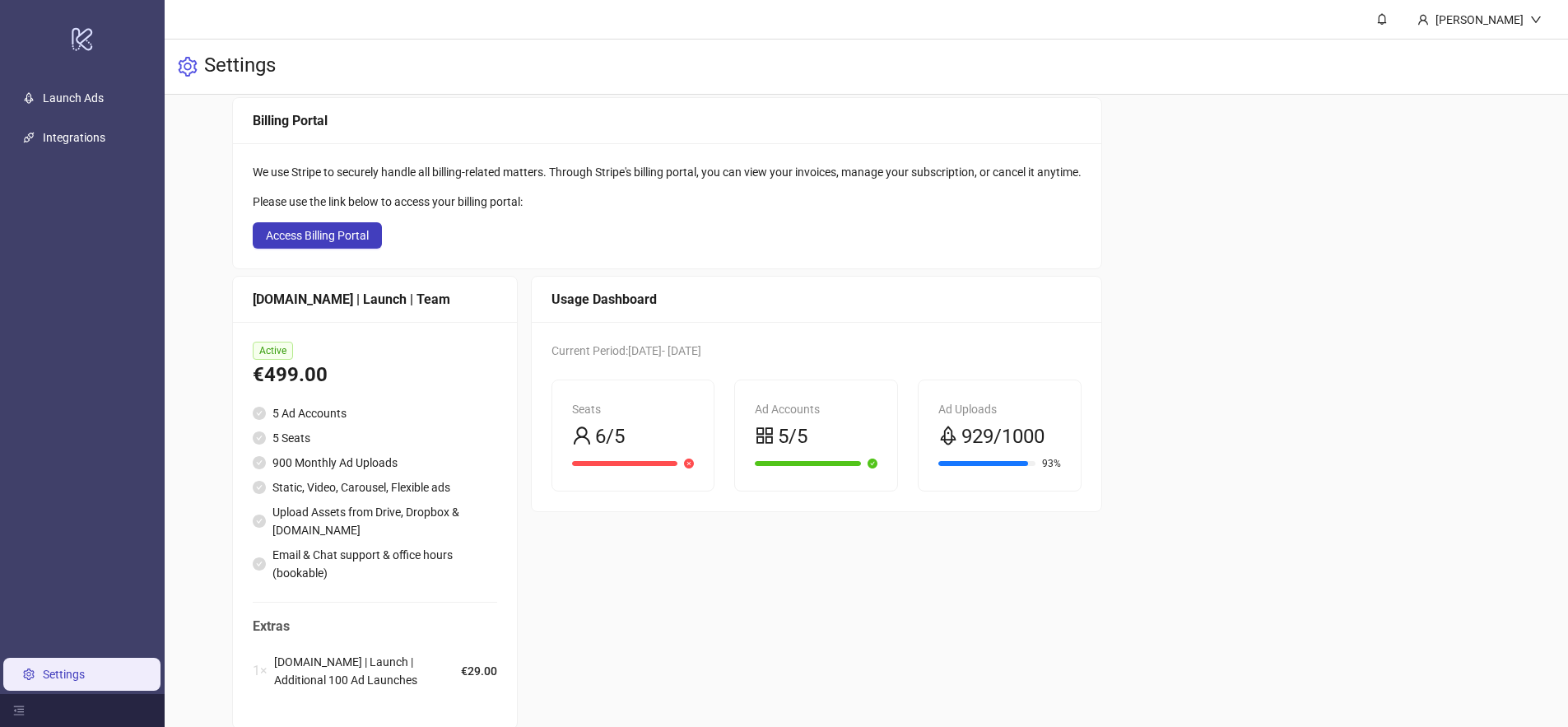 scroll, scrollTop: 109, scrollLeft: 0, axis: vertical 